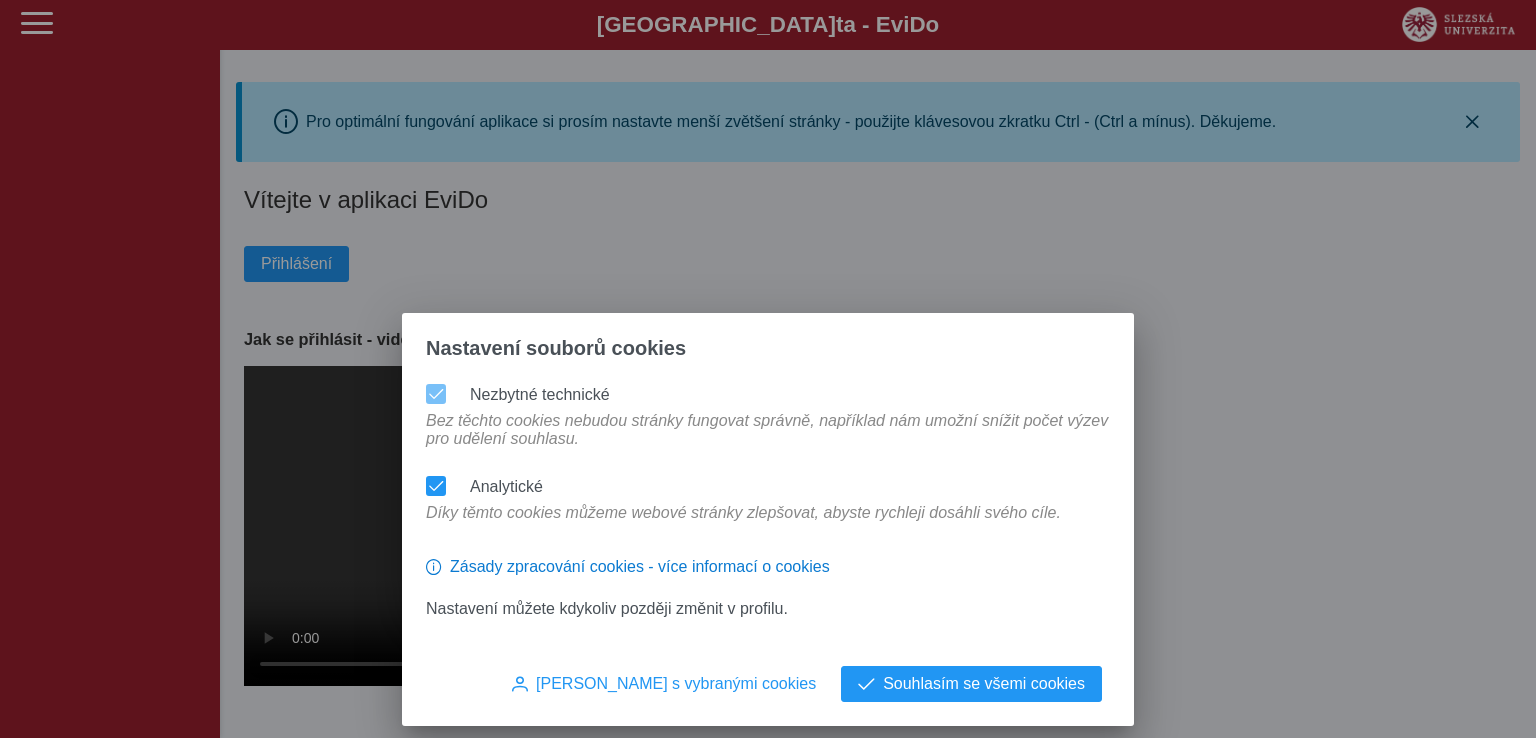 scroll, scrollTop: 0, scrollLeft: 0, axis: both 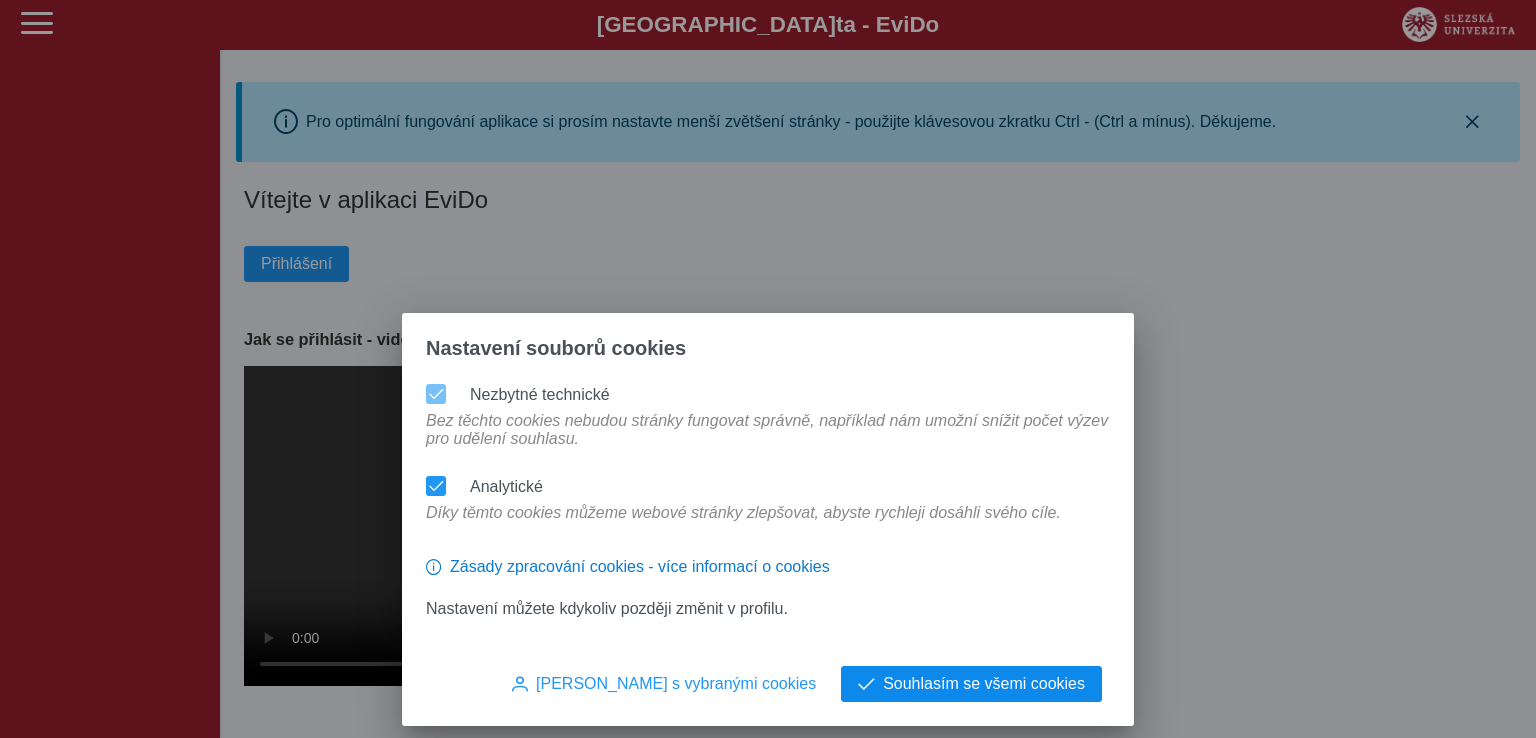 click on "Souhlasím se všemi cookies" at bounding box center [984, 684] 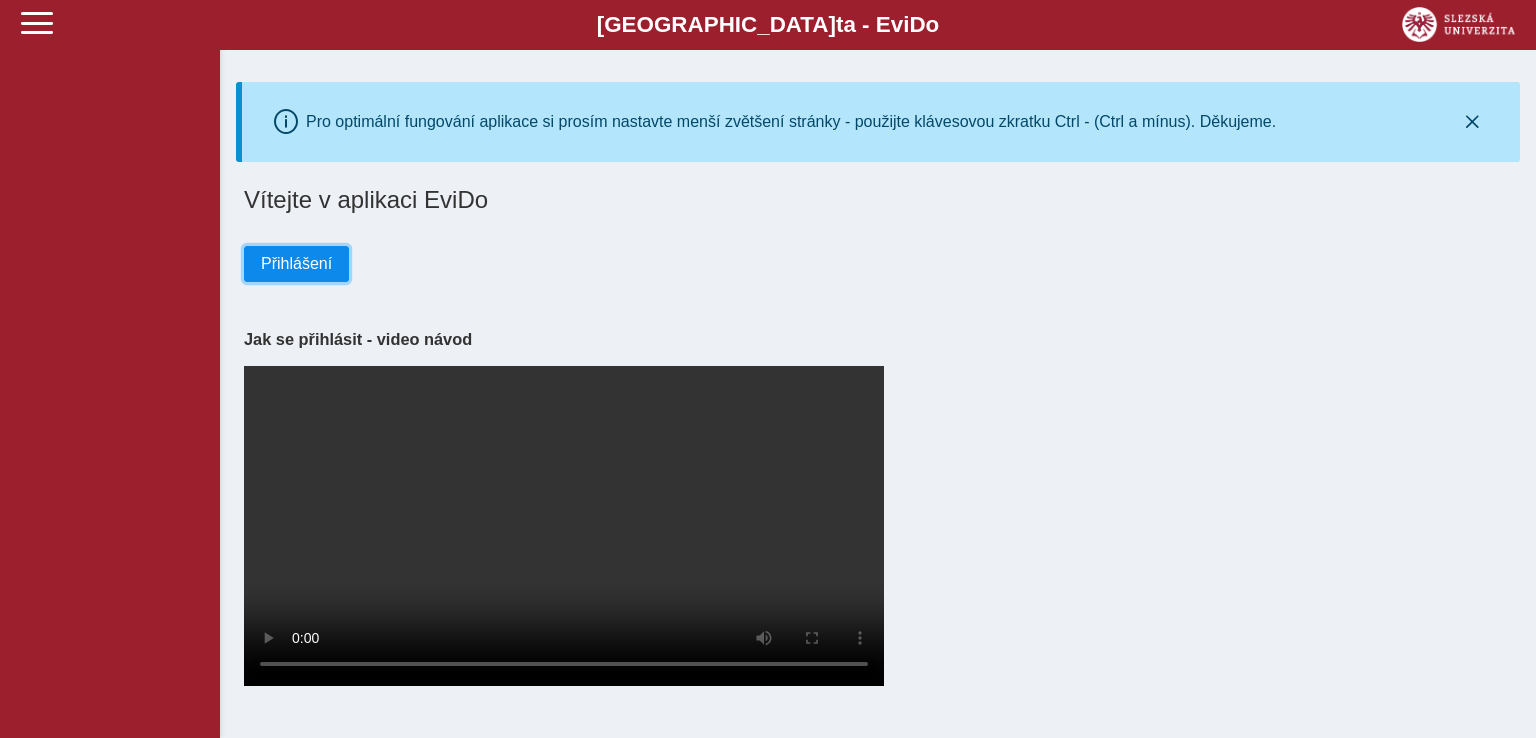 click on "Přihlášení" at bounding box center [296, 264] 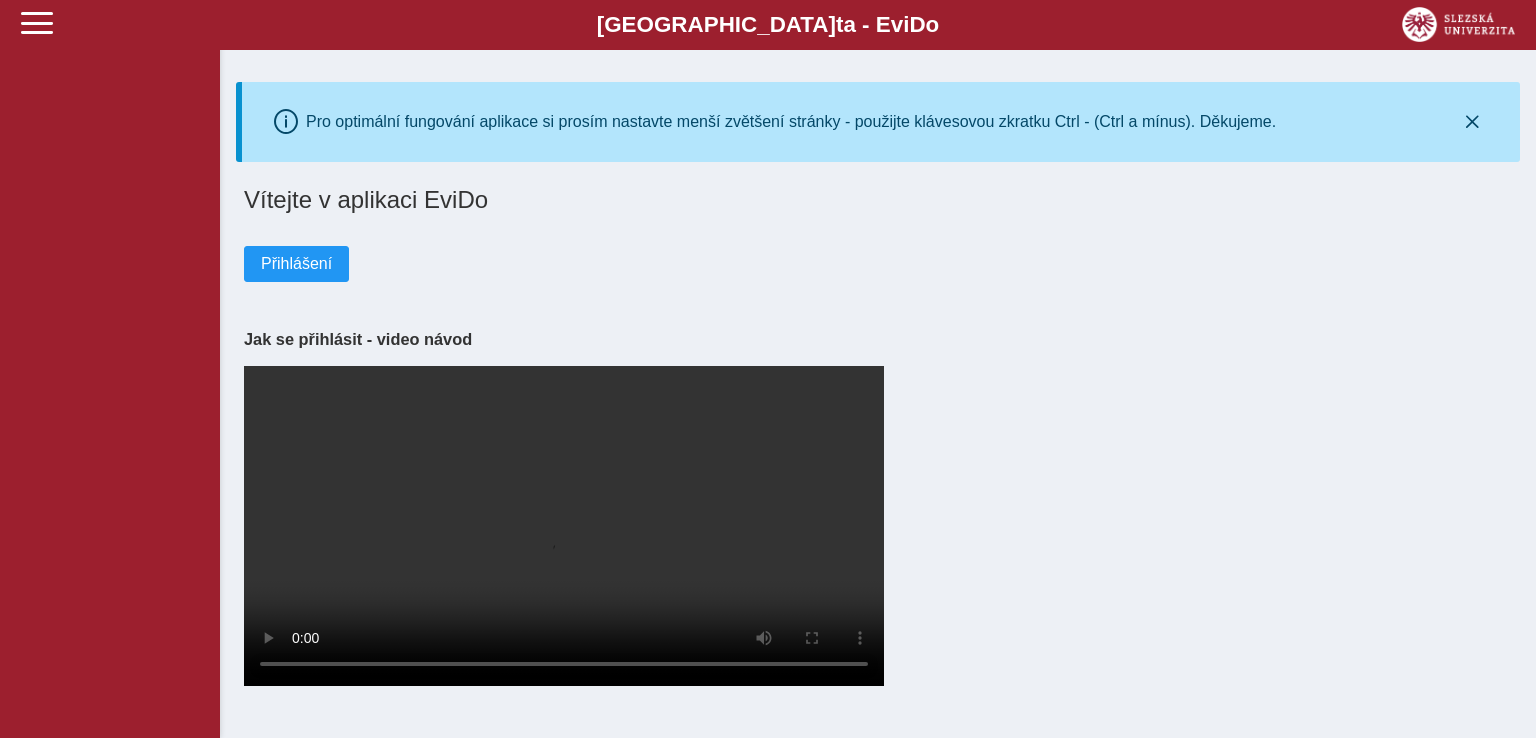 scroll, scrollTop: 0, scrollLeft: 0, axis: both 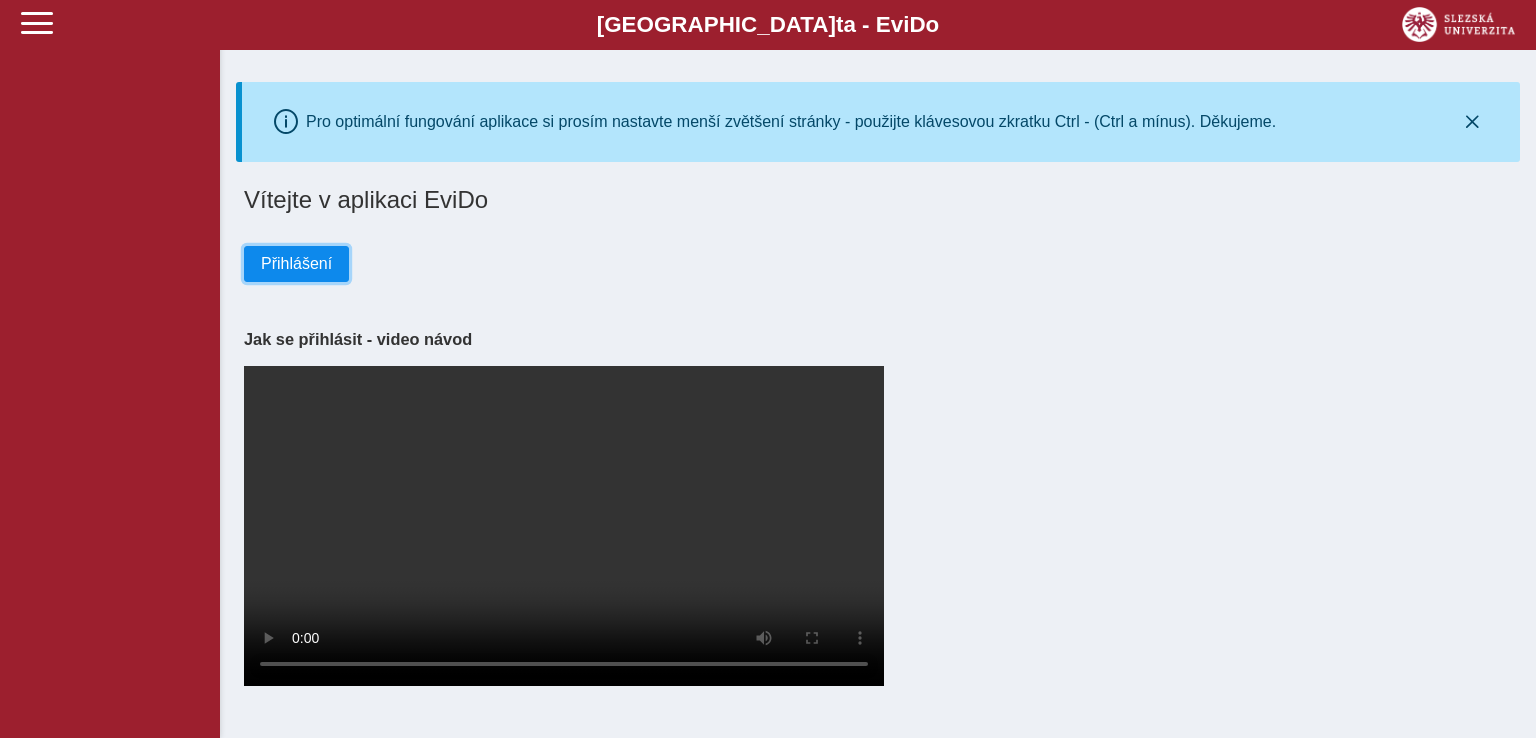 click on "Přihlášení" at bounding box center [296, 264] 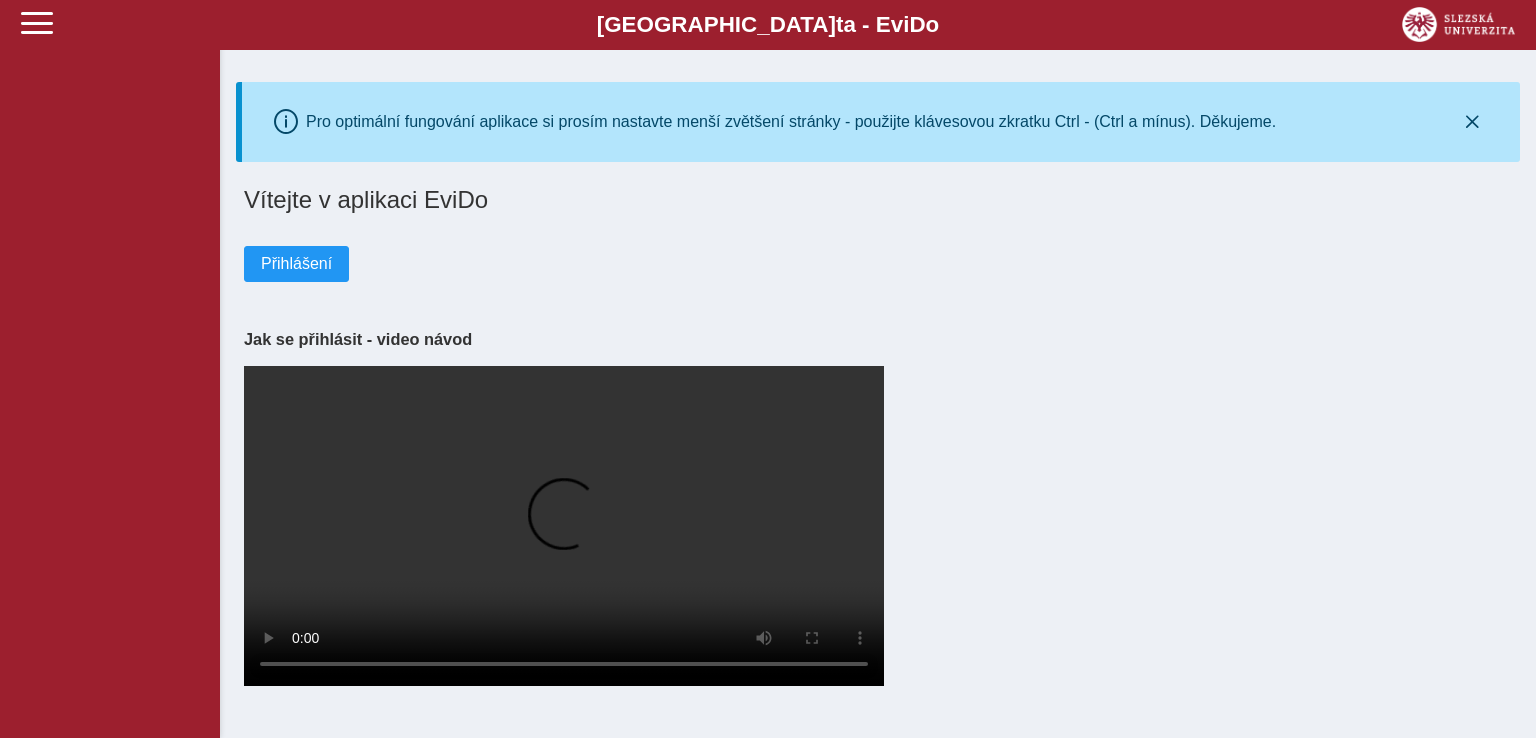 scroll, scrollTop: 0, scrollLeft: 0, axis: both 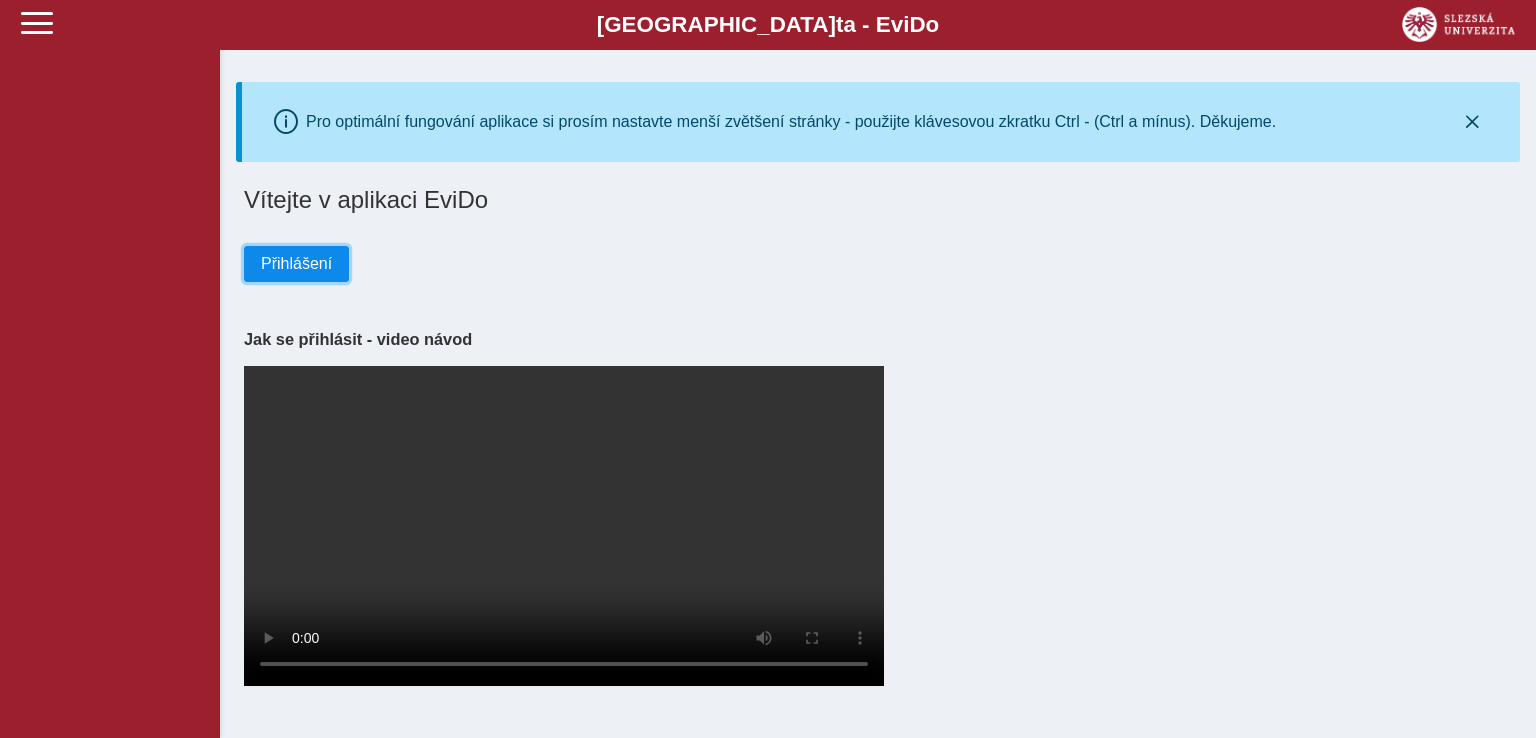 click on "Přihlášení" at bounding box center [296, 264] 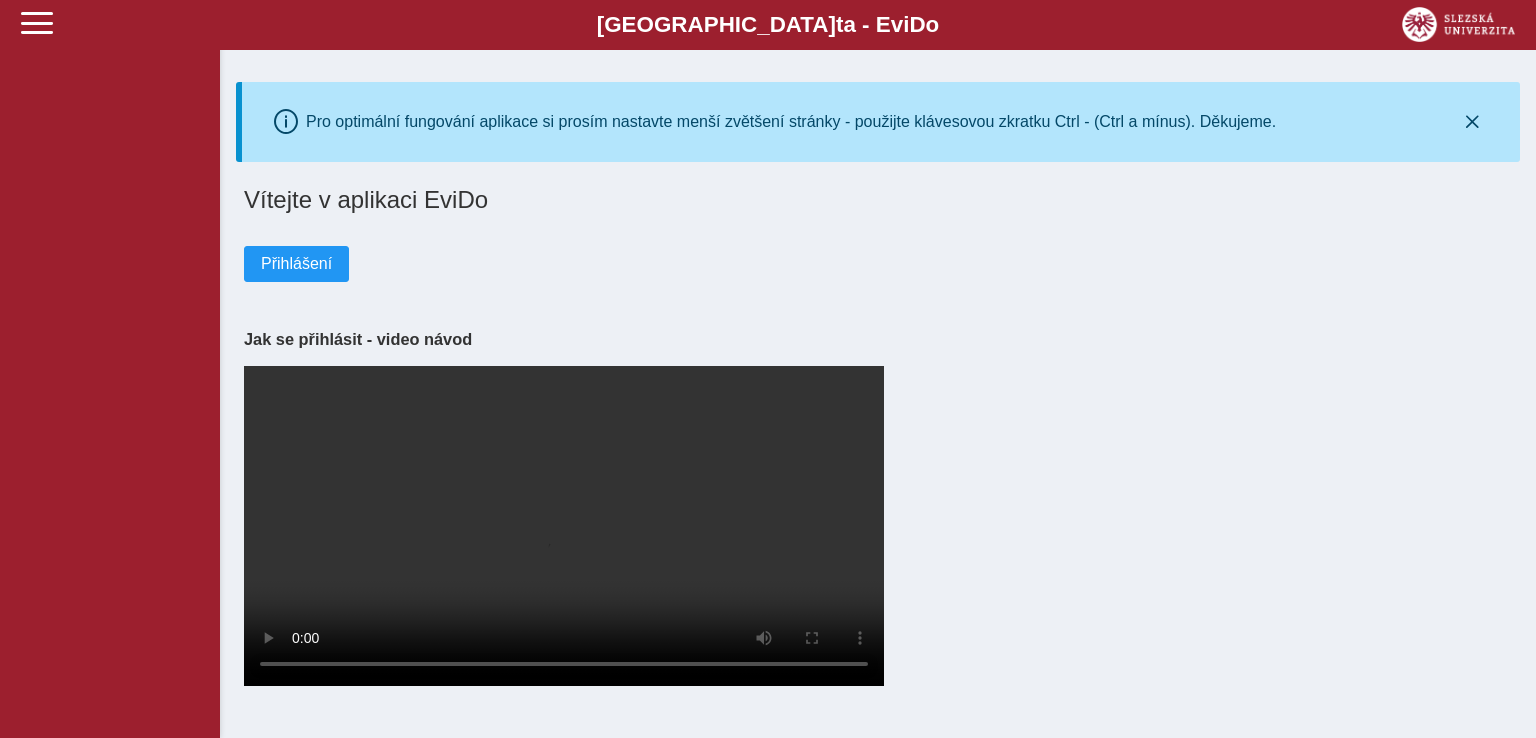 scroll, scrollTop: 0, scrollLeft: 0, axis: both 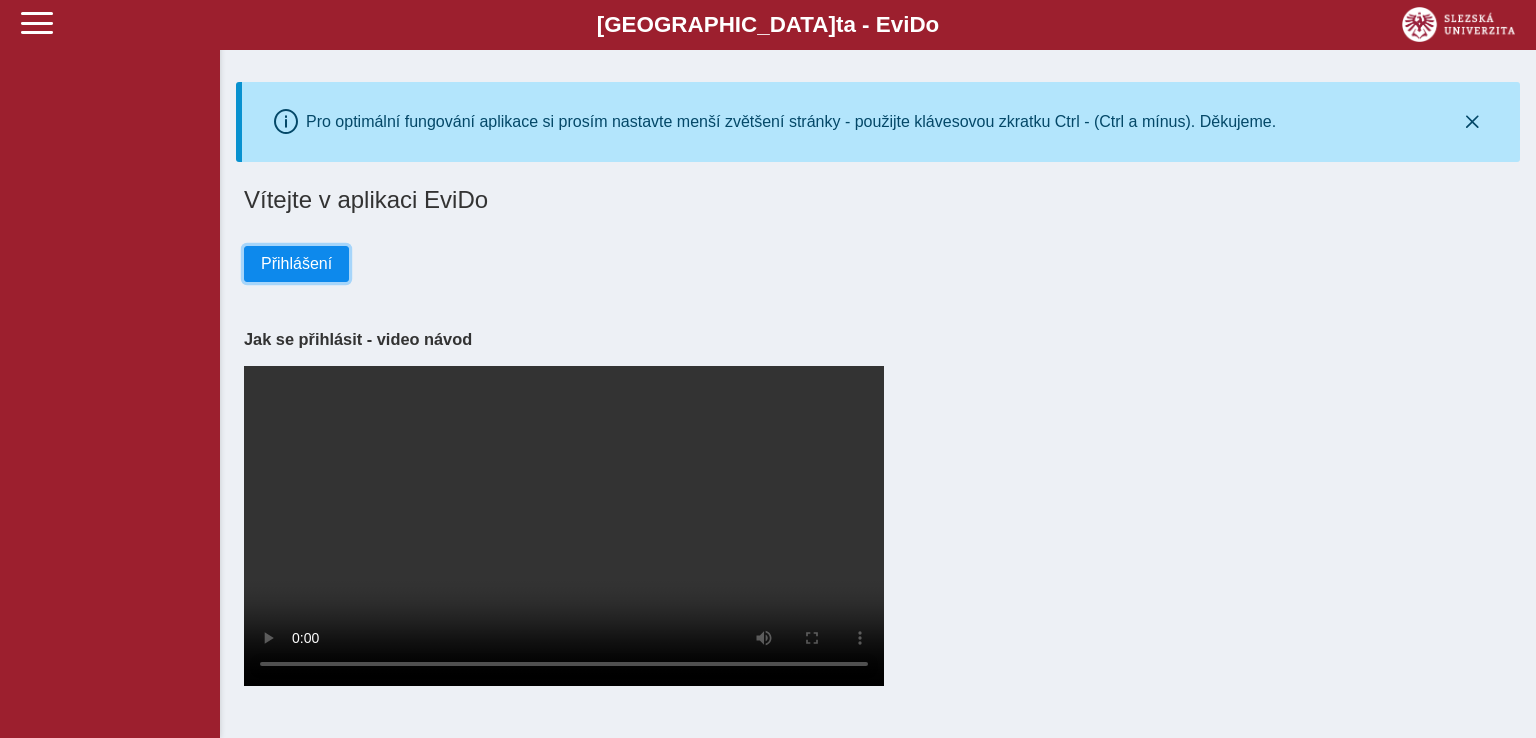 click on "Přihlášení" at bounding box center (296, 264) 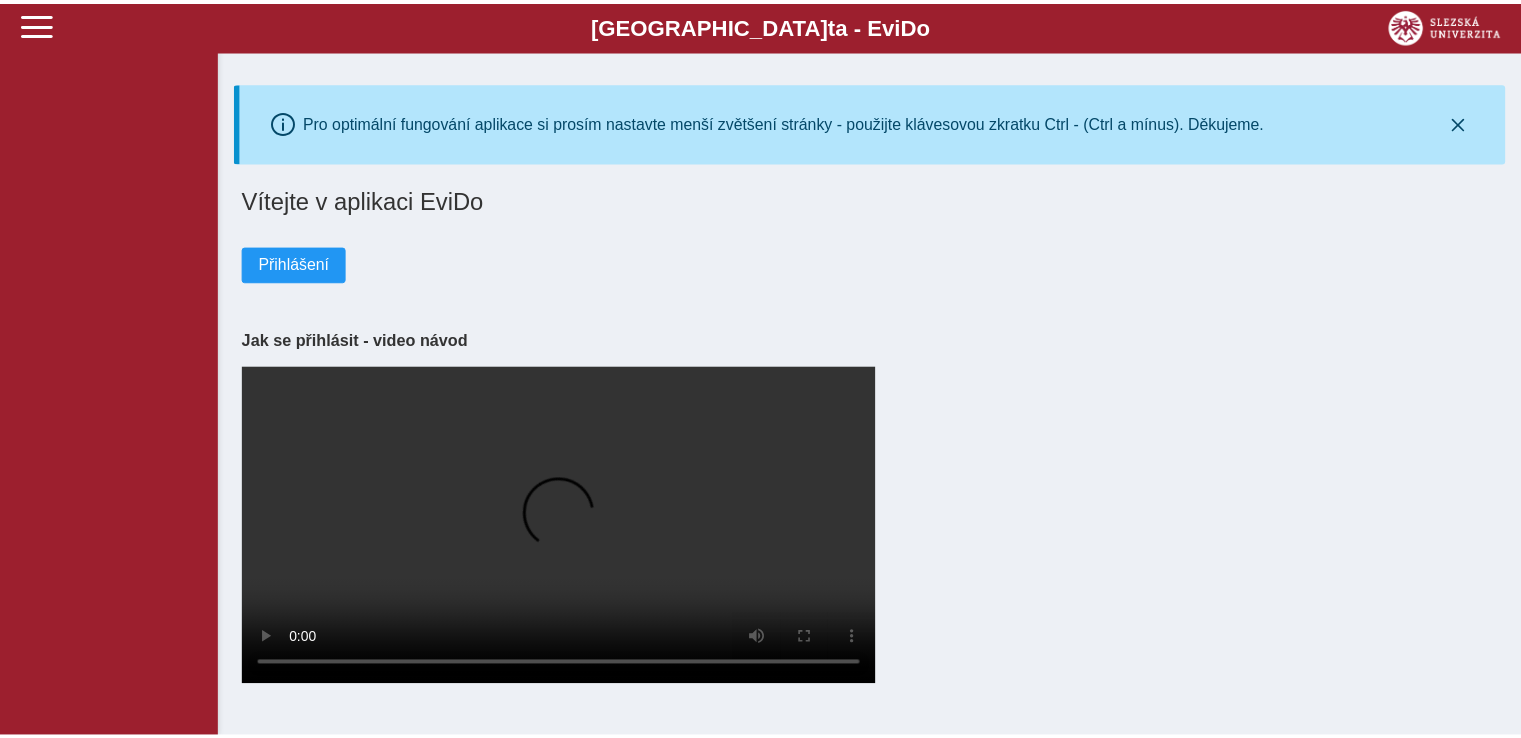 scroll, scrollTop: 0, scrollLeft: 0, axis: both 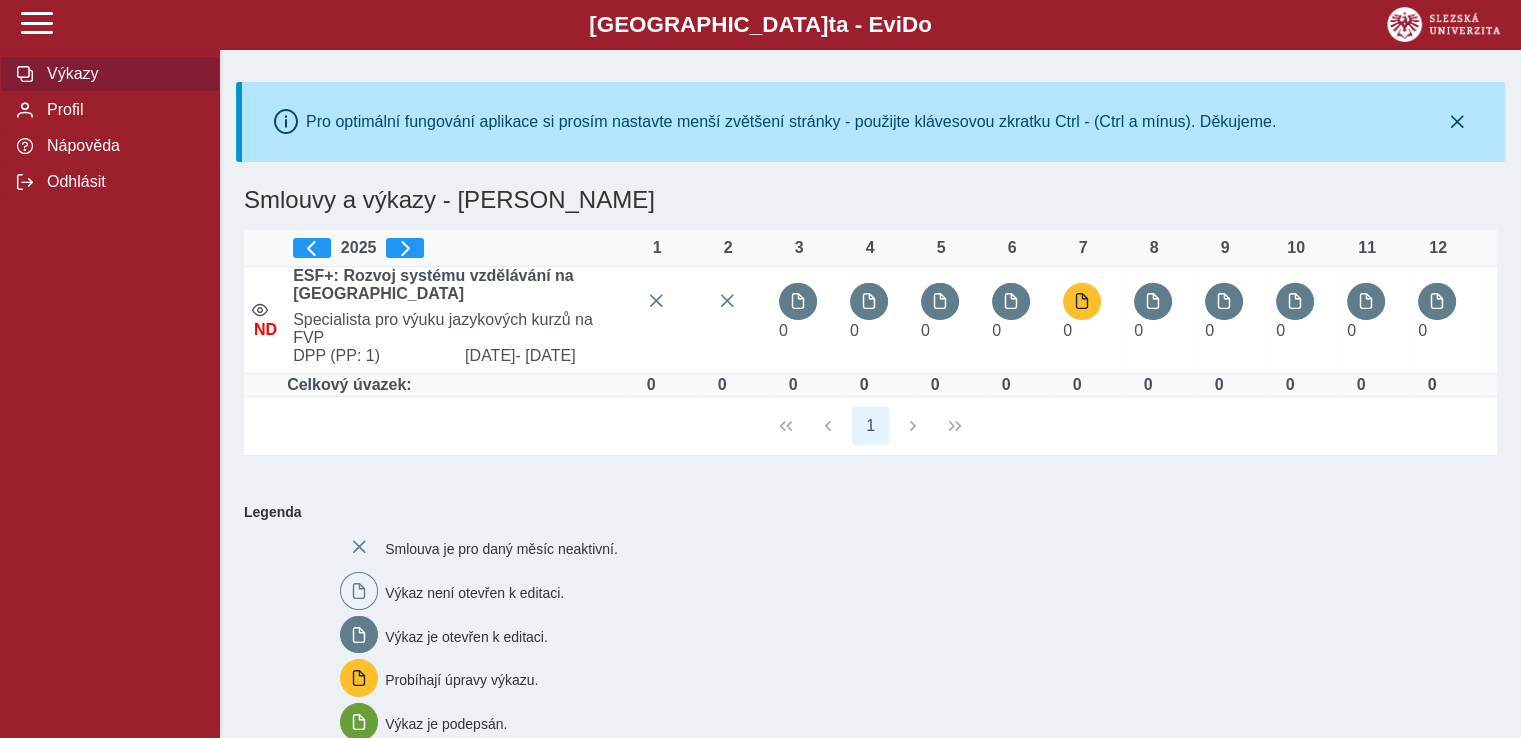 click on "Výkazy" at bounding box center (122, 74) 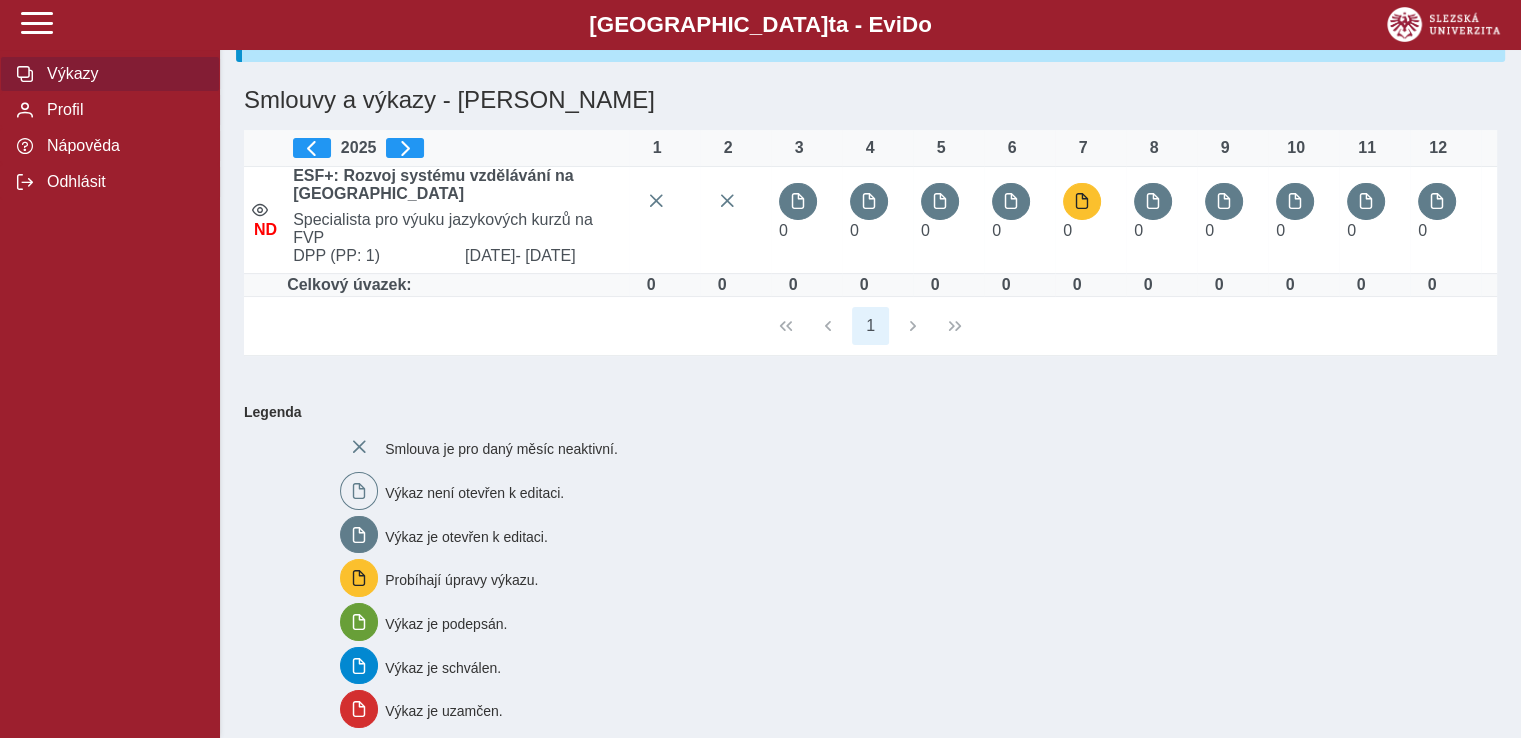 click on "1" at bounding box center (870, 326) 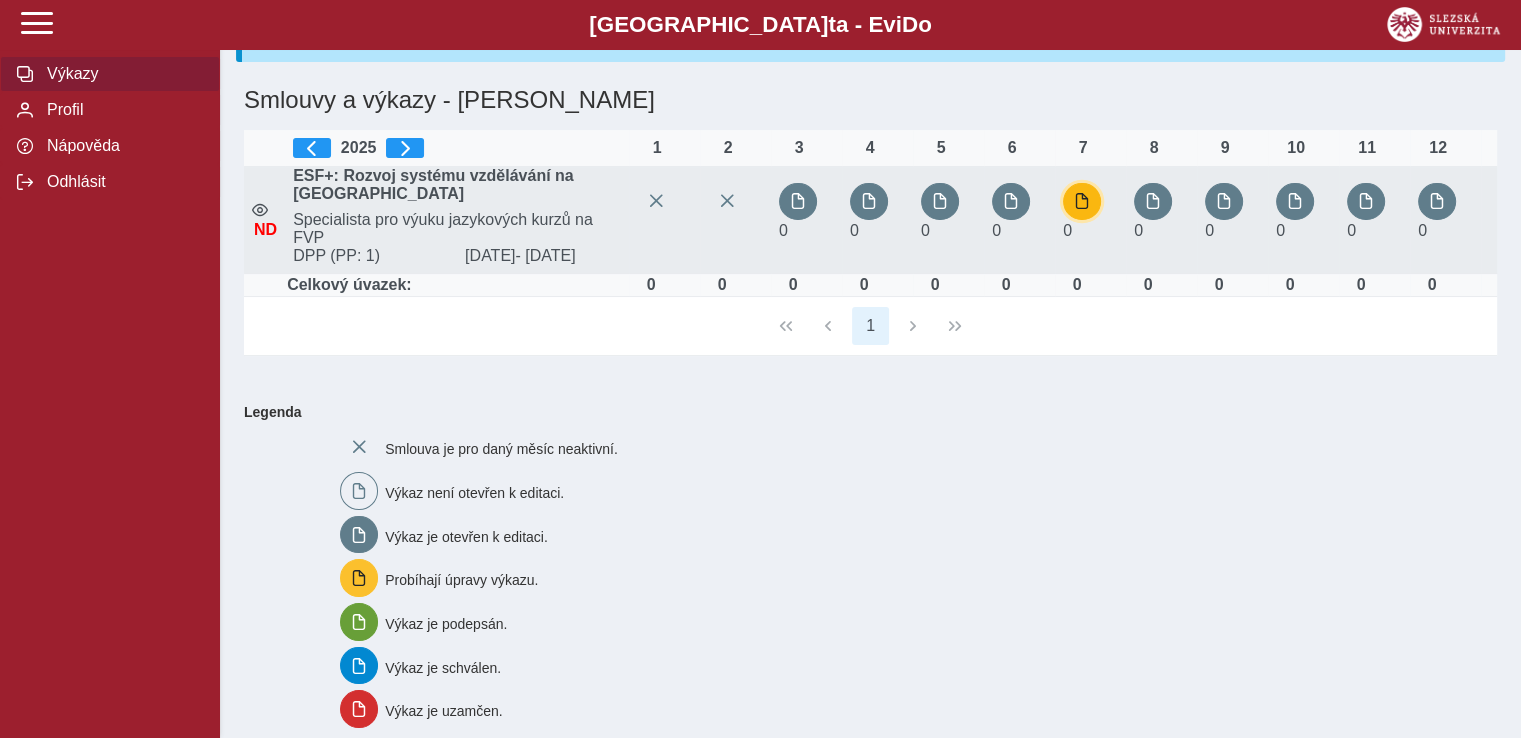 click at bounding box center [1082, 201] 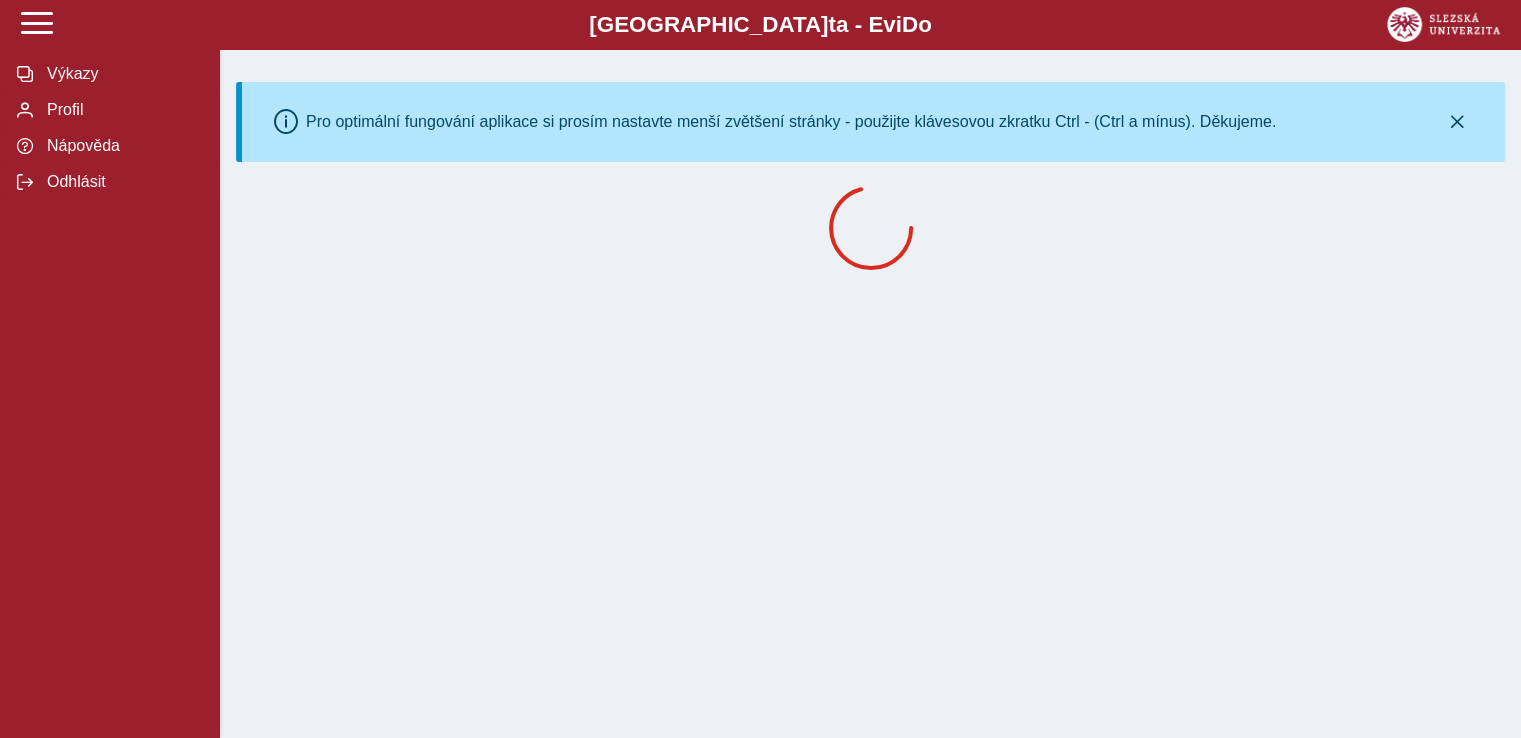 scroll, scrollTop: 0, scrollLeft: 0, axis: both 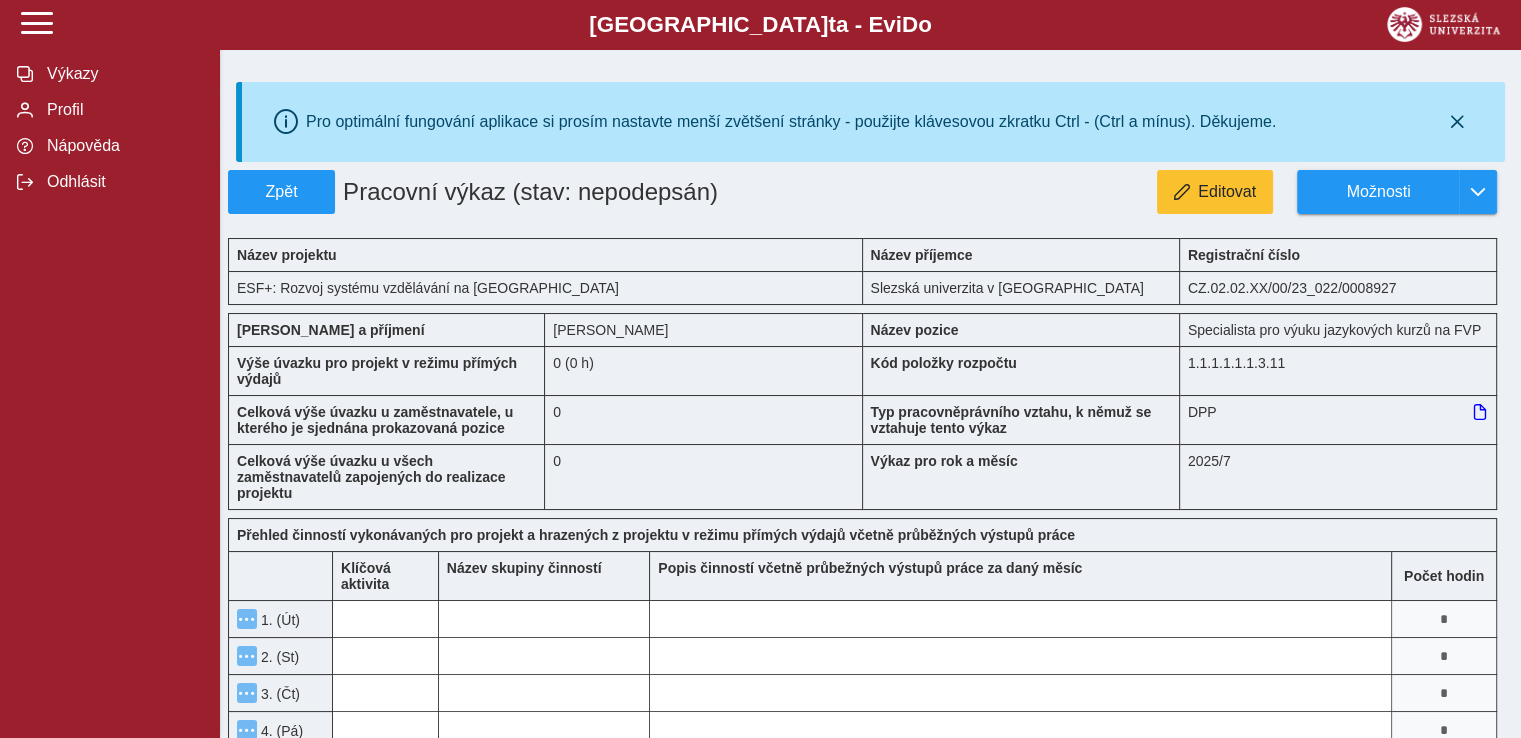 type 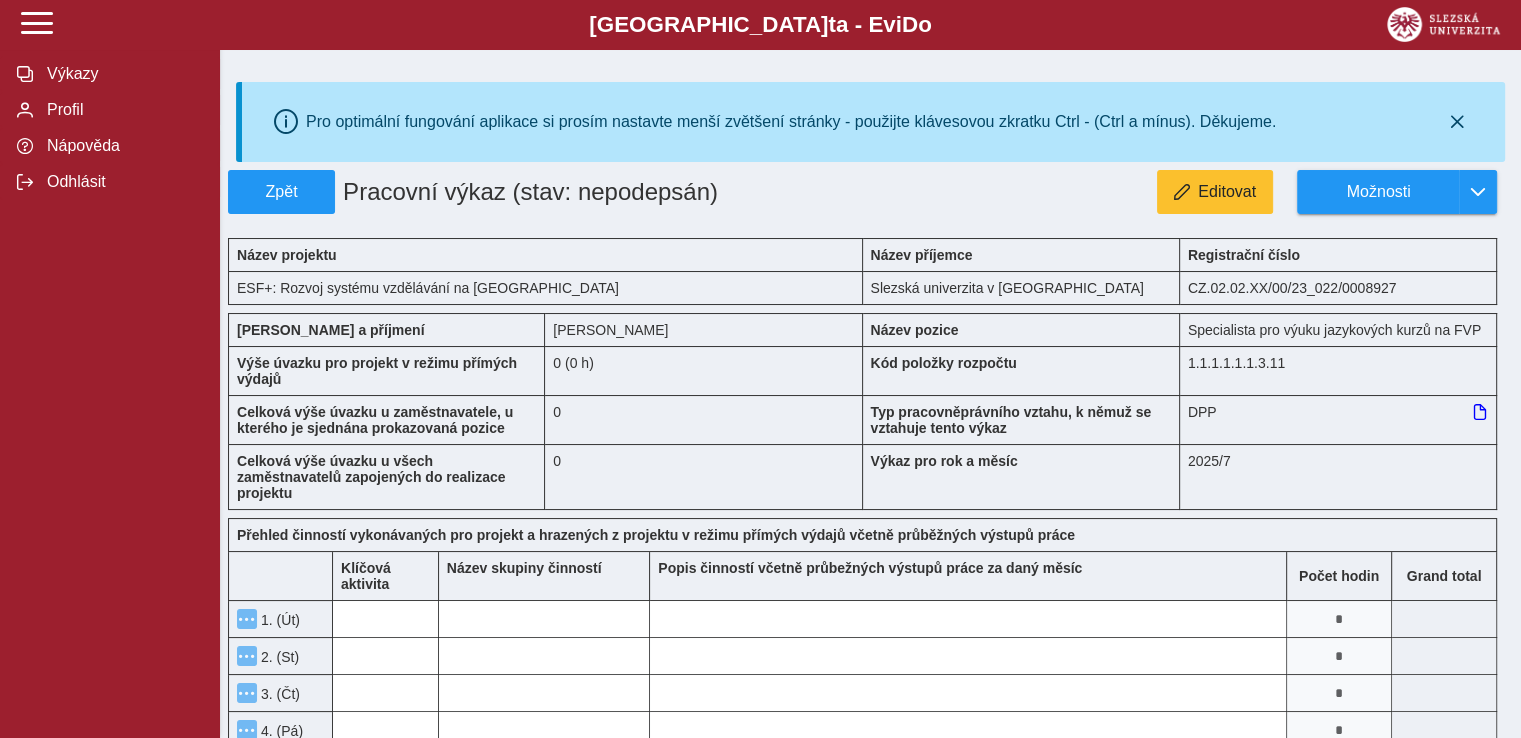 scroll, scrollTop: 100, scrollLeft: 0, axis: vertical 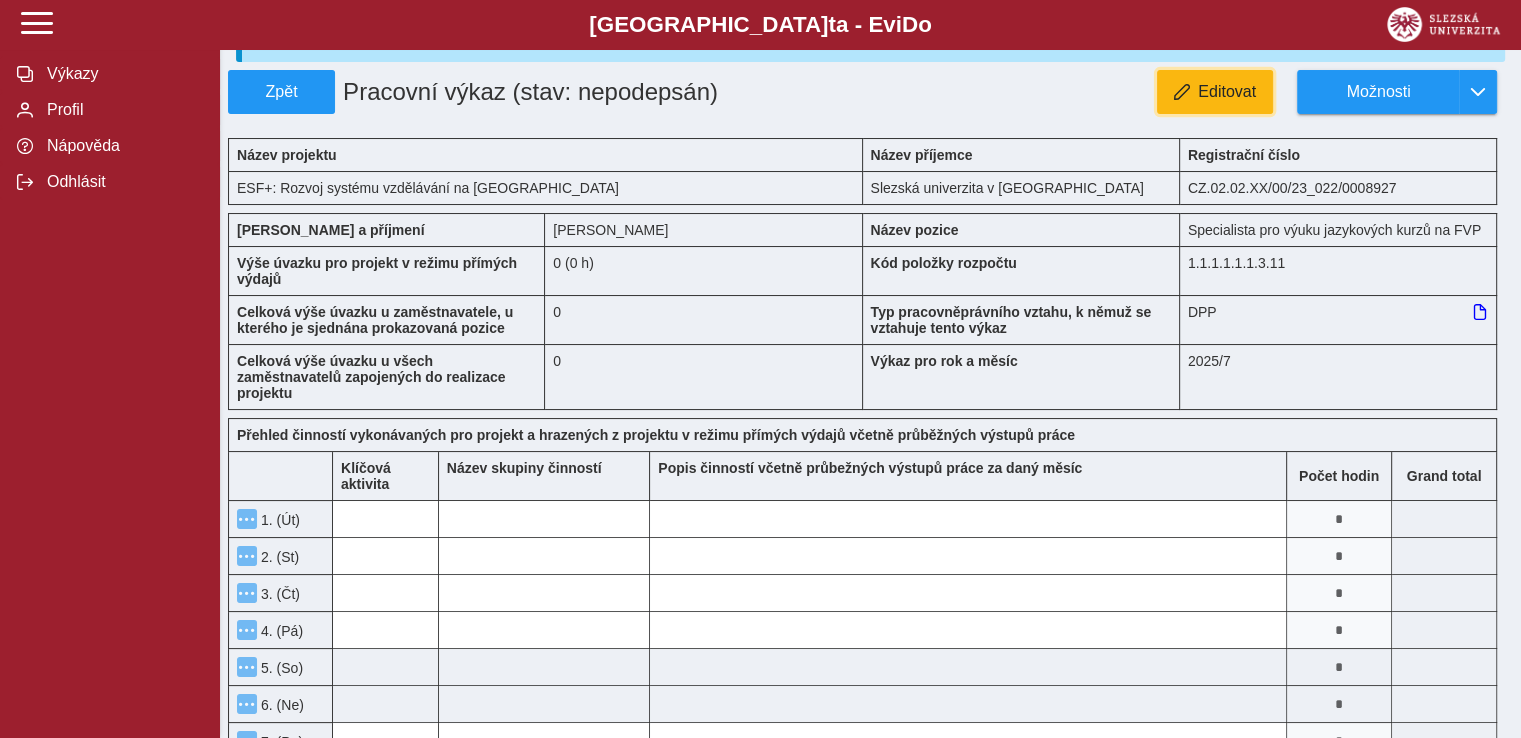 click on "Editovat" at bounding box center [1227, 92] 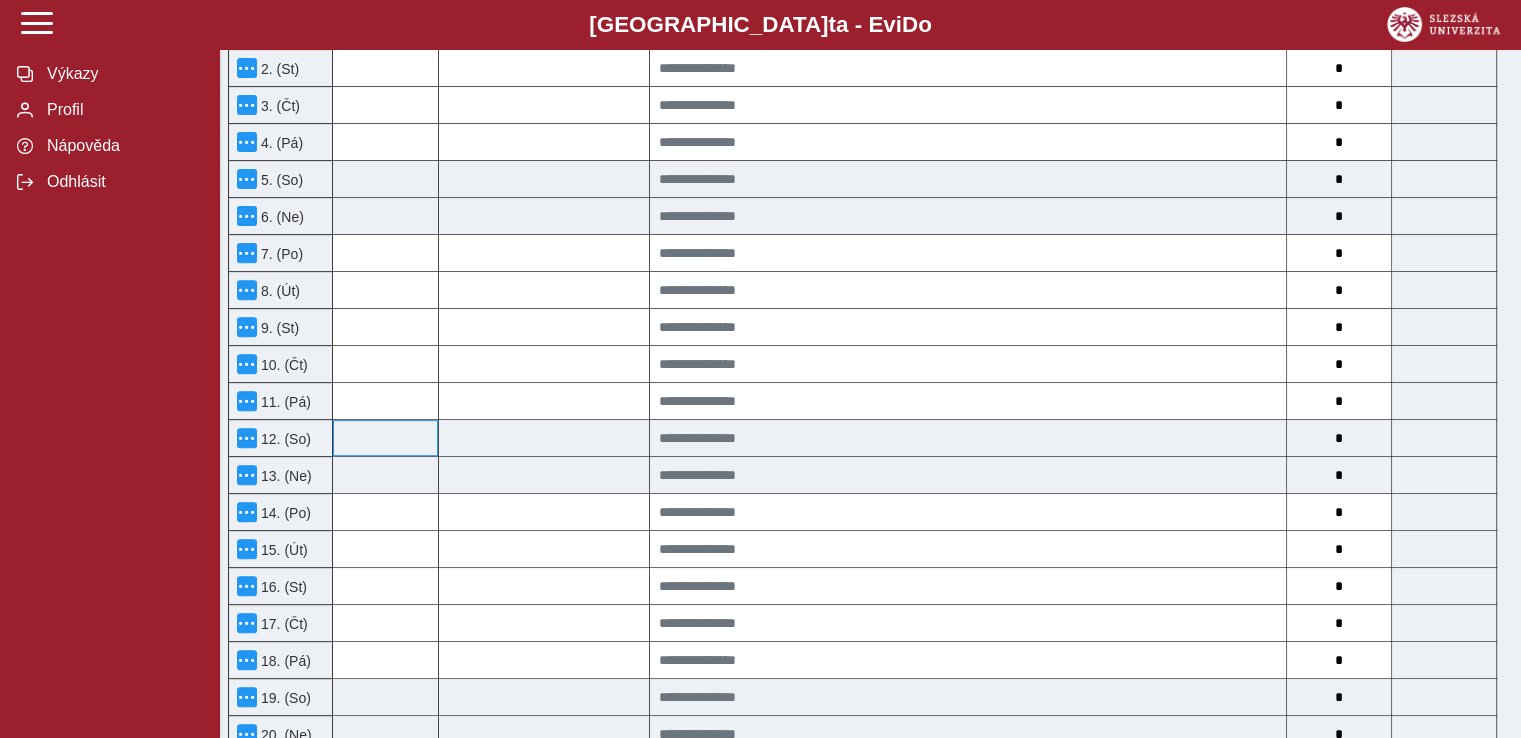 scroll, scrollTop: 300, scrollLeft: 0, axis: vertical 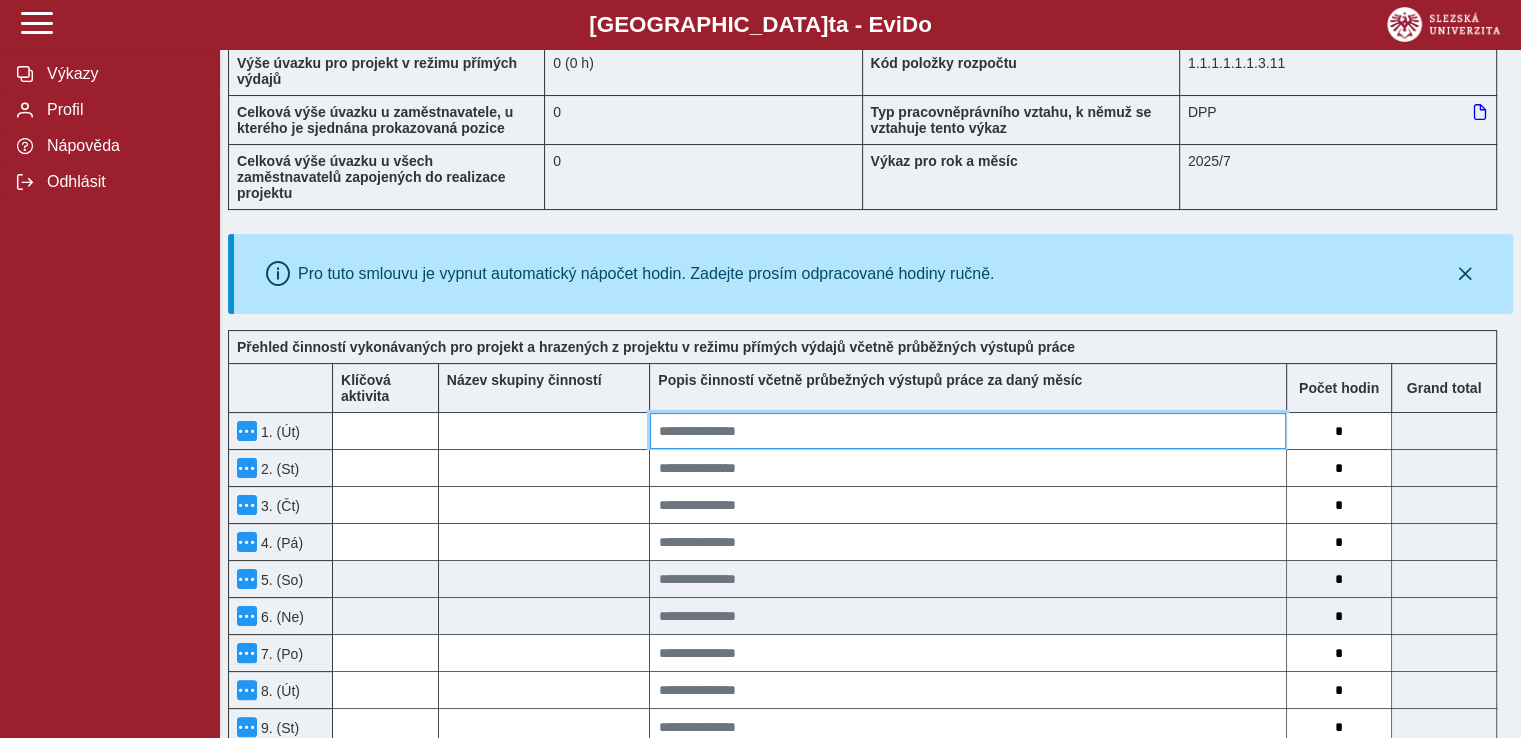 click at bounding box center [968, 431] 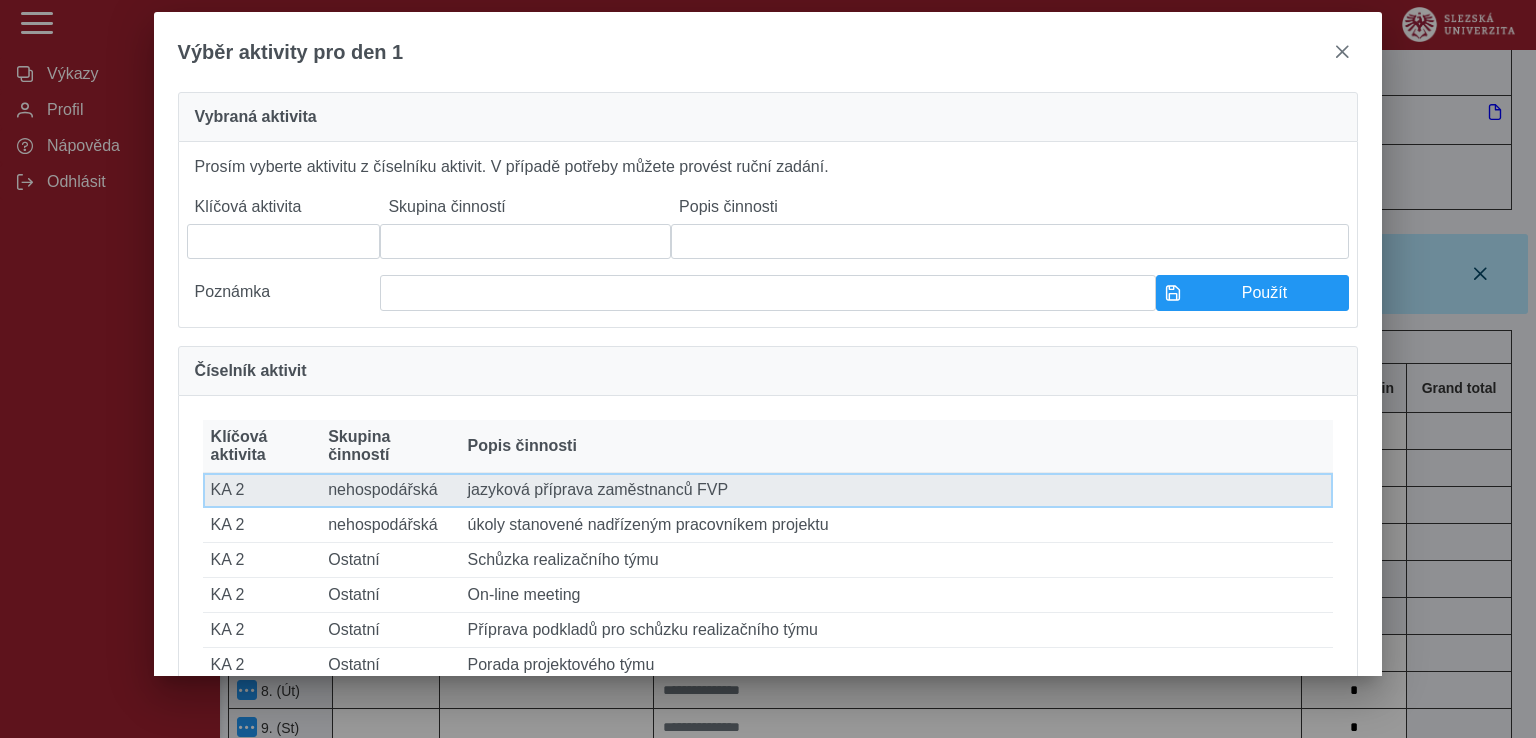click on "Popis činnosti jazyková příprava zaměstnanců FVP" at bounding box center (897, 490) 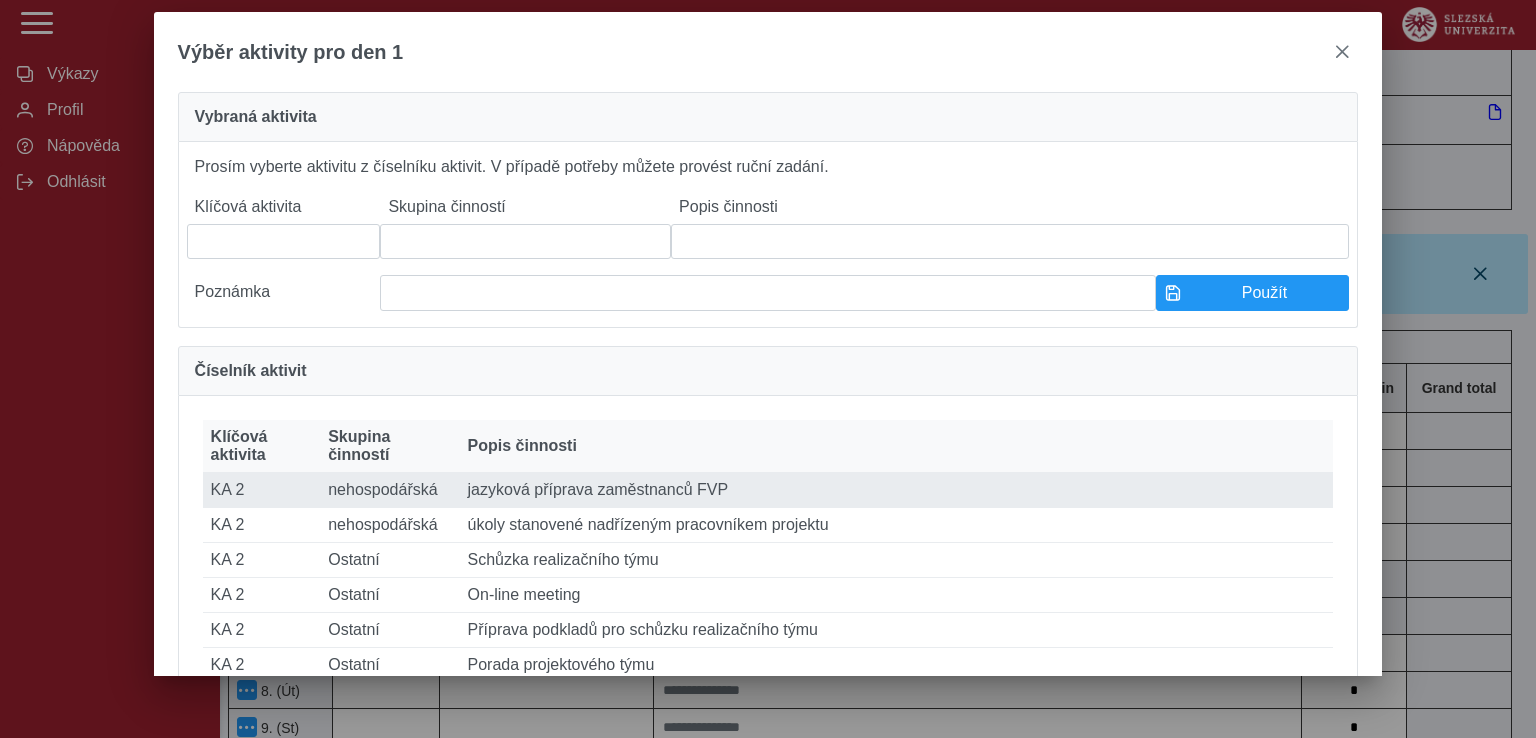 type on "****" 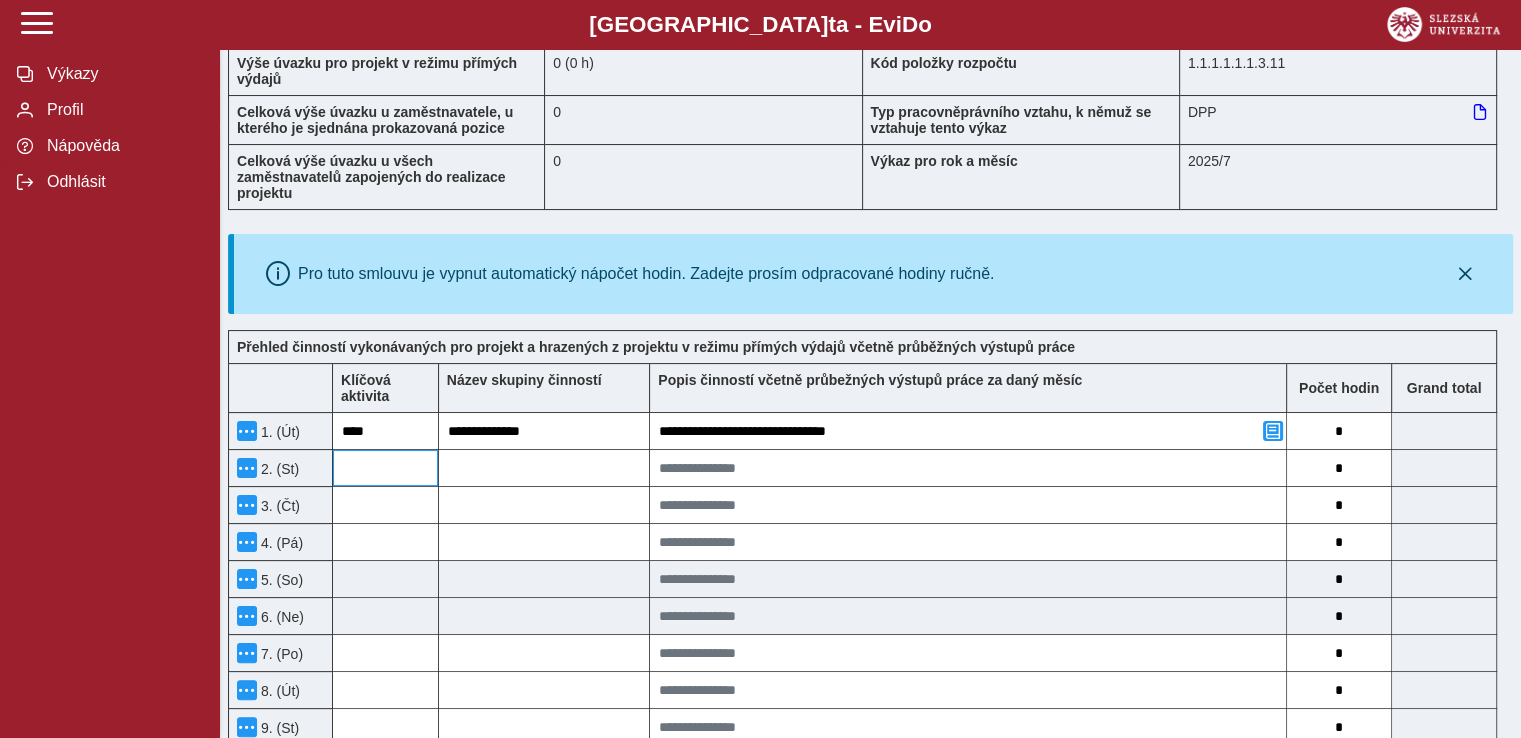 scroll, scrollTop: 400, scrollLeft: 0, axis: vertical 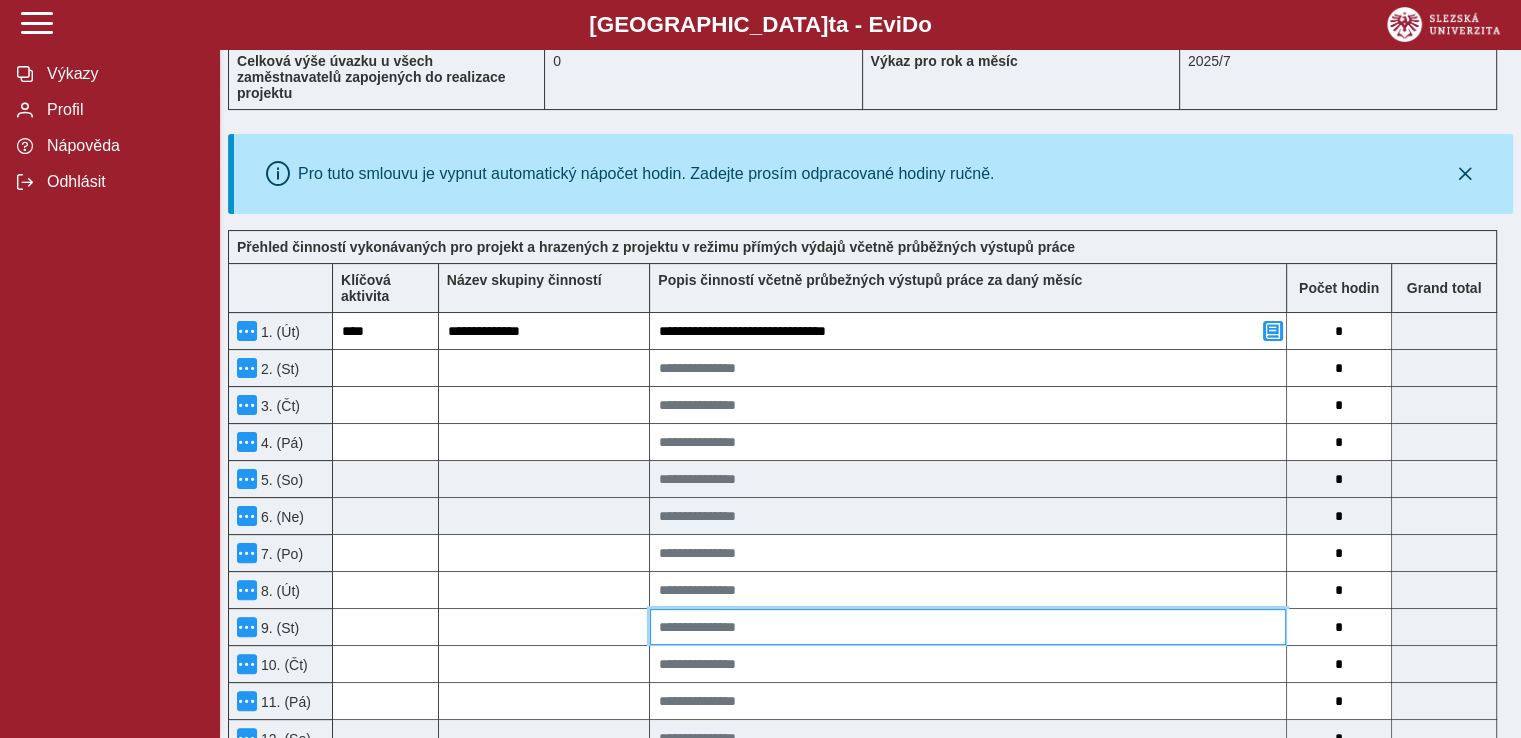 click at bounding box center (968, 627) 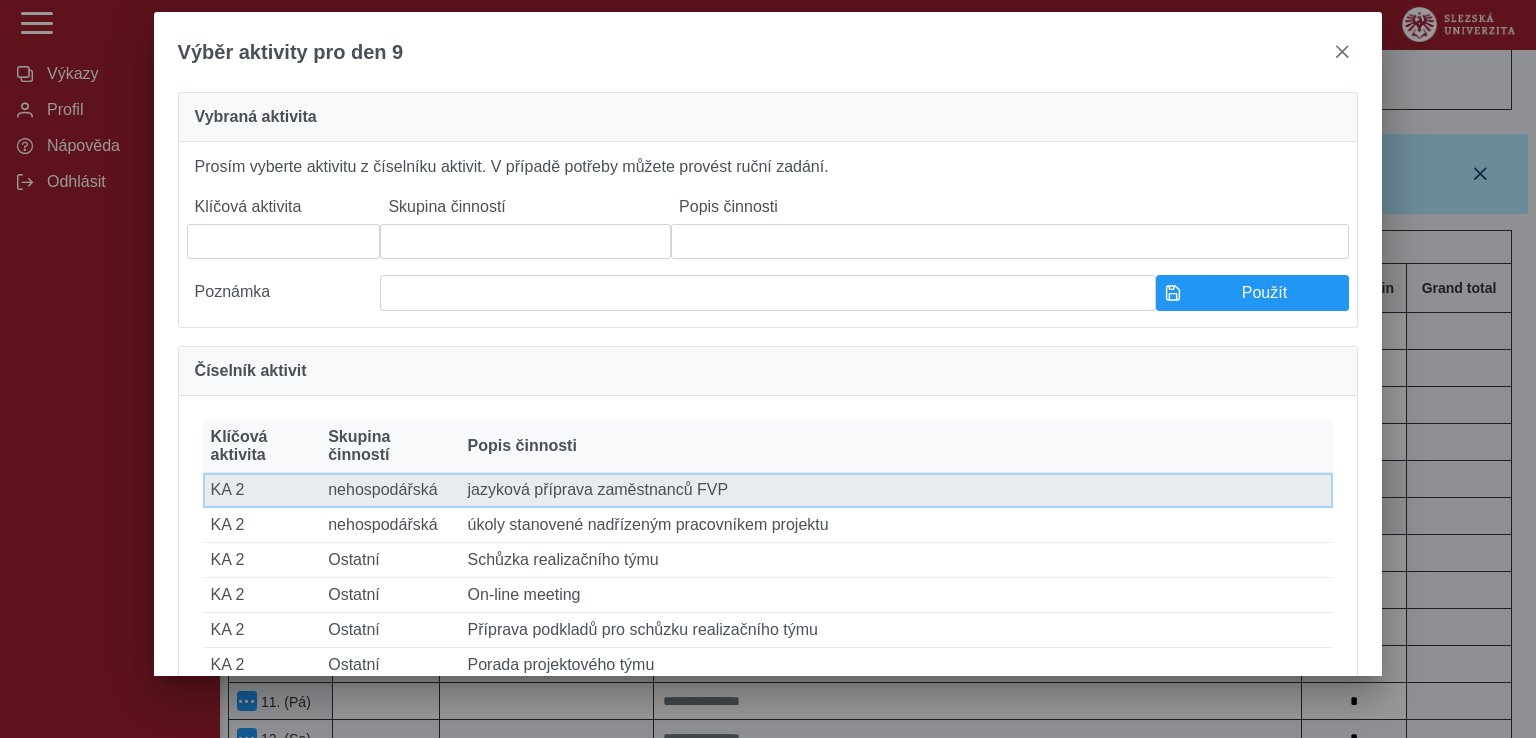 click on "Popis činnosti jazyková příprava zaměstnanců FVP" at bounding box center [897, 490] 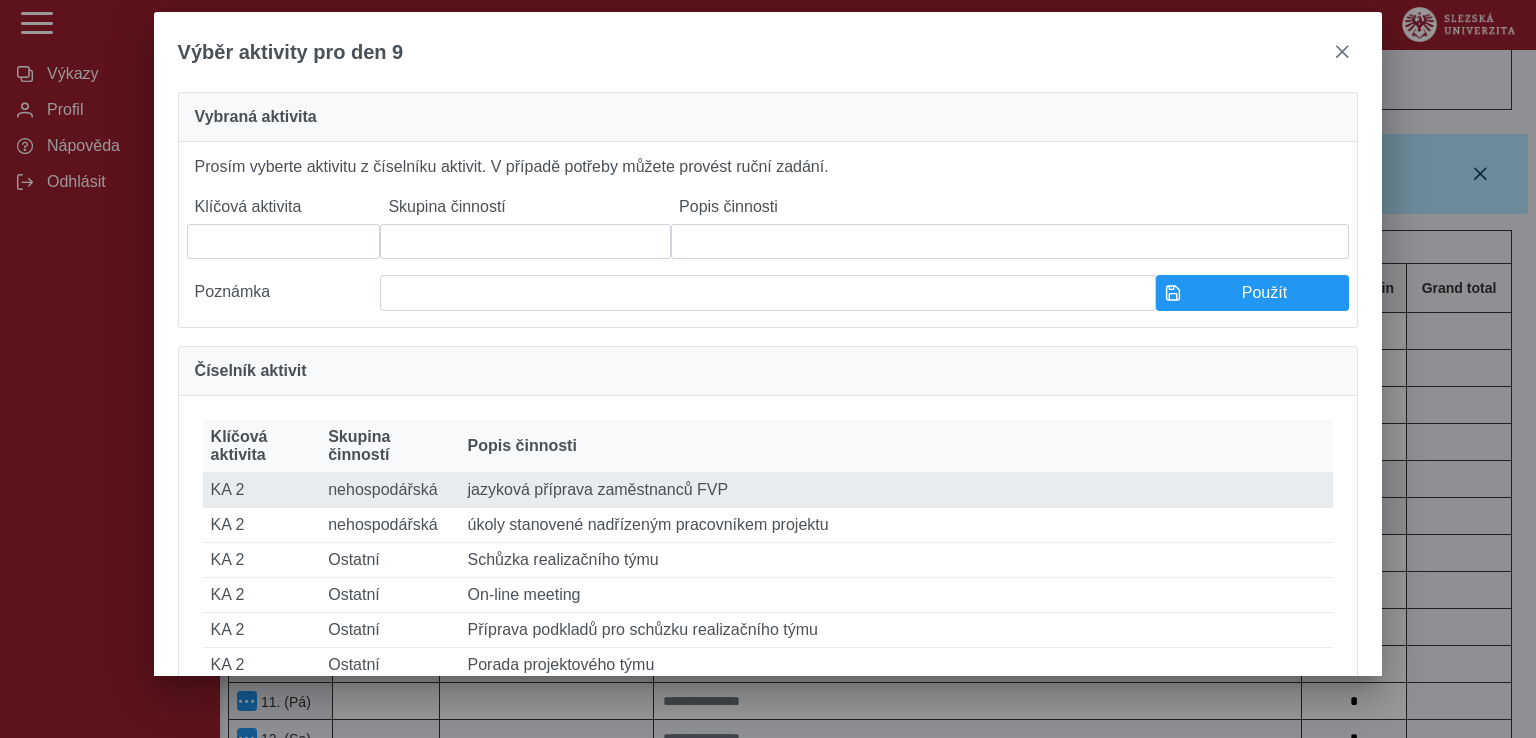 type on "****" 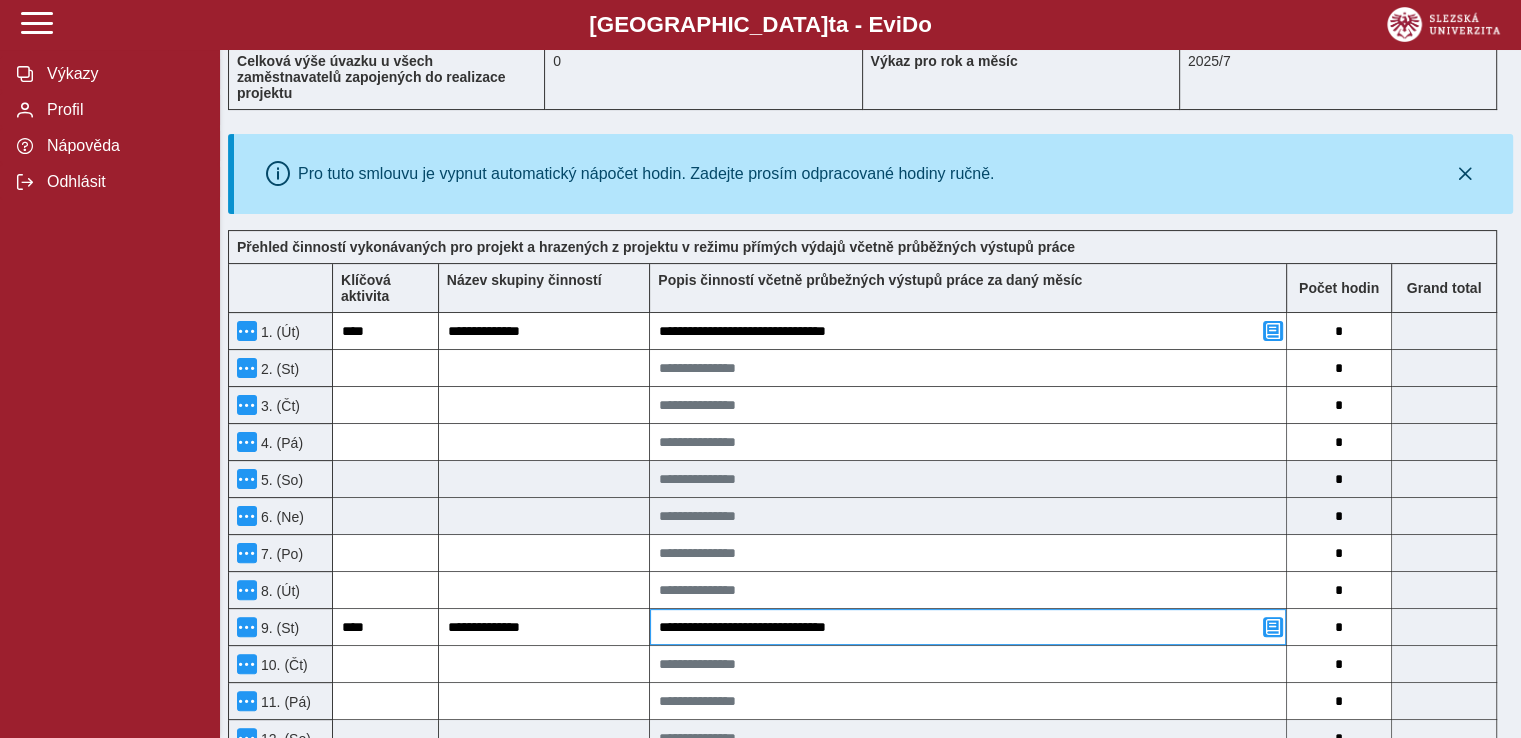 scroll, scrollTop: 500, scrollLeft: 0, axis: vertical 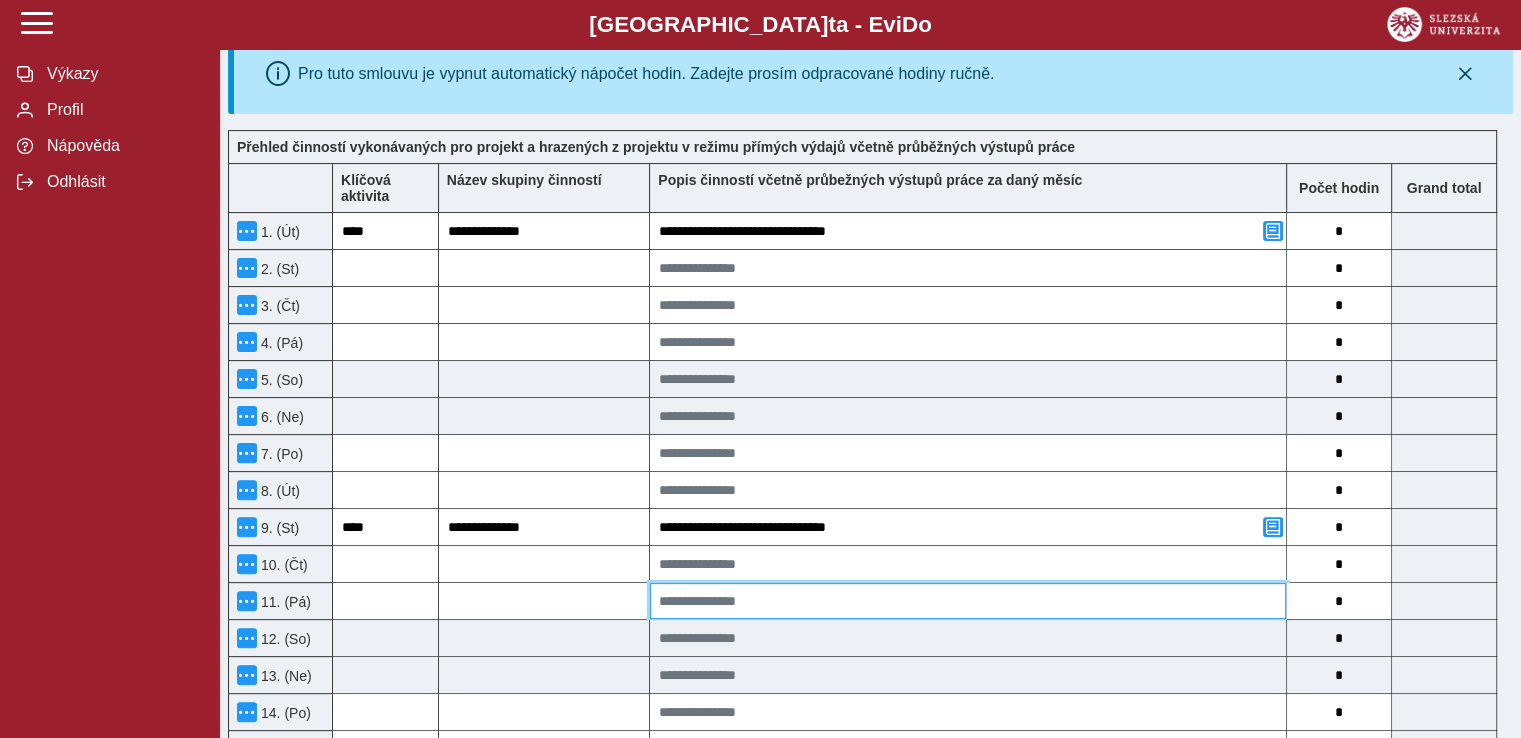 click at bounding box center (968, 601) 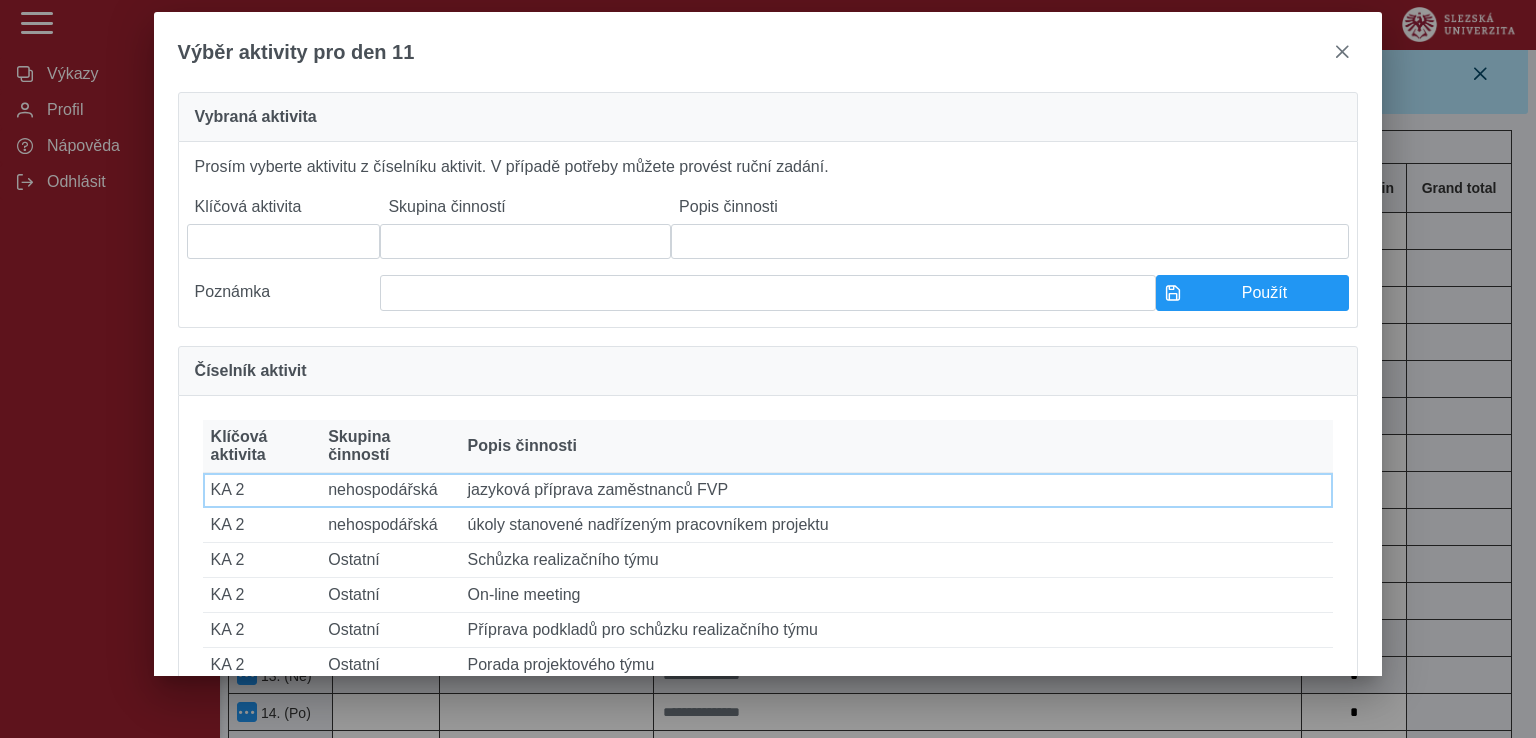 click on "Popis činnosti jazyková příprava zaměstnanců FVP" at bounding box center [897, 490] 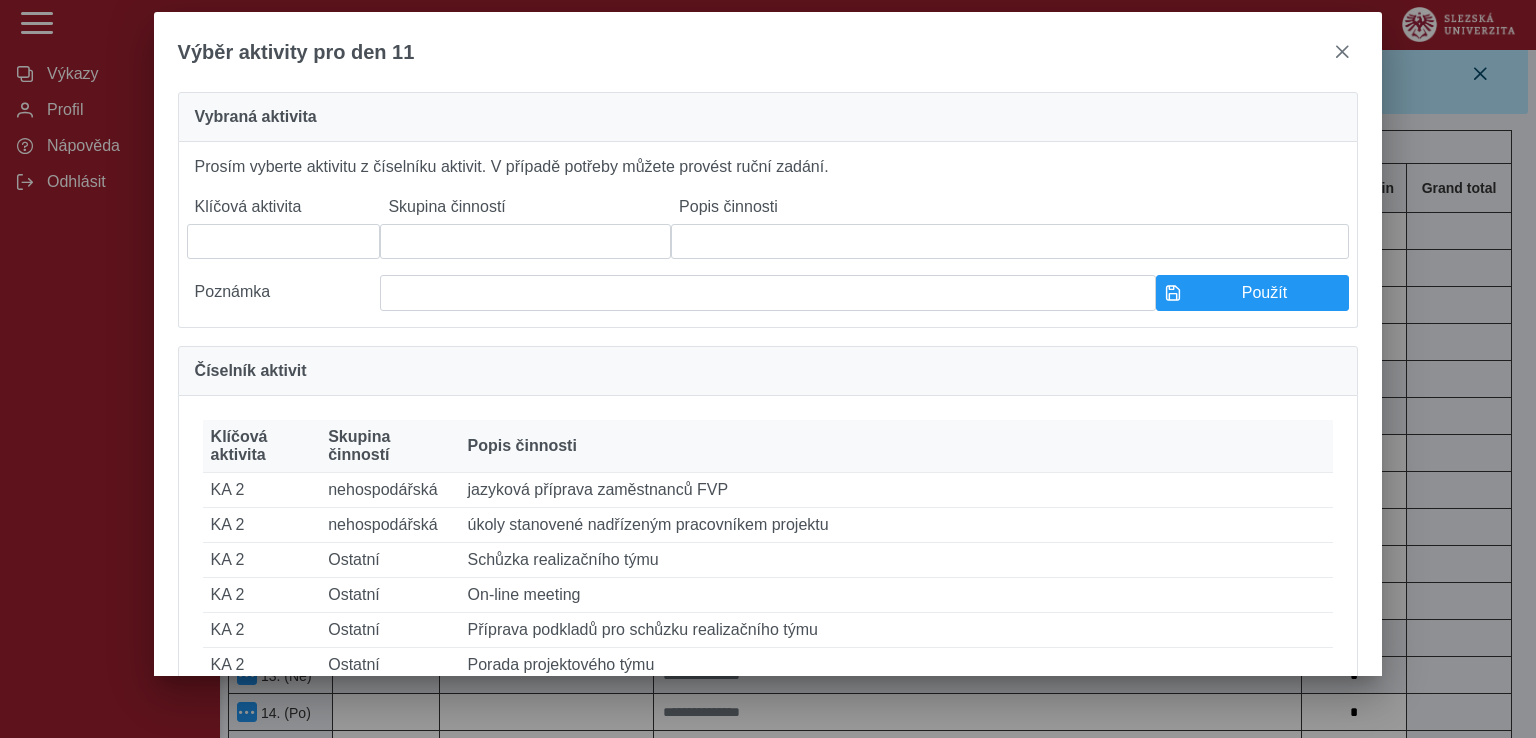 type on "****" 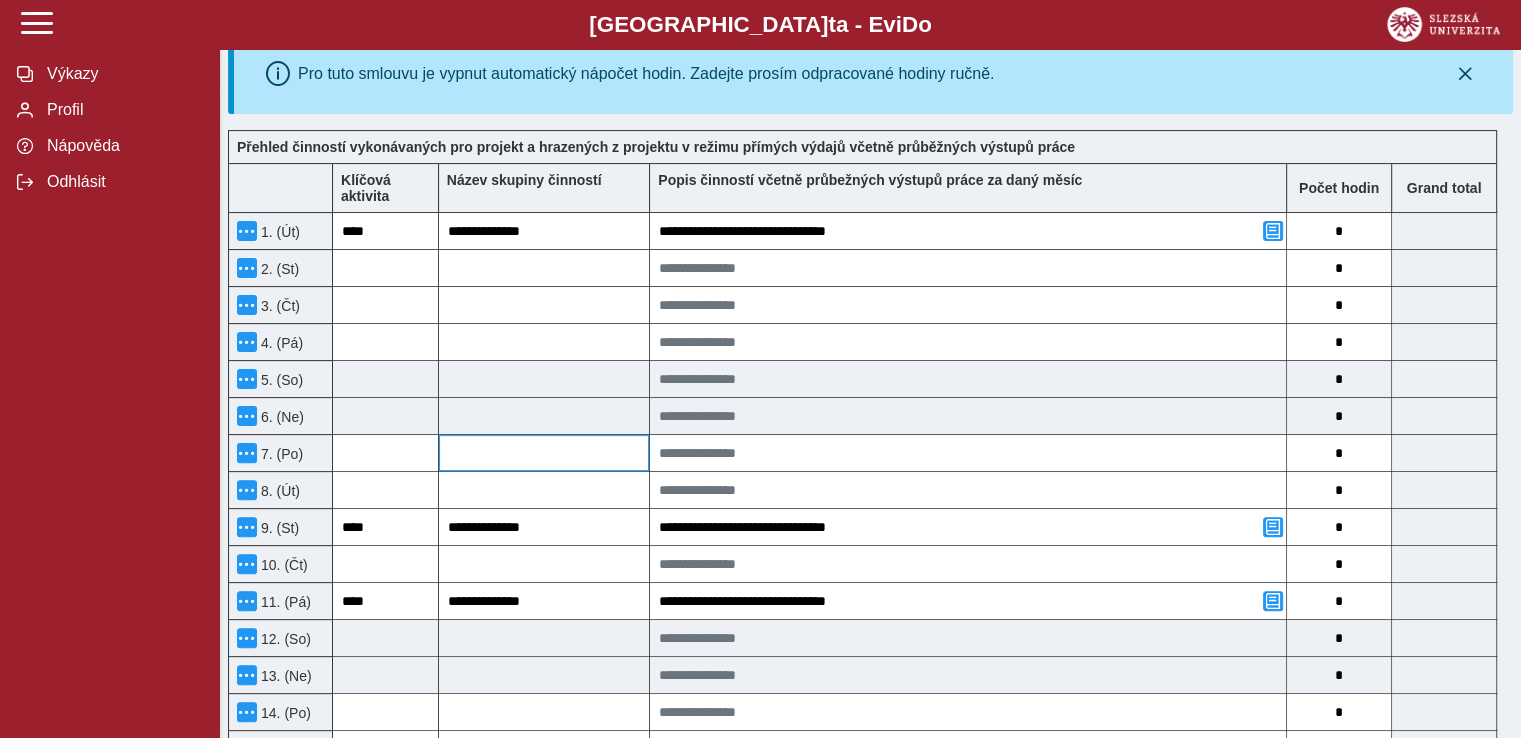 scroll, scrollTop: 600, scrollLeft: 0, axis: vertical 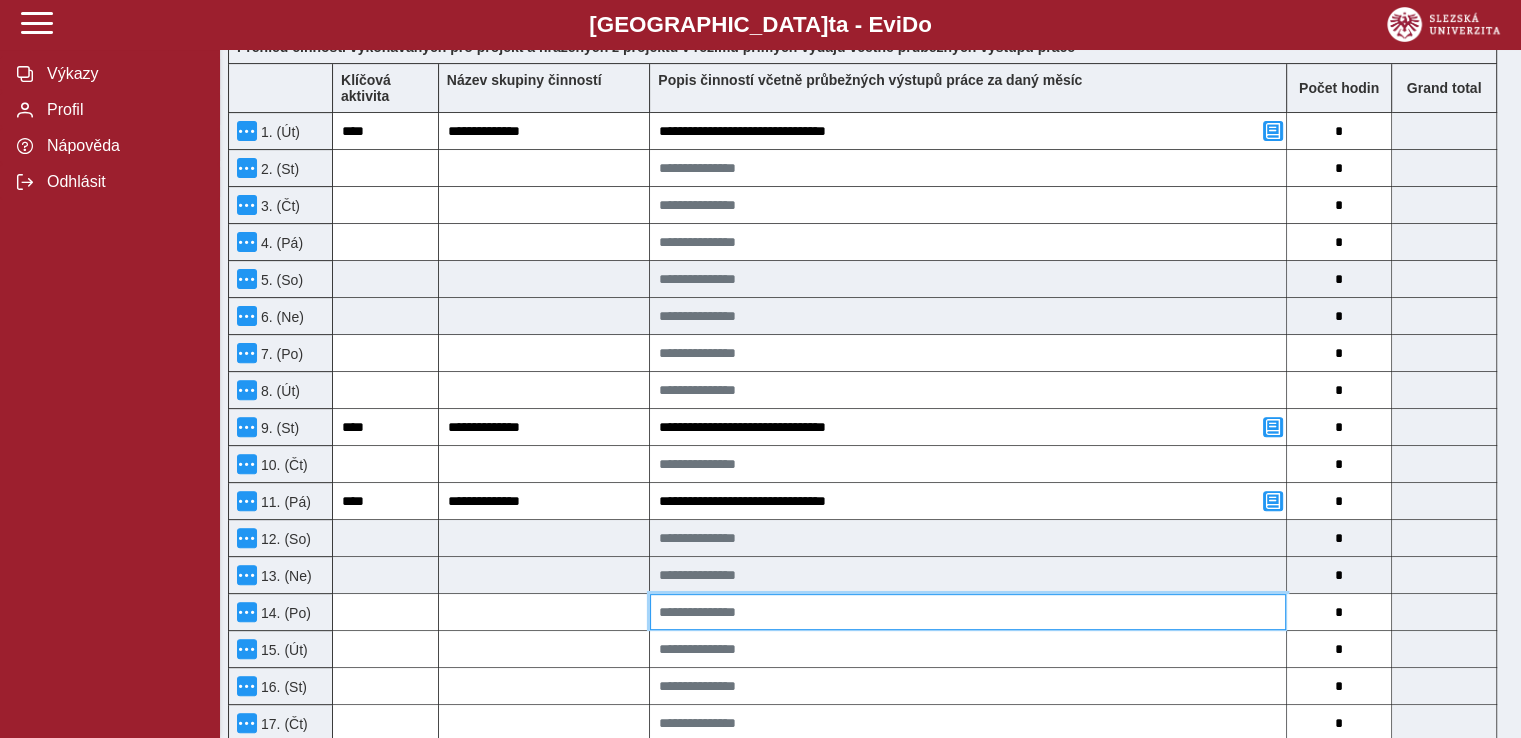 click at bounding box center (968, 612) 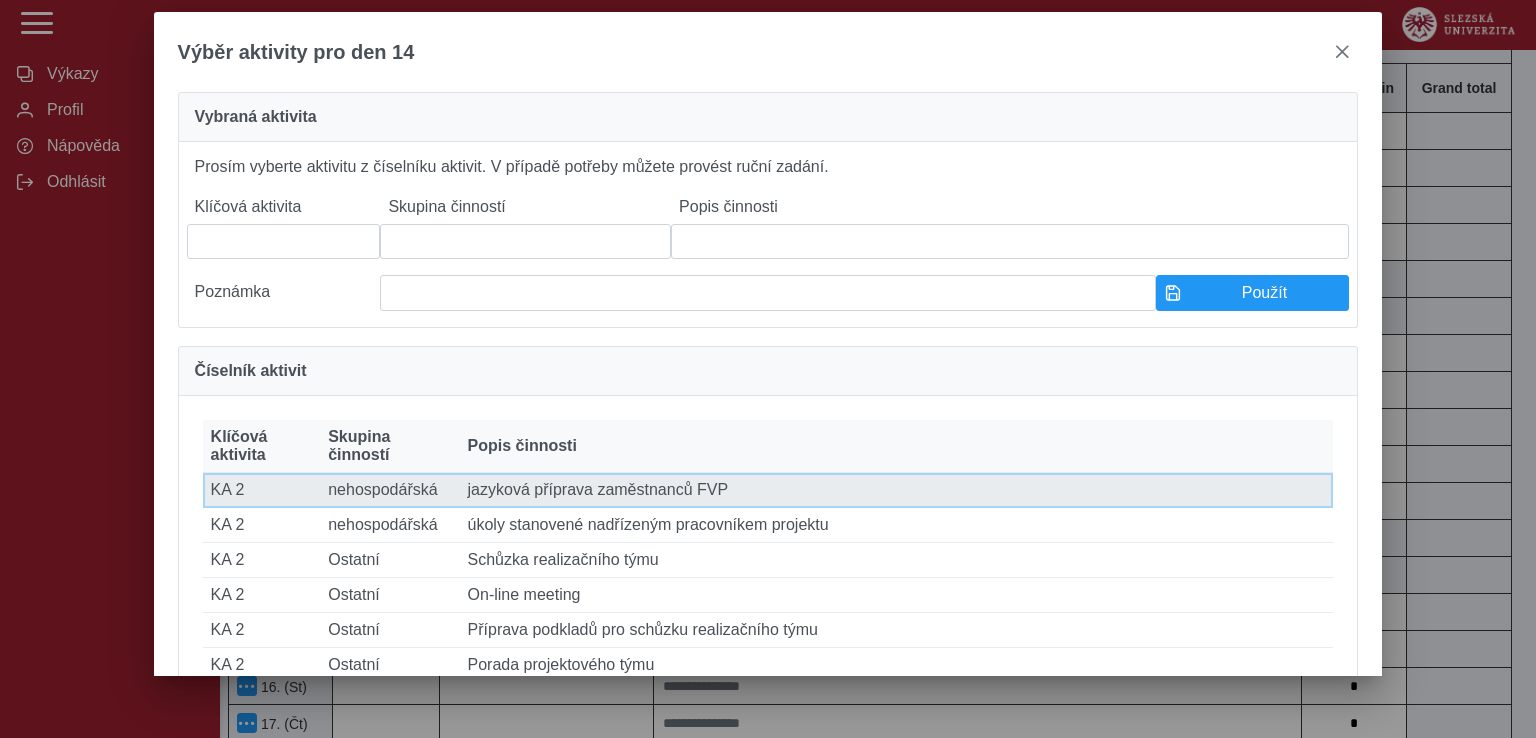 click on "Popis činnosti jazyková příprava zaměstnanců FVP" at bounding box center [897, 490] 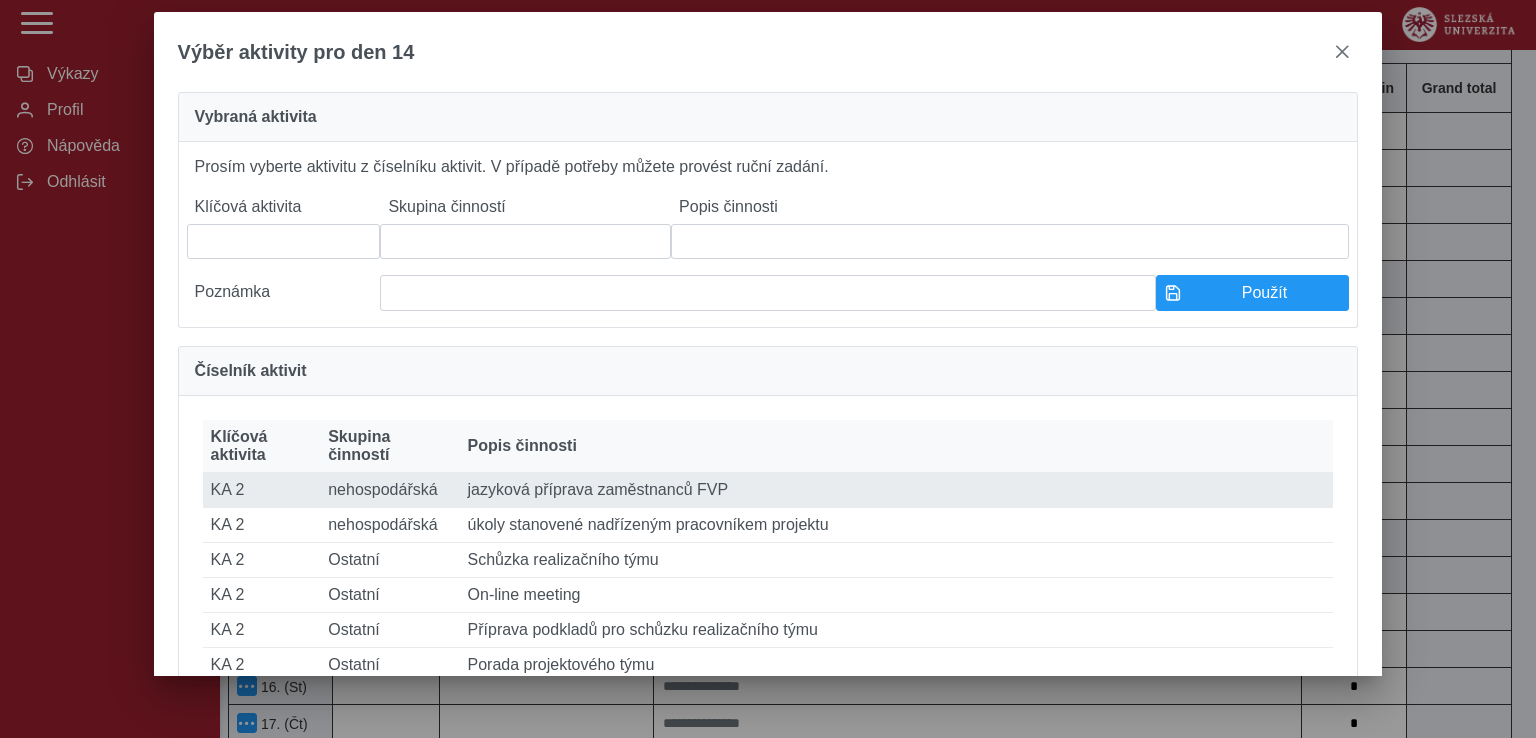 type on "****" 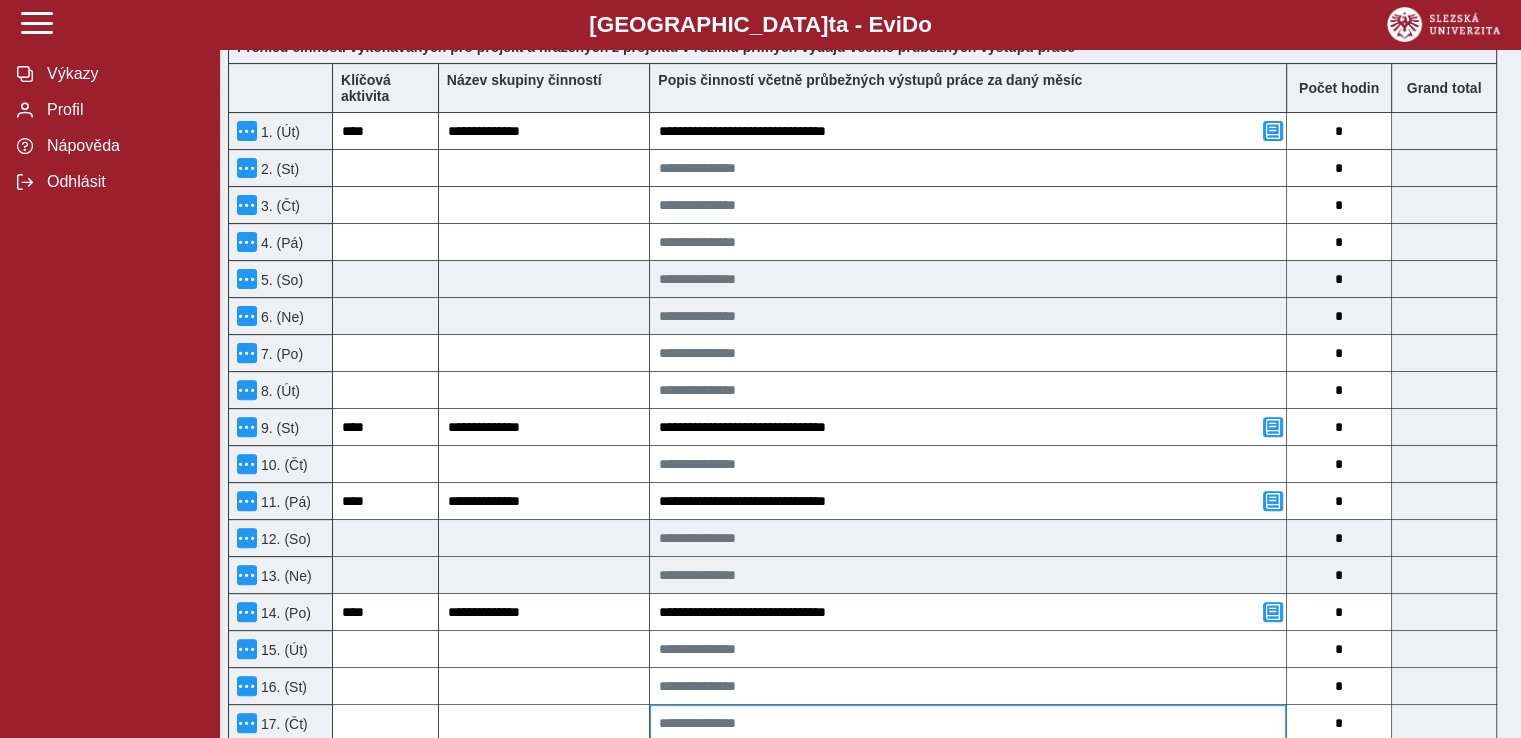 scroll, scrollTop: 700, scrollLeft: 0, axis: vertical 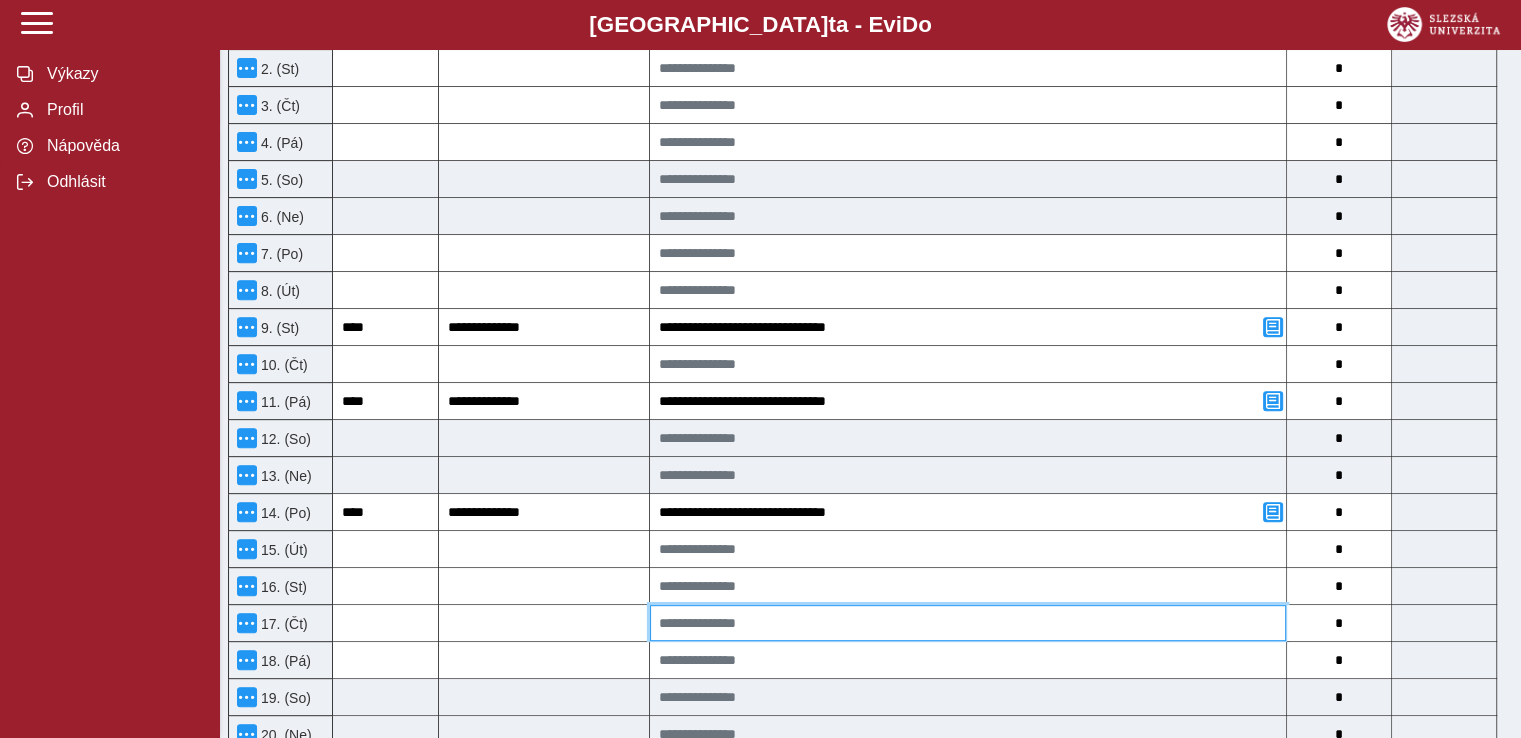 click at bounding box center (968, 623) 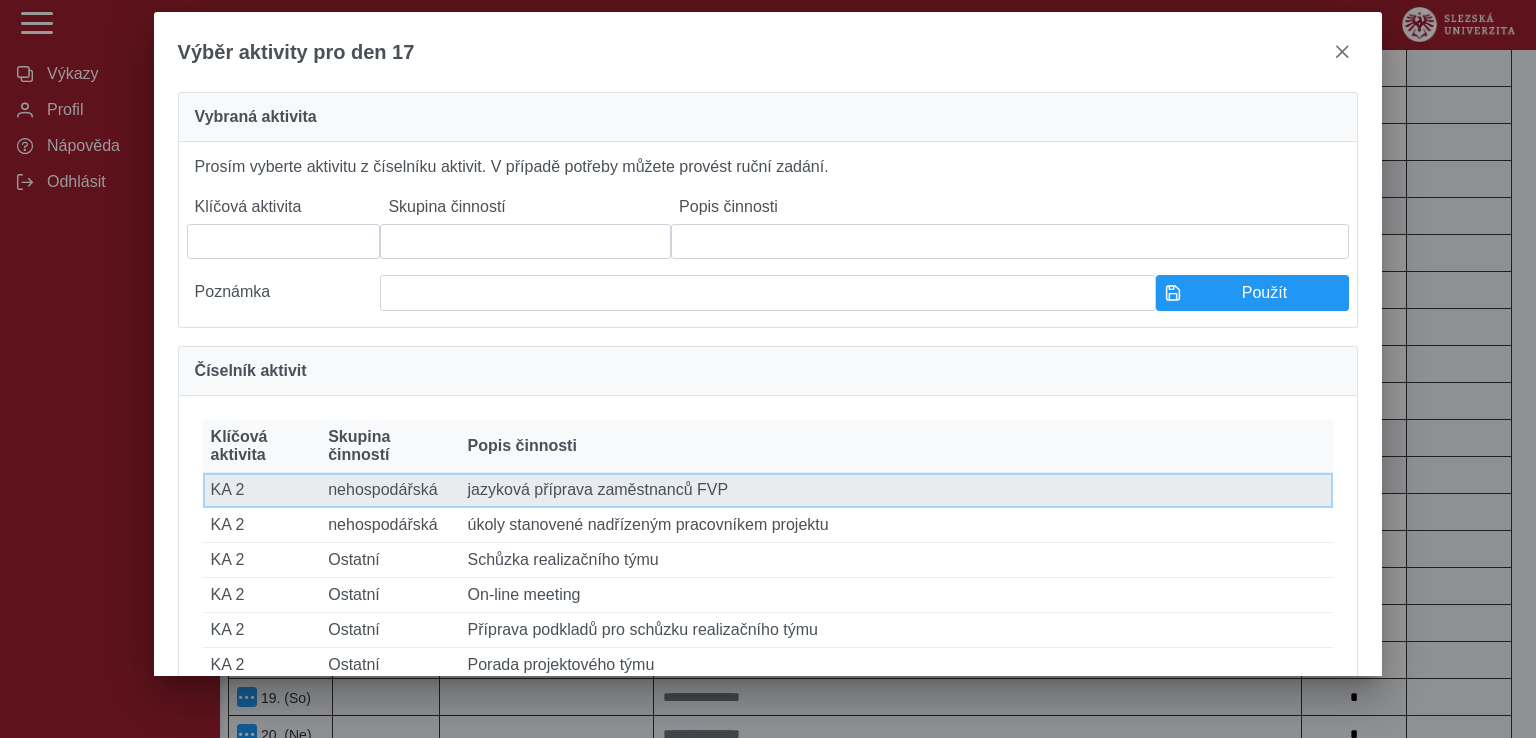 click on "Popis činnosti jazyková příprava zaměstnanců FVP" at bounding box center (897, 490) 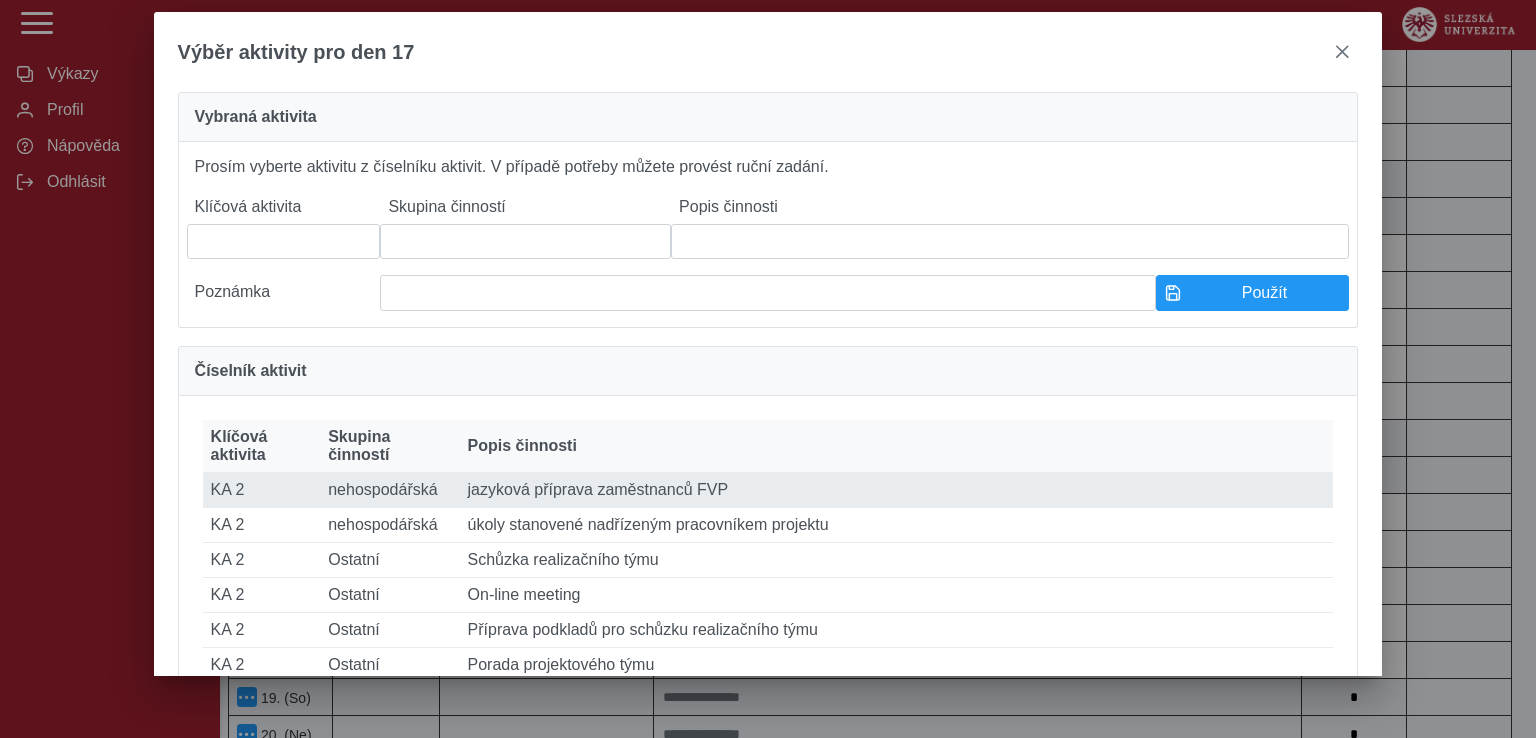 type on "****" 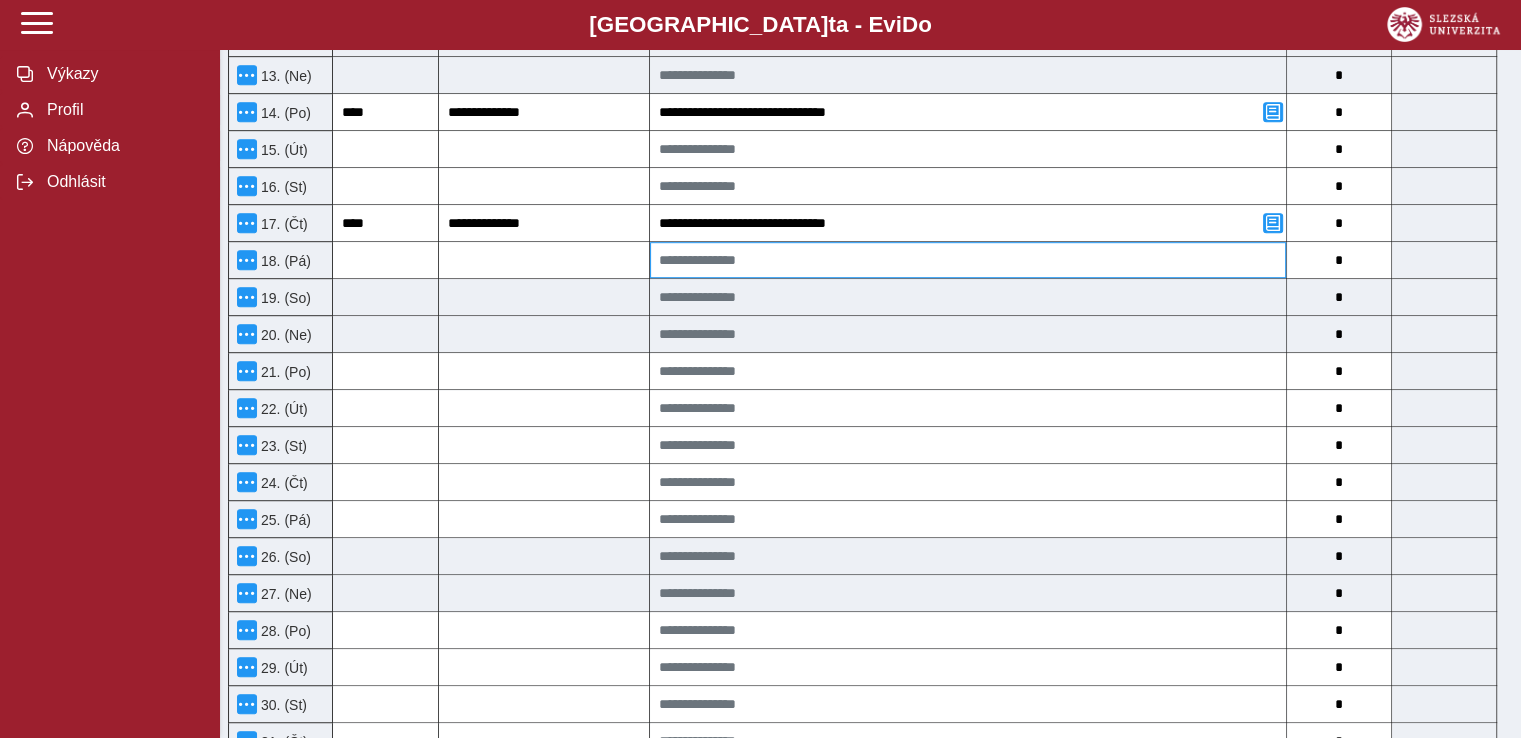 scroll, scrollTop: 1200, scrollLeft: 0, axis: vertical 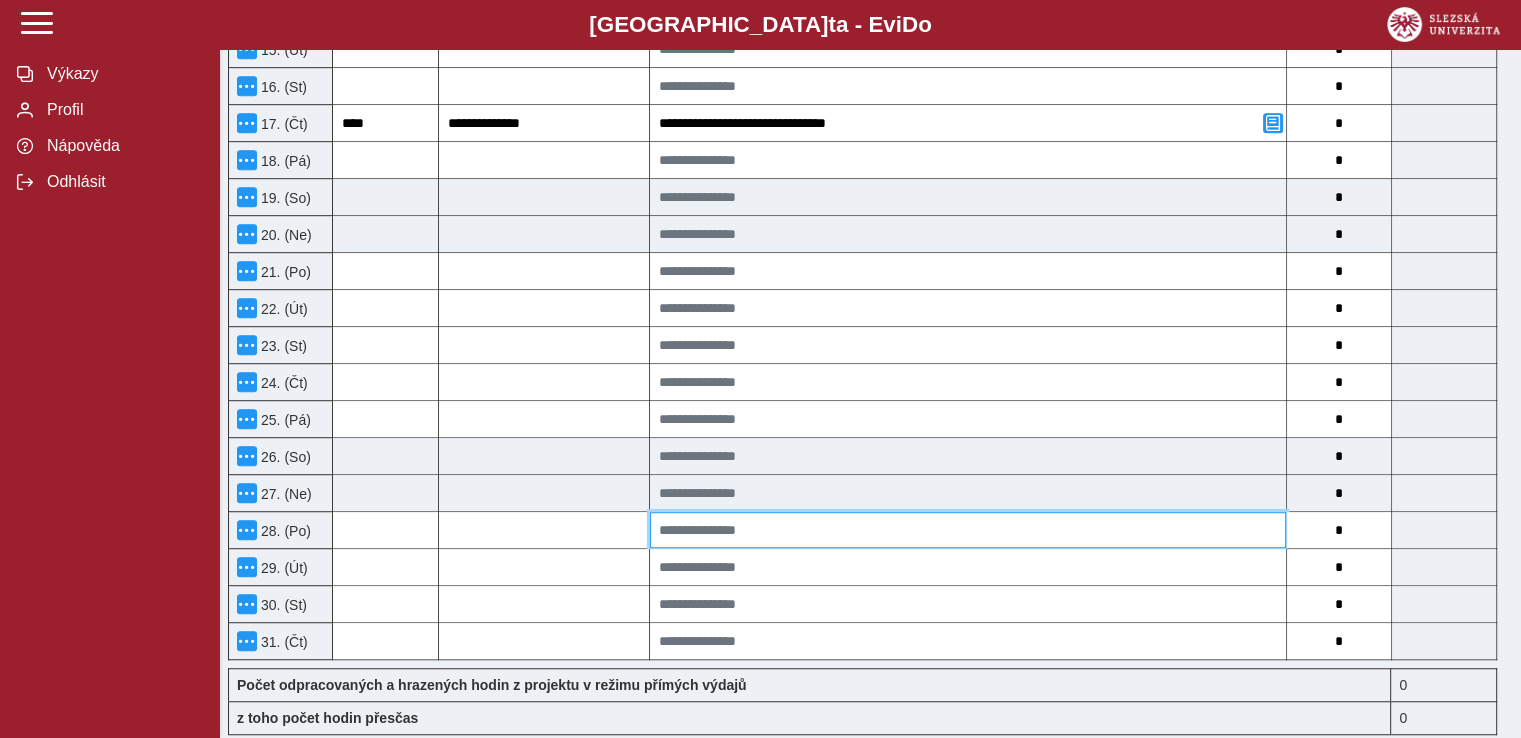 click at bounding box center (968, 530) 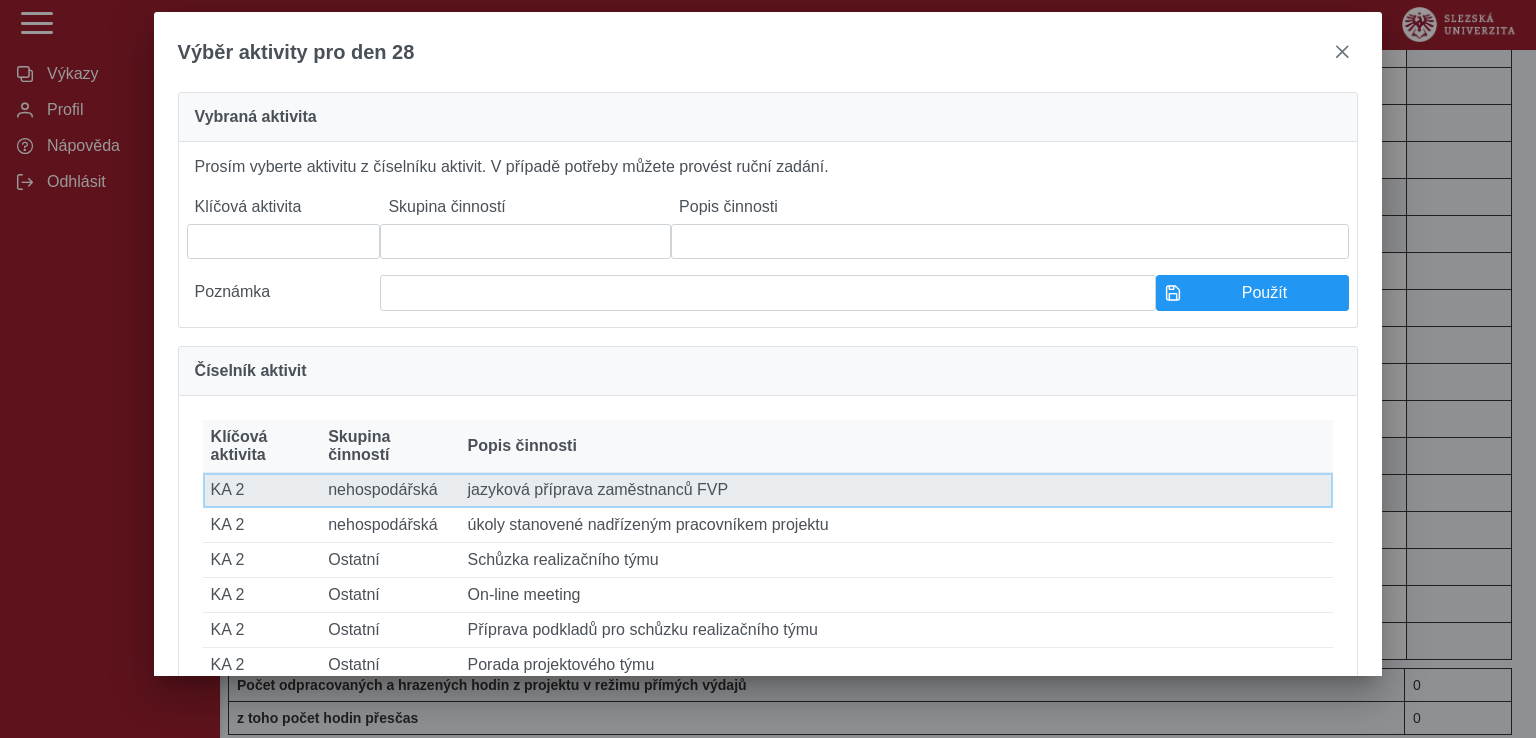 click on "Popis činnosti jazyková příprava zaměstnanců FVP" at bounding box center [897, 490] 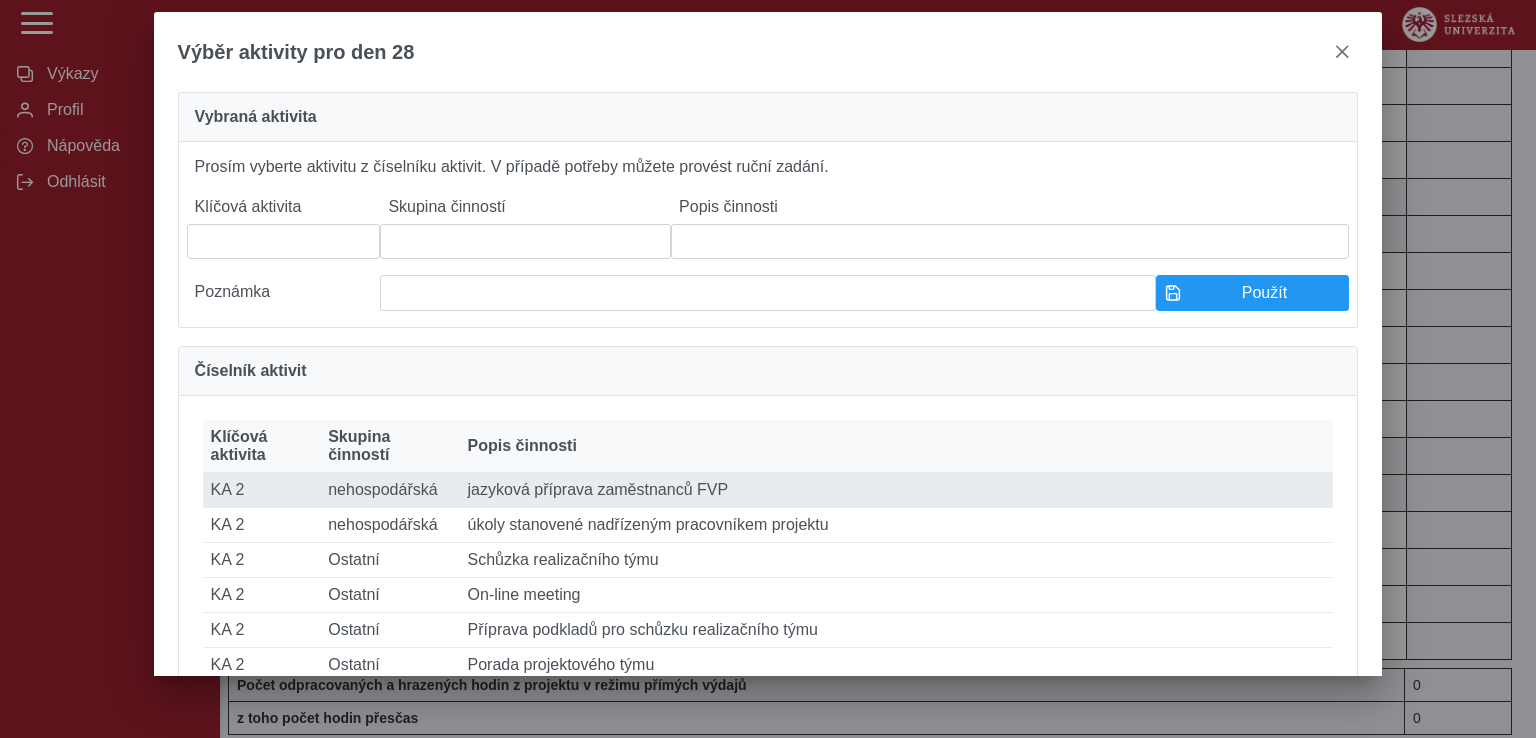 type on "****" 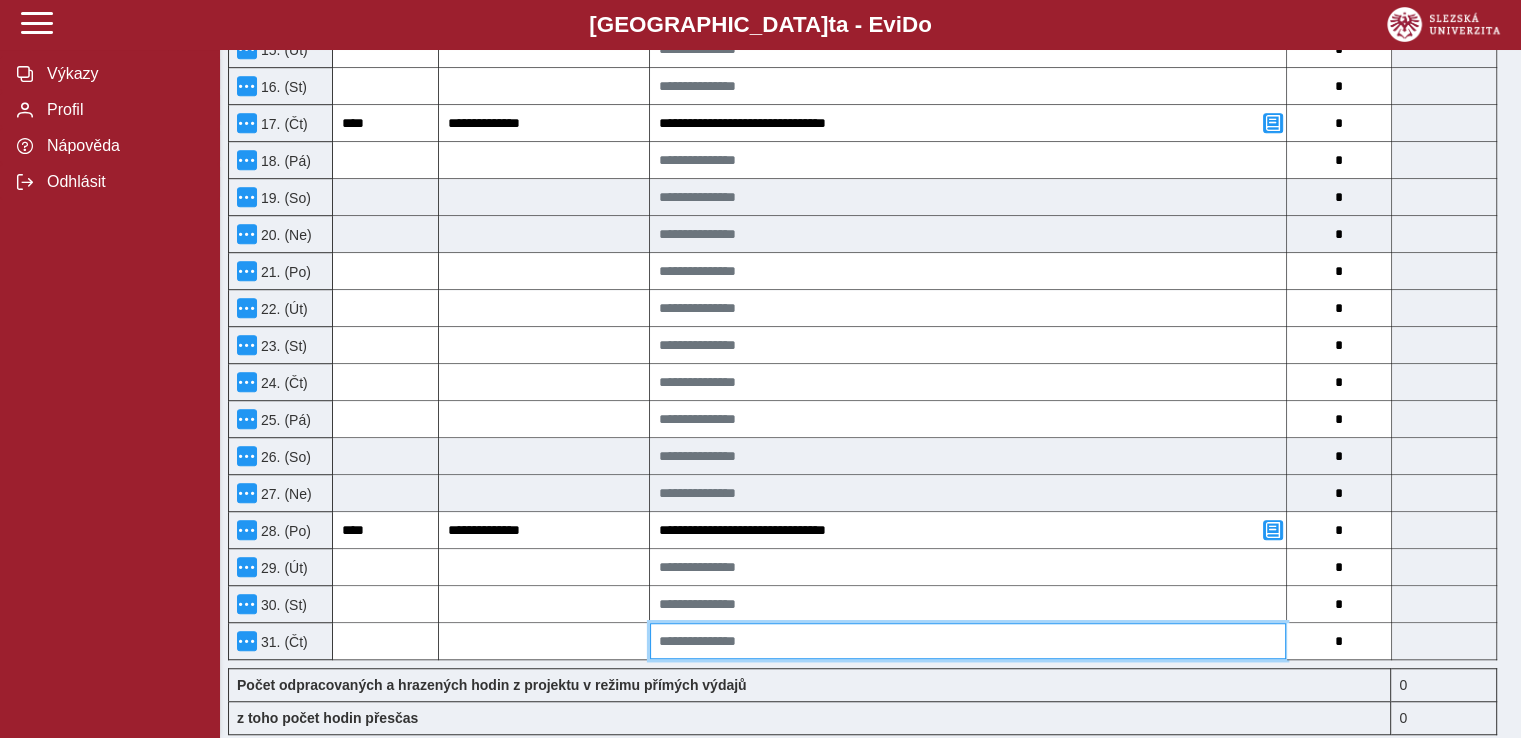 click at bounding box center [968, 641] 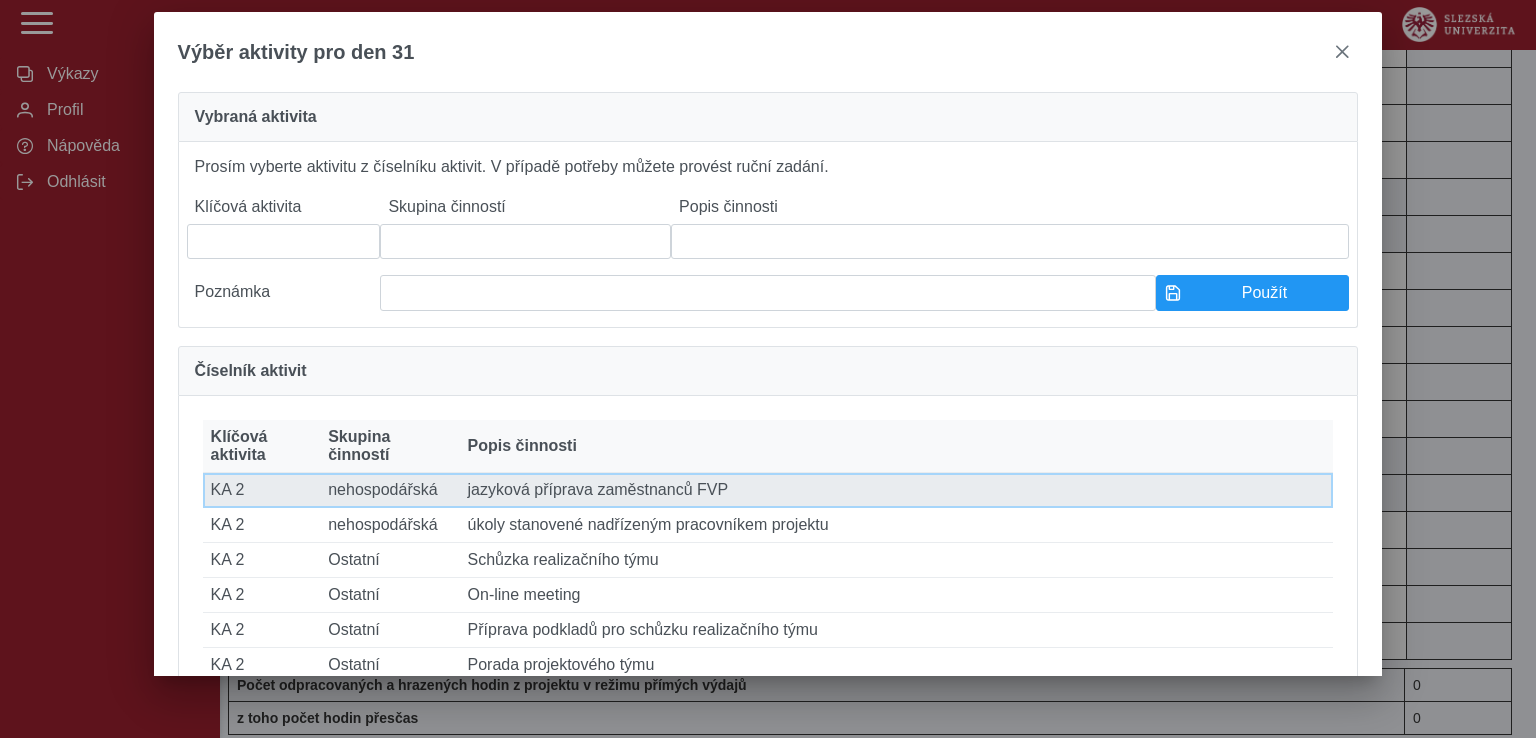 click on "Popis činnosti jazyková příprava zaměstnanců FVP" at bounding box center (897, 490) 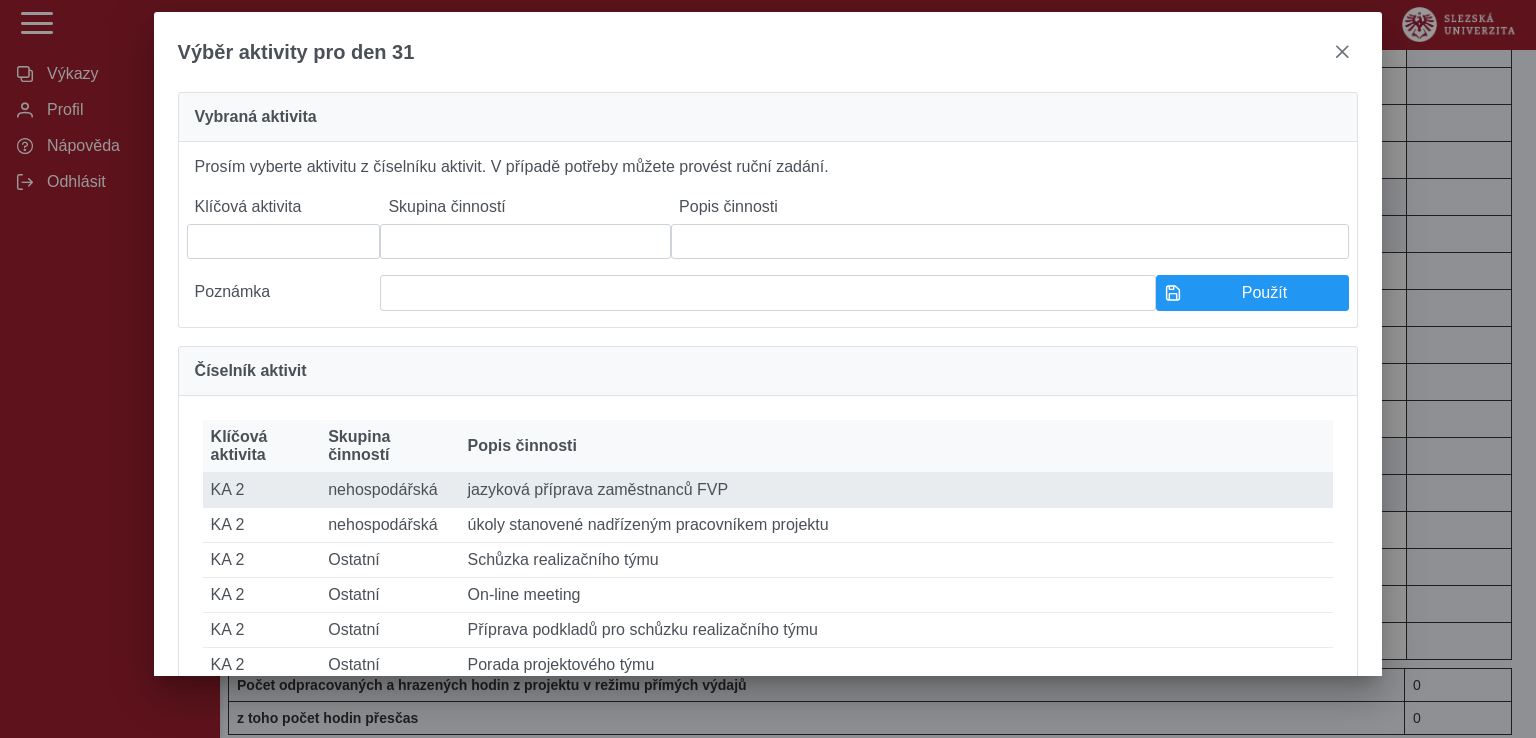 type on "****" 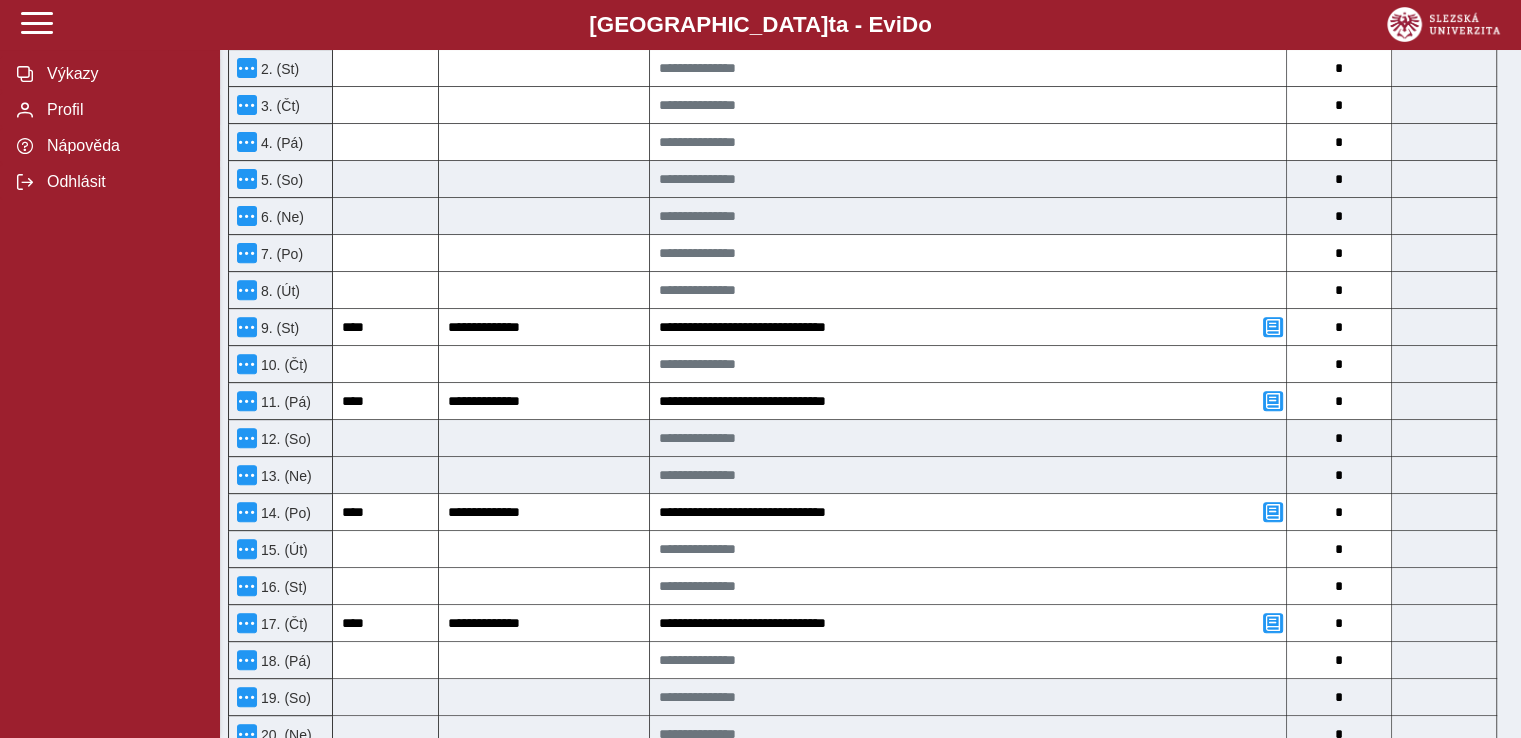 scroll, scrollTop: 600, scrollLeft: 0, axis: vertical 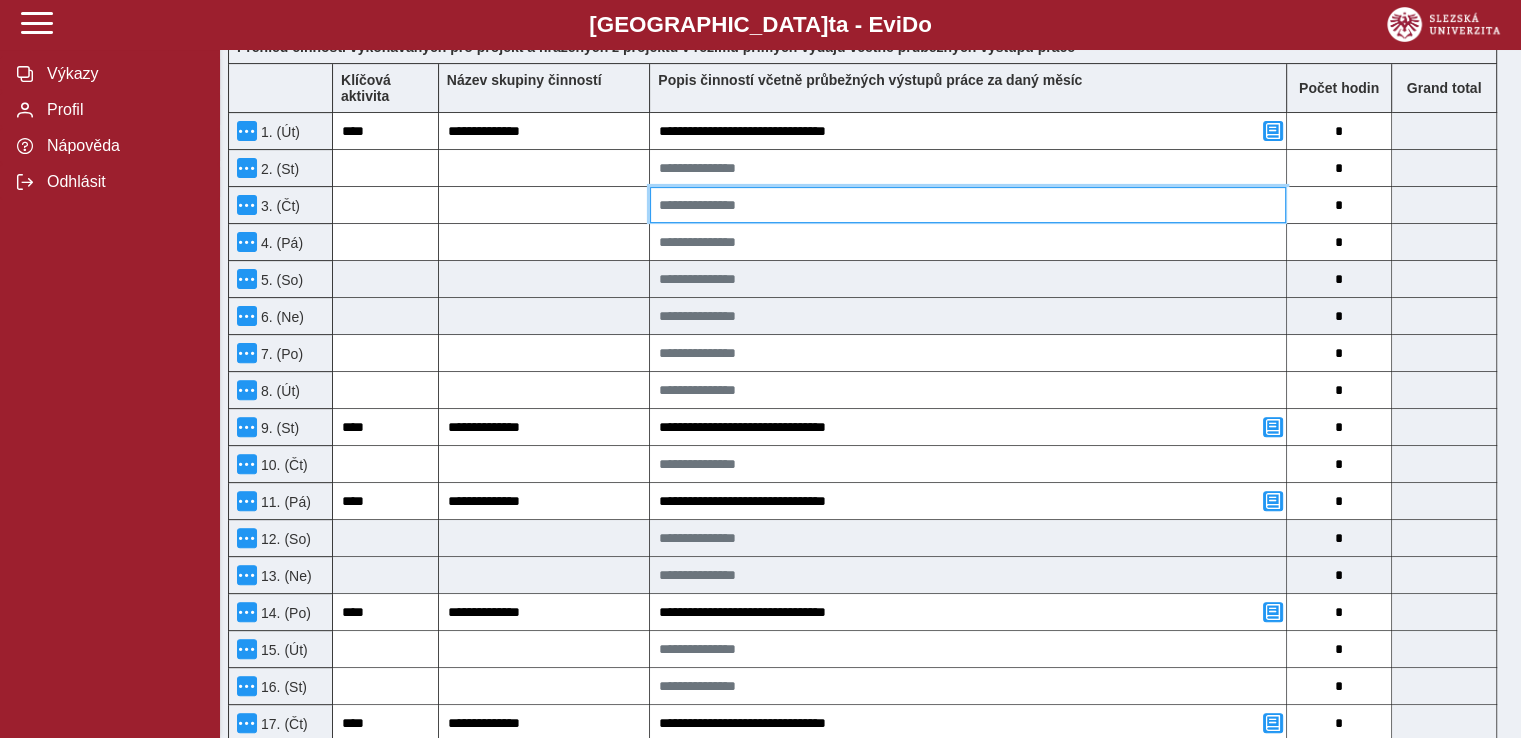 click at bounding box center (968, 205) 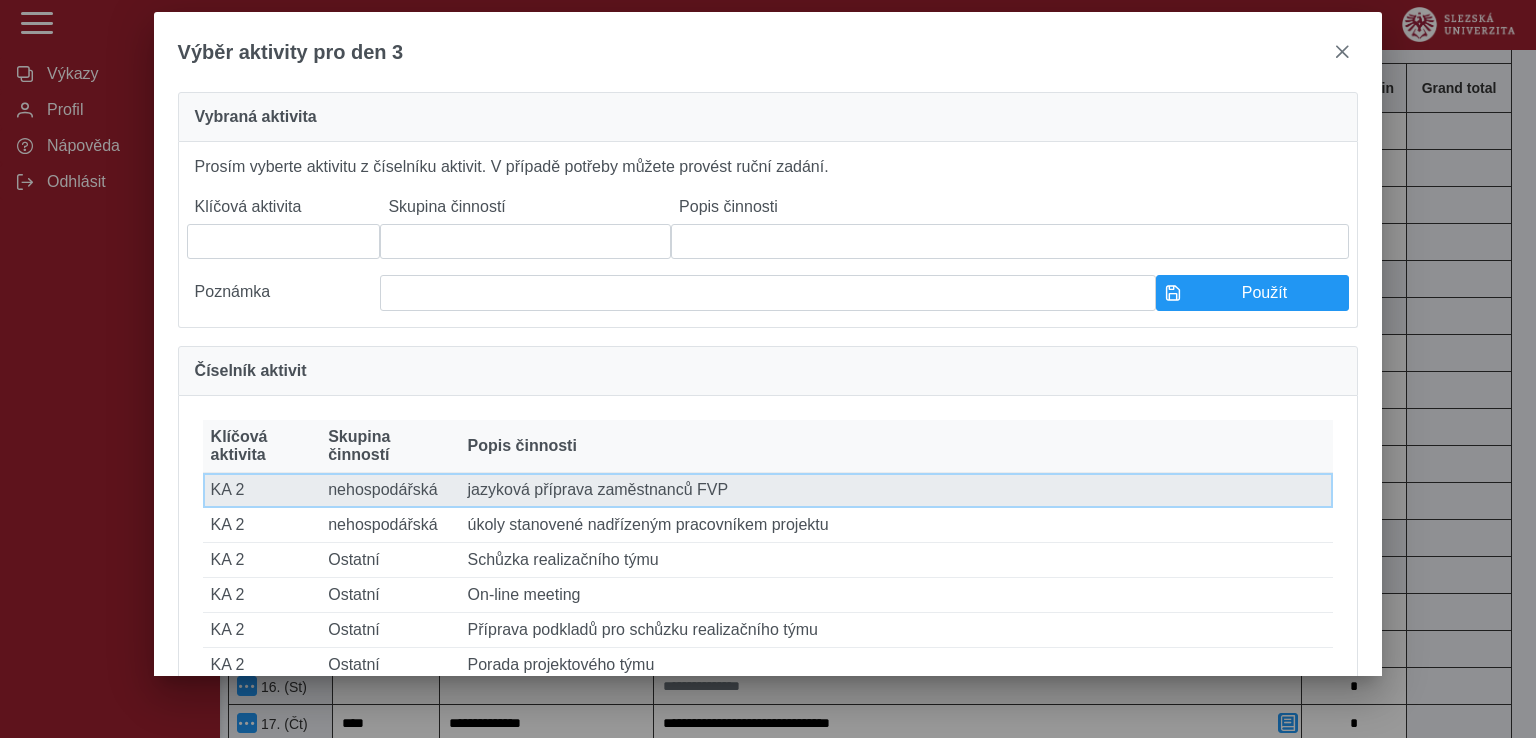 click on "Popis činnosti jazyková příprava zaměstnanců FVP" at bounding box center (897, 490) 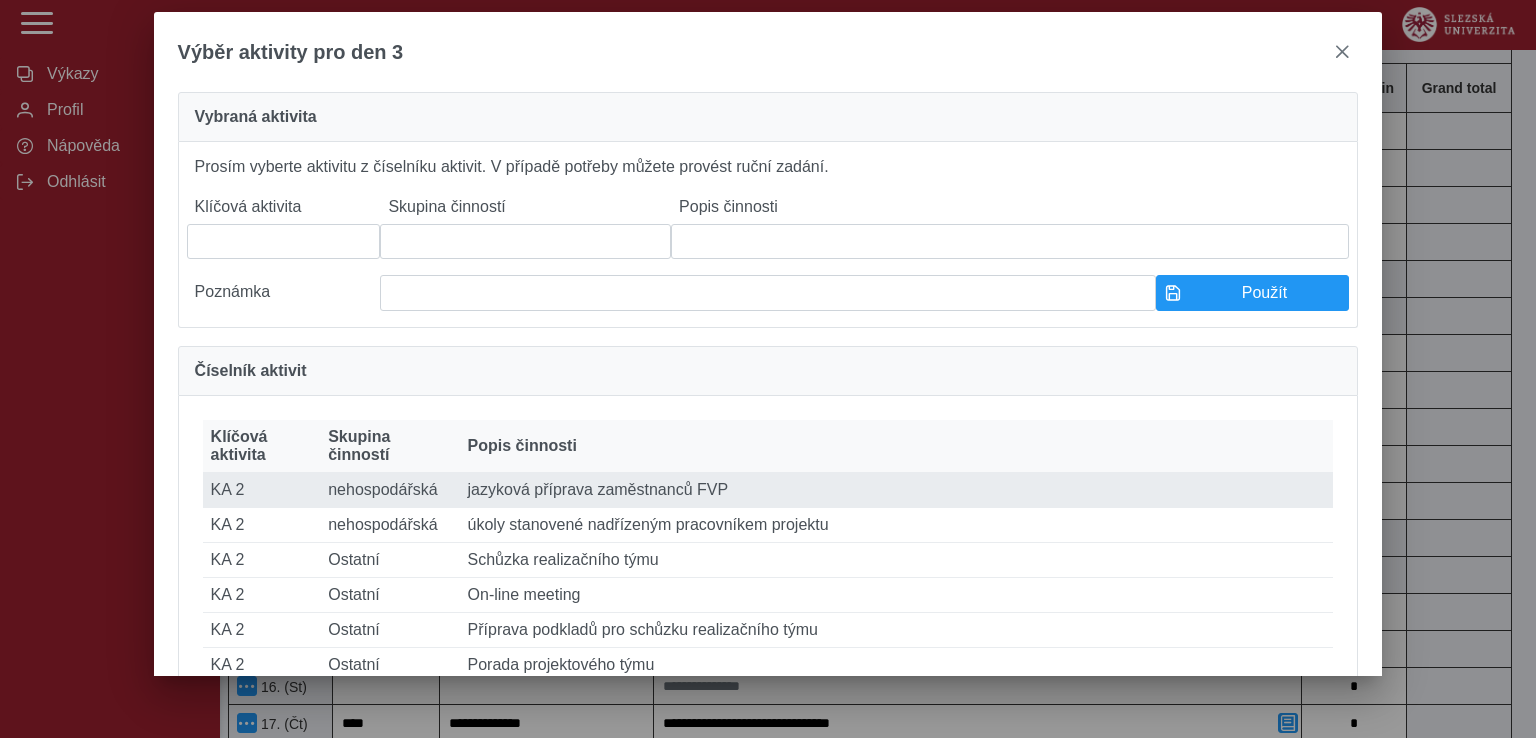 type on "****" 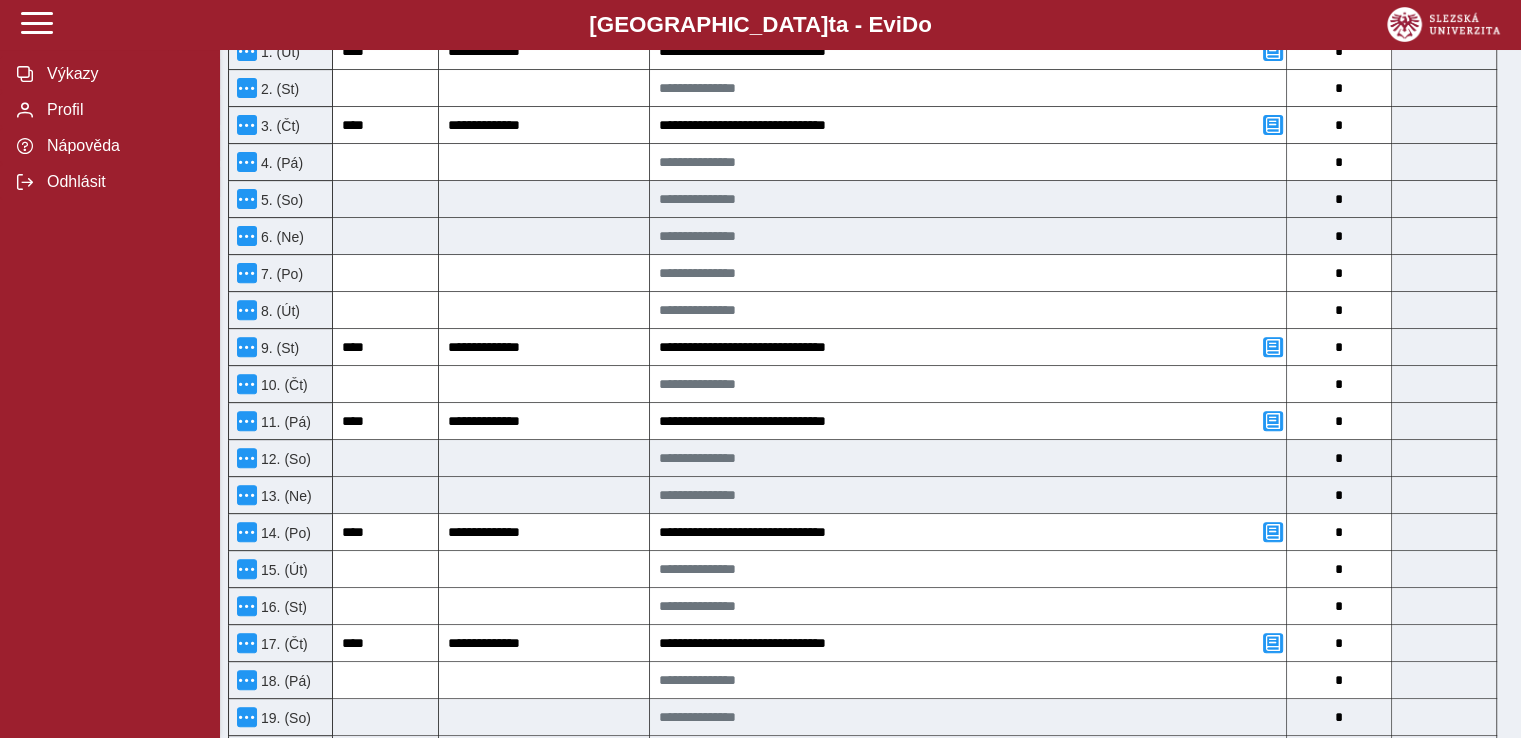 scroll, scrollTop: 720, scrollLeft: 0, axis: vertical 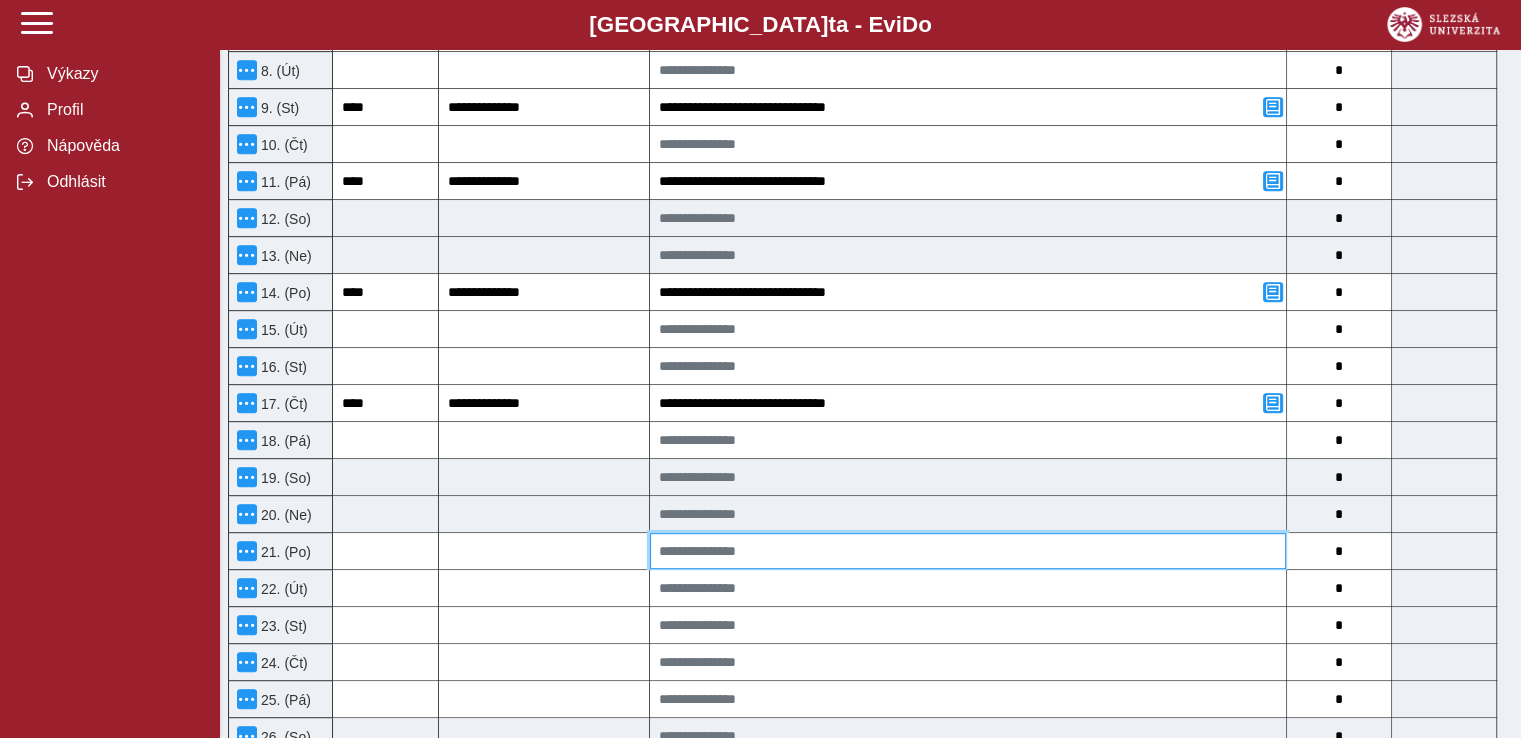 click at bounding box center (968, 551) 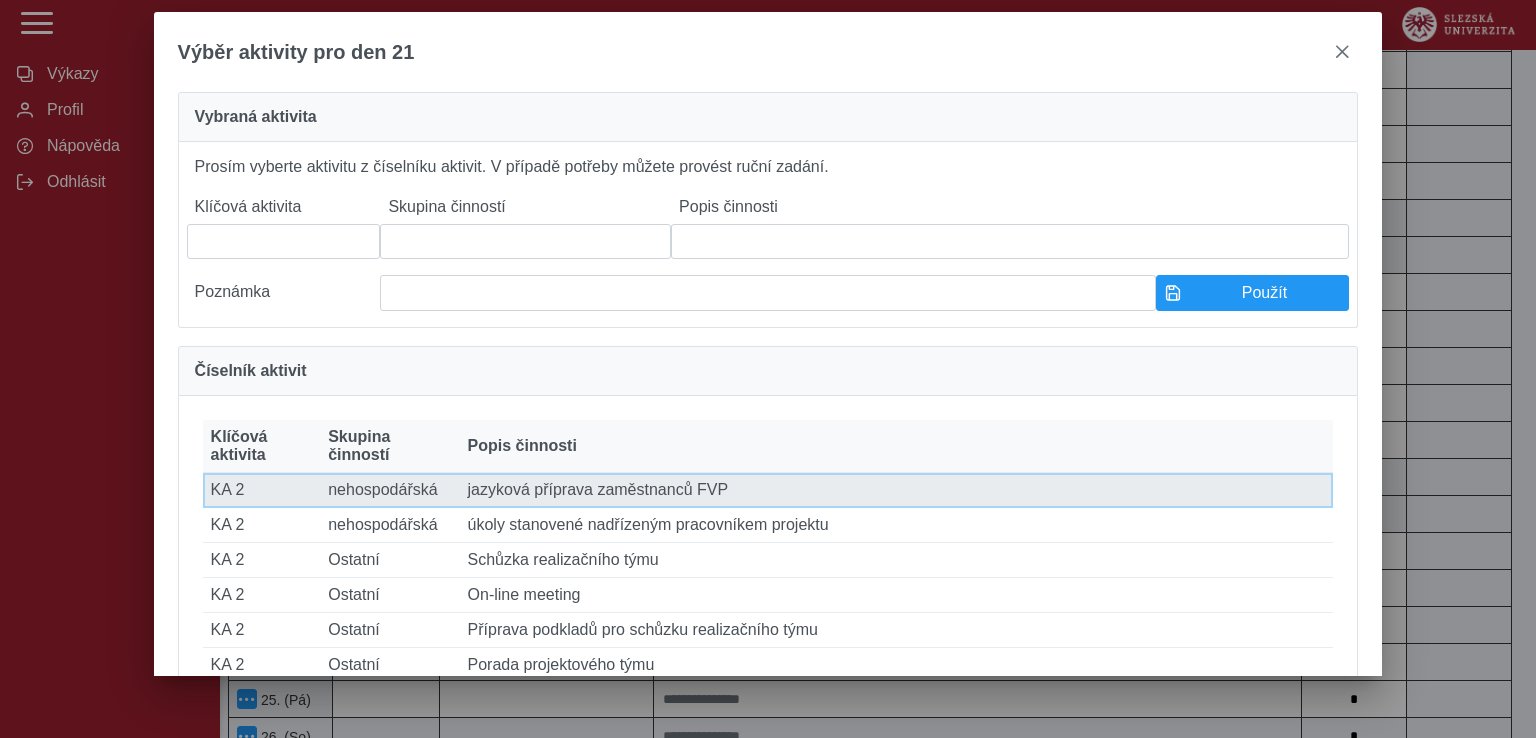 click on "Popis činnosti jazyková příprava zaměstnanců FVP" at bounding box center [897, 490] 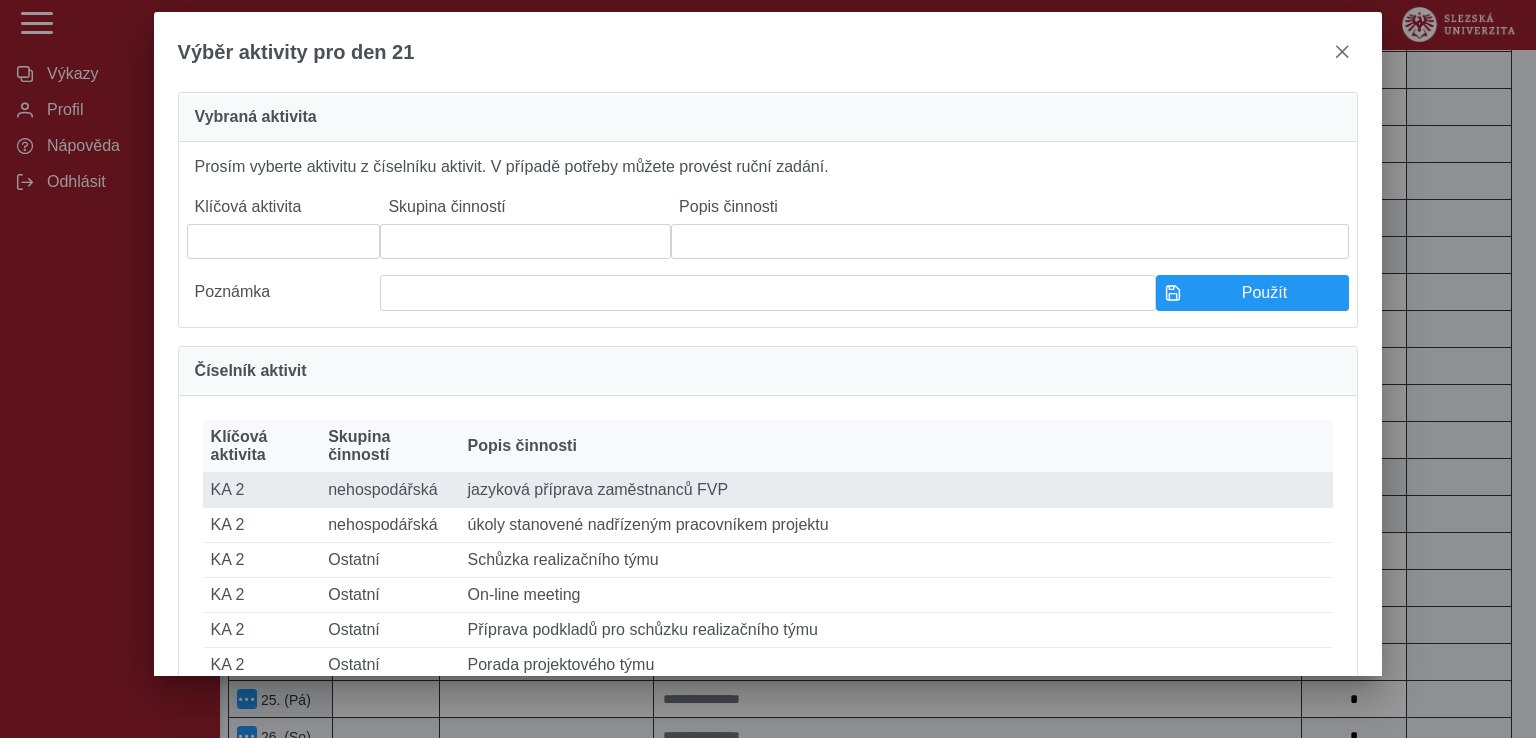 type on "****" 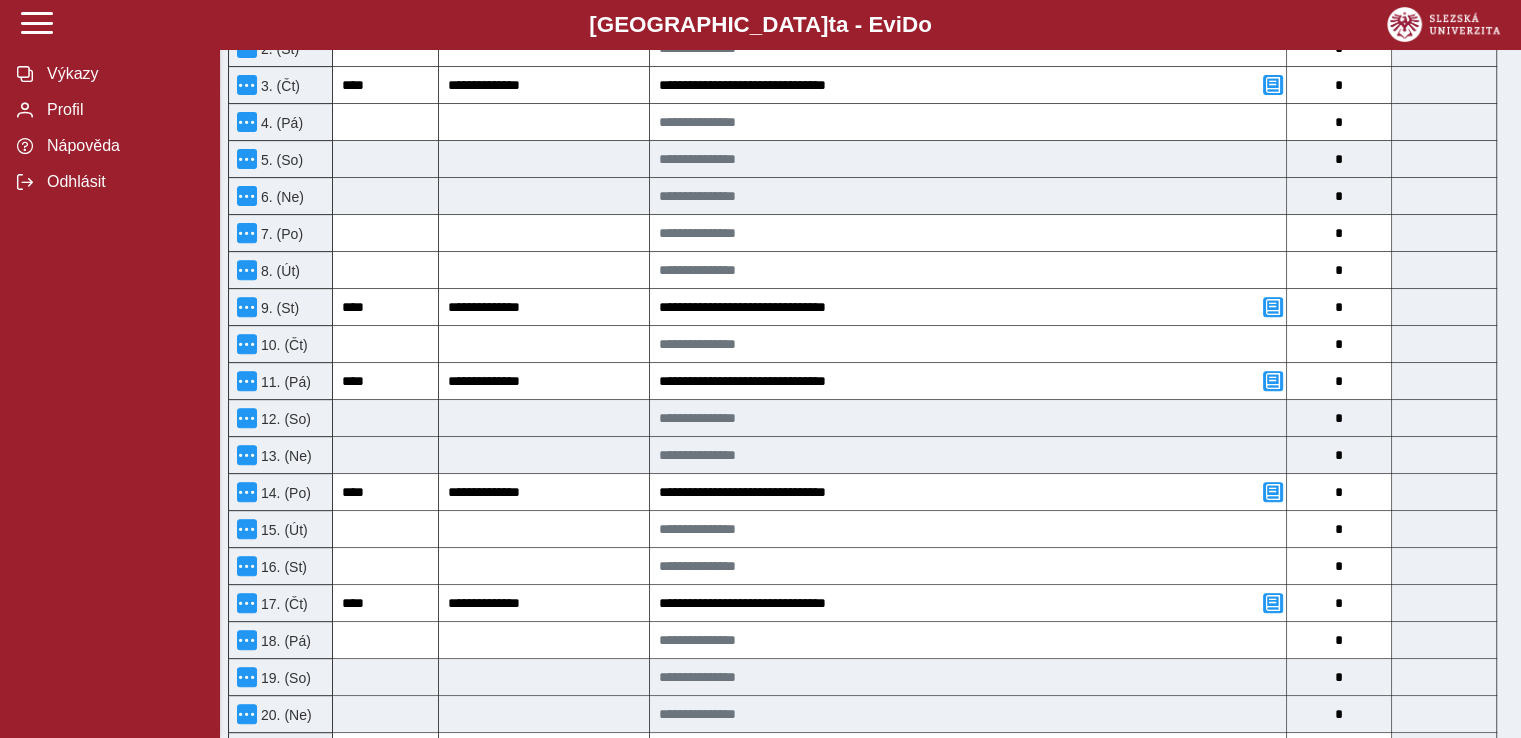 scroll, scrollTop: 620, scrollLeft: 0, axis: vertical 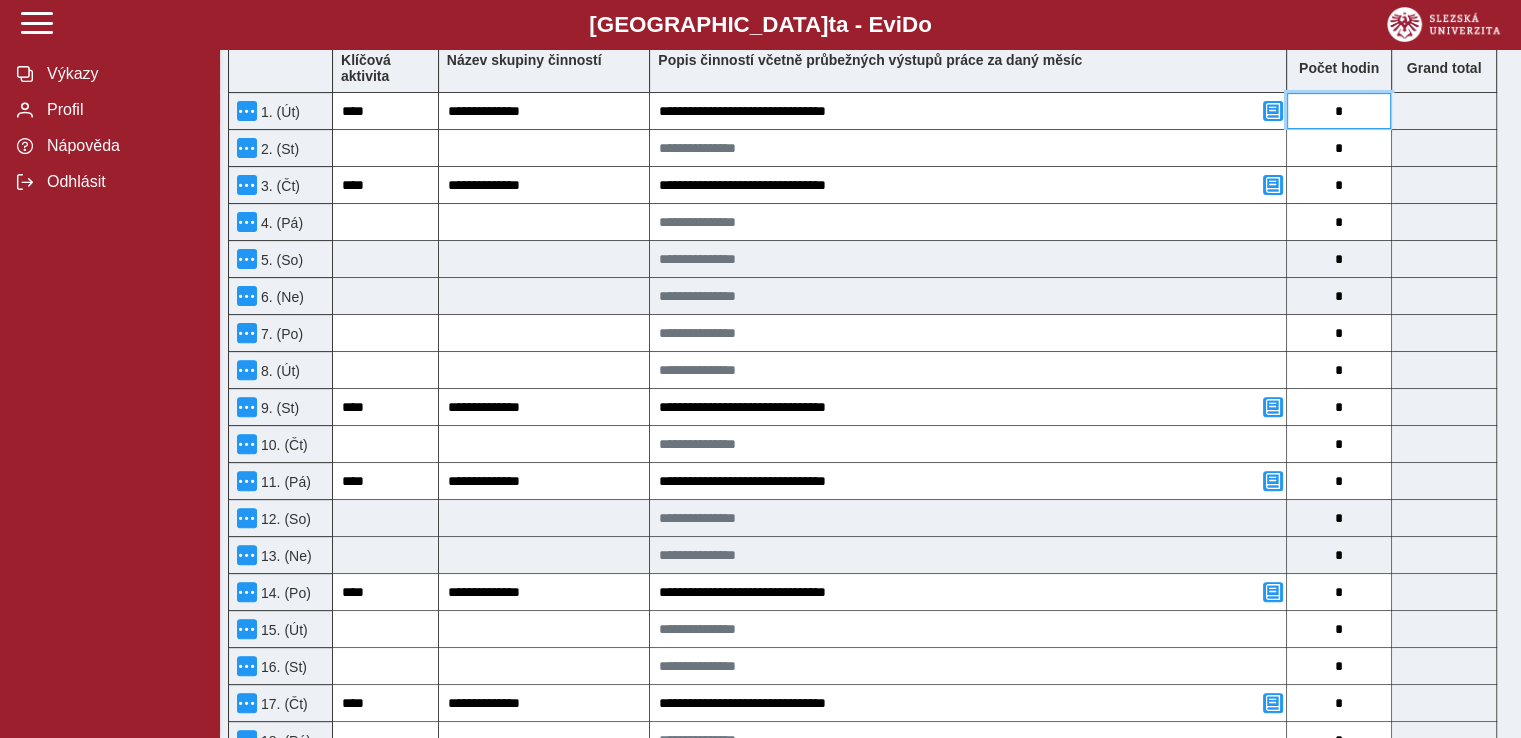 click on "*" at bounding box center (1339, 111) 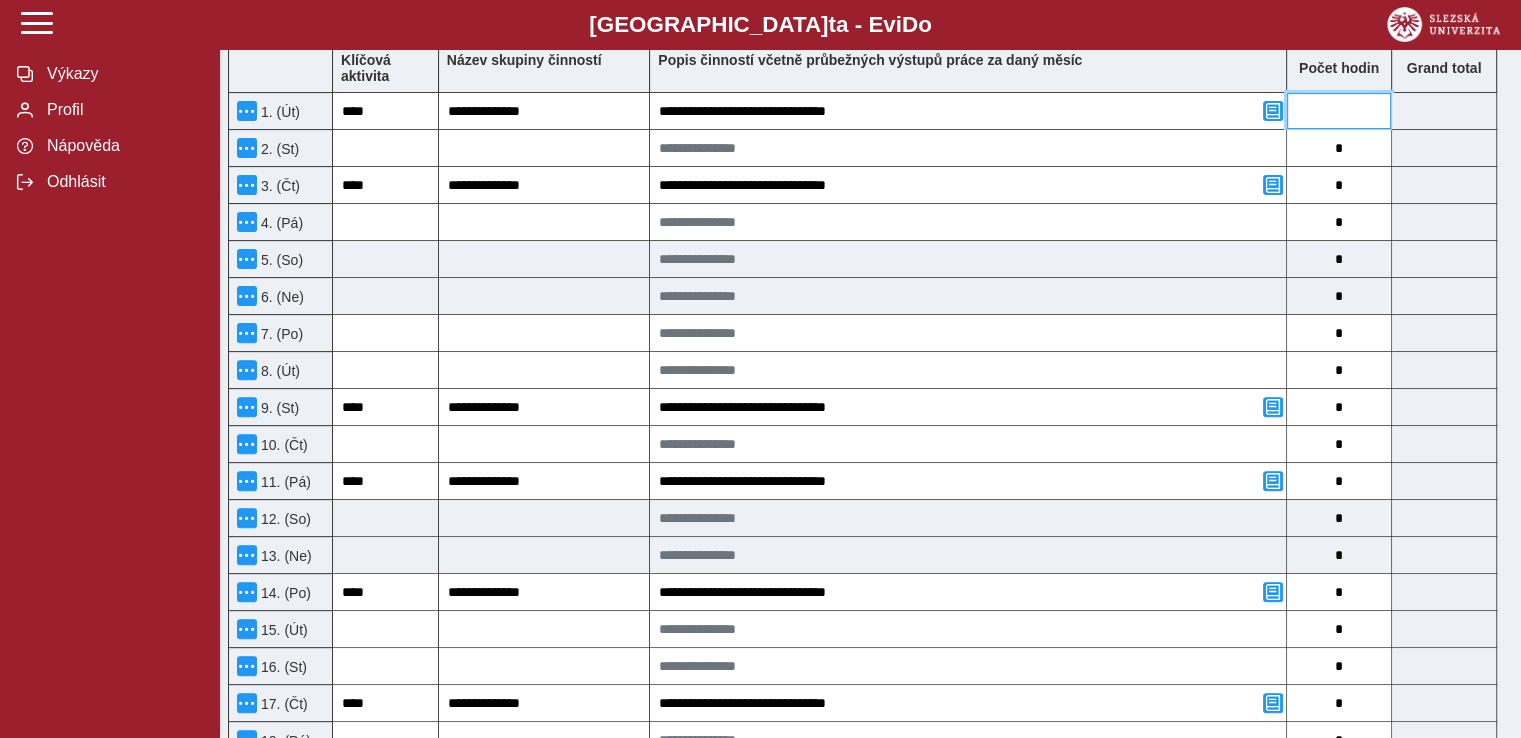 type on "*" 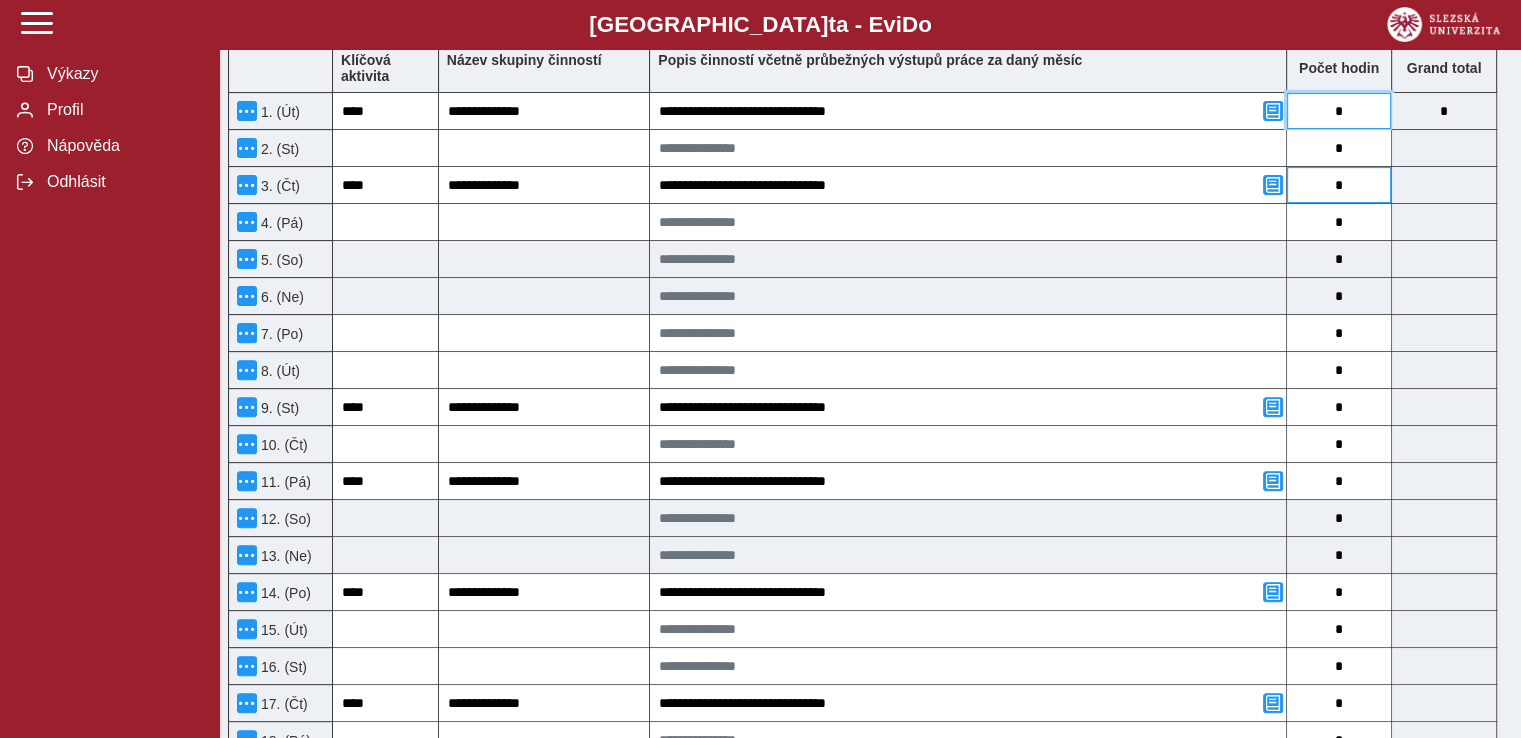 type on "*" 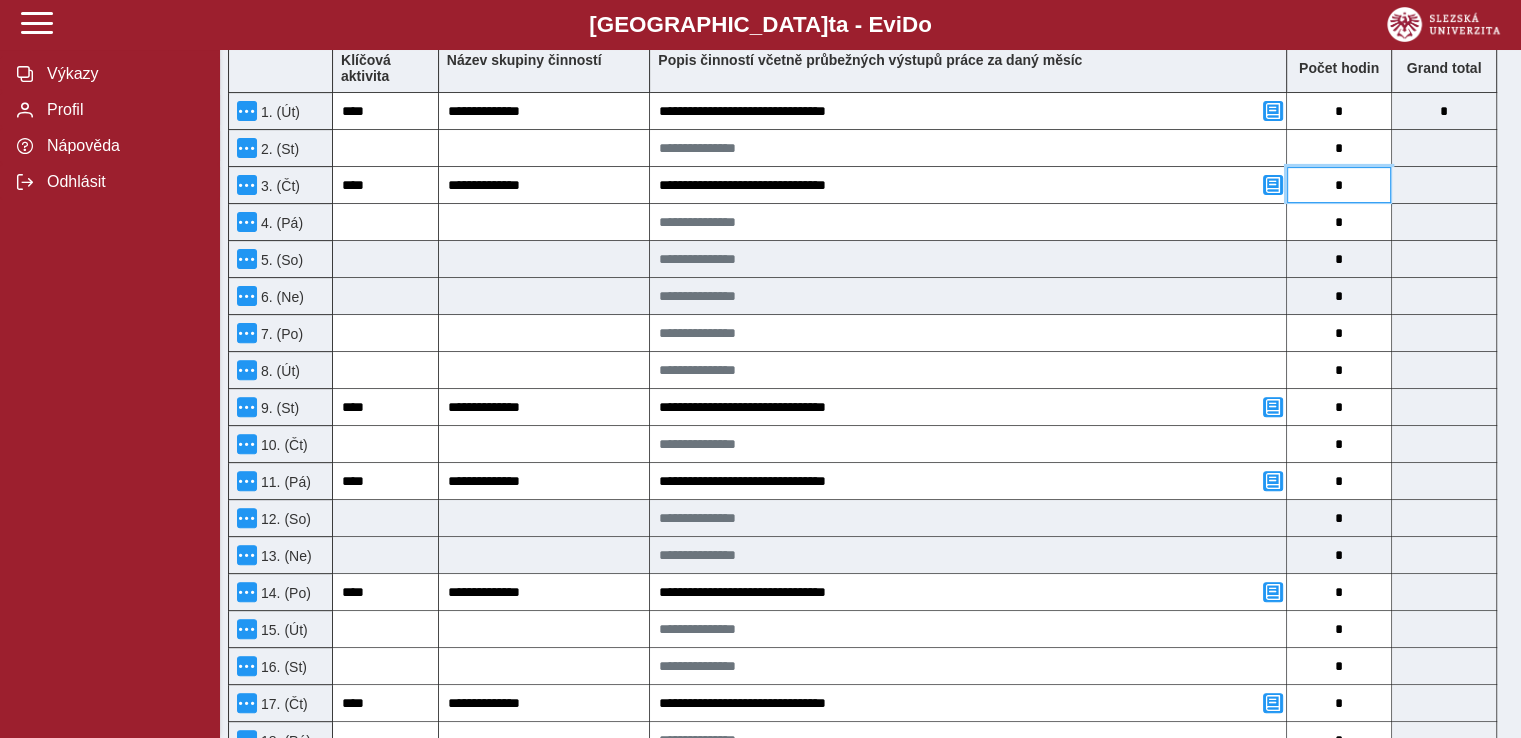 click on "*" at bounding box center [1339, 185] 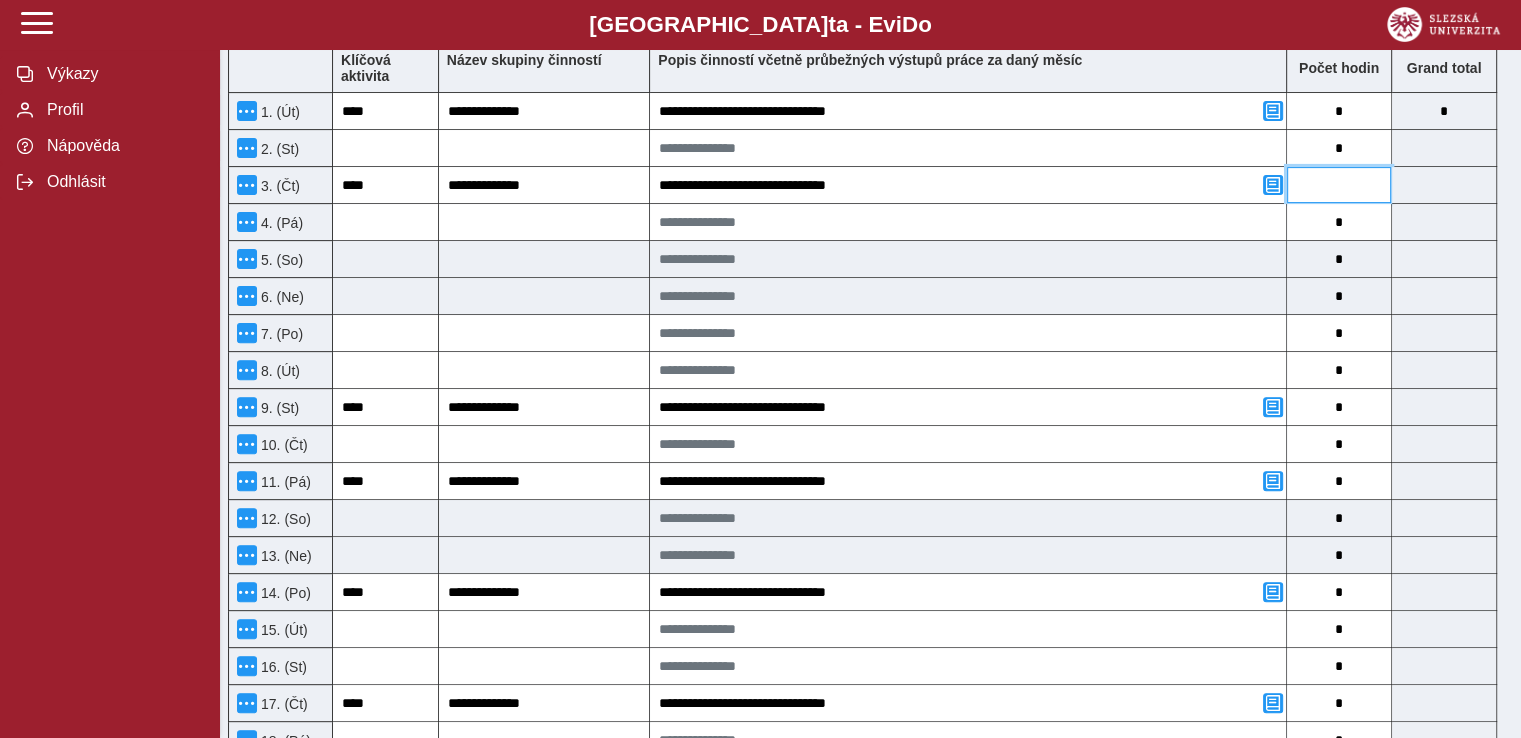 type on "*" 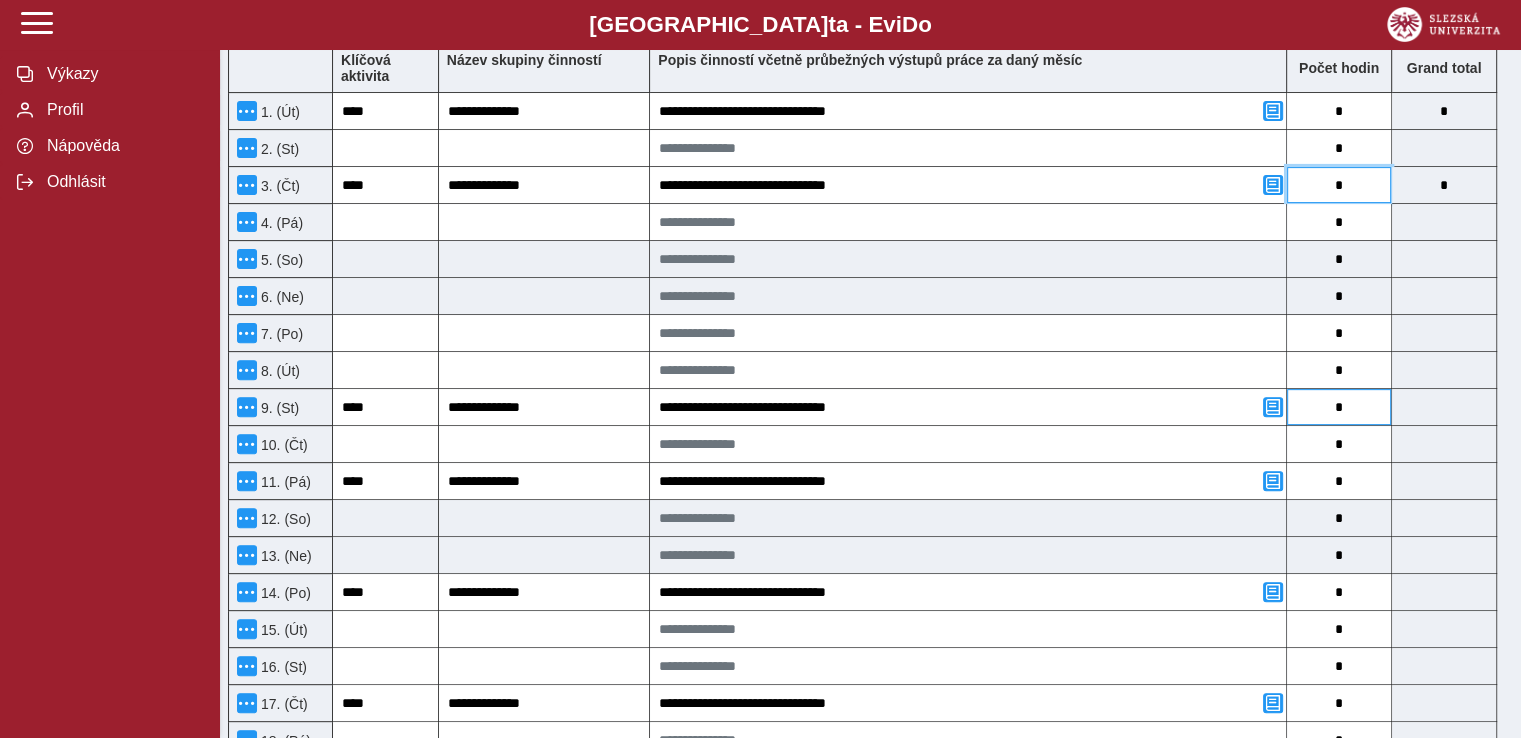 type on "*" 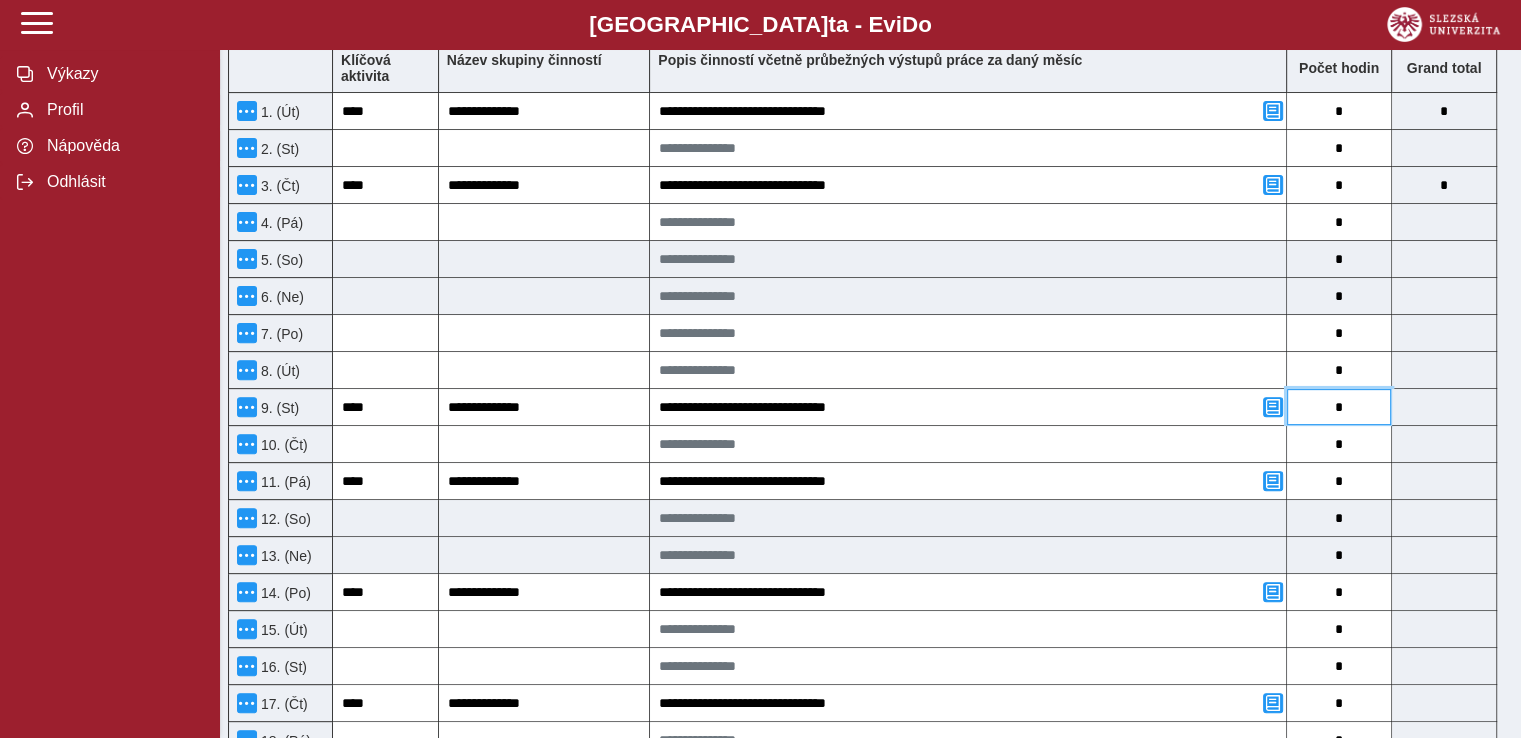 click on "*" at bounding box center (1339, 407) 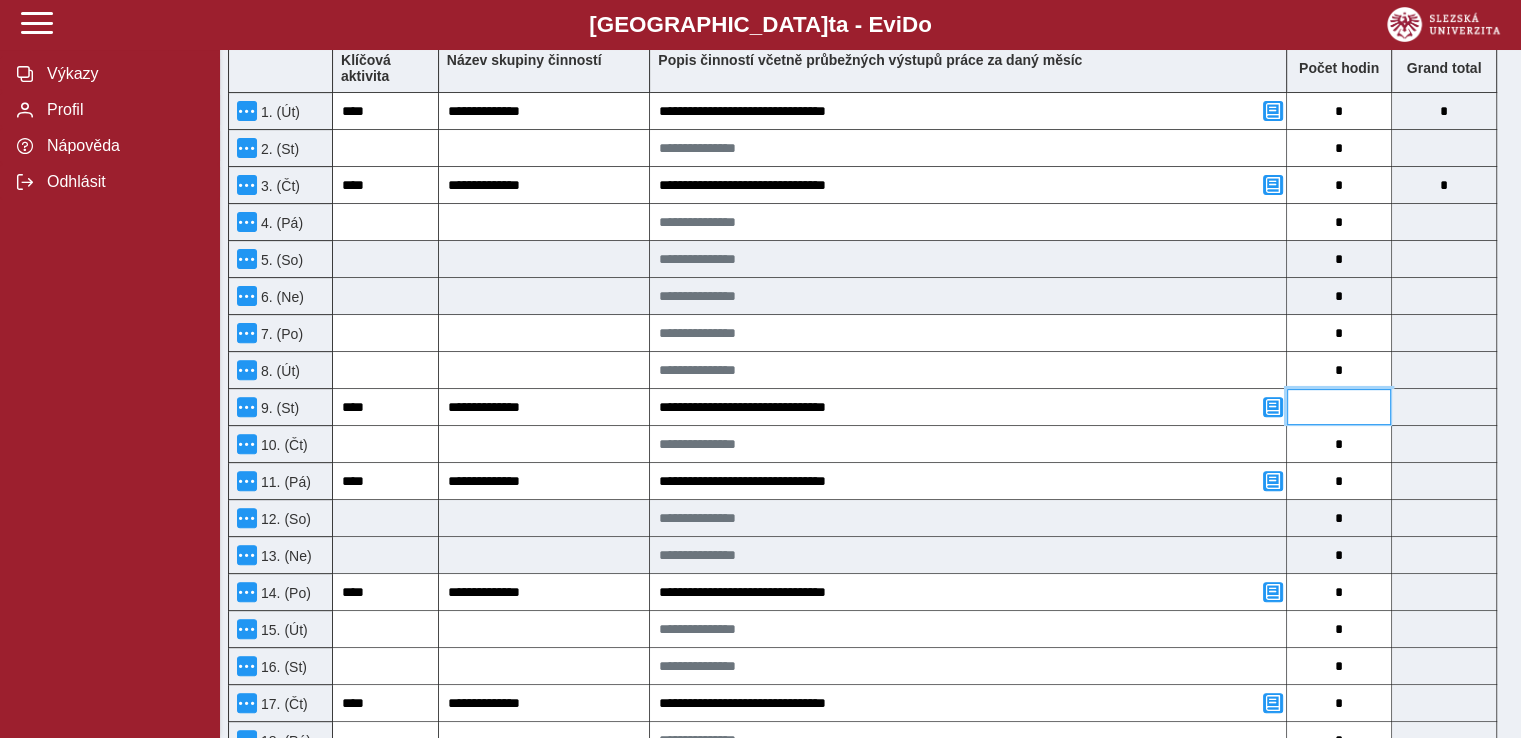type on "*" 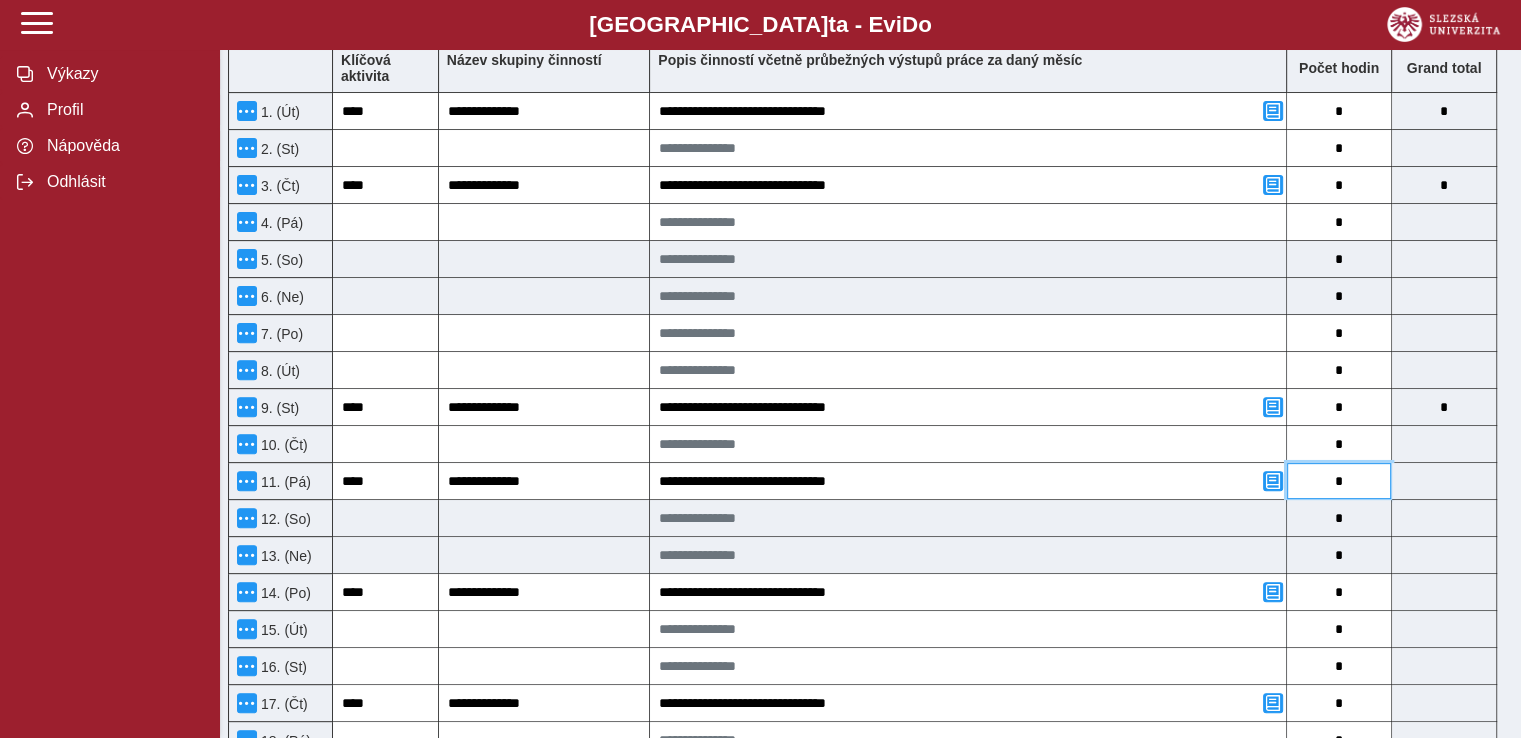 click on "*" at bounding box center [1339, 481] 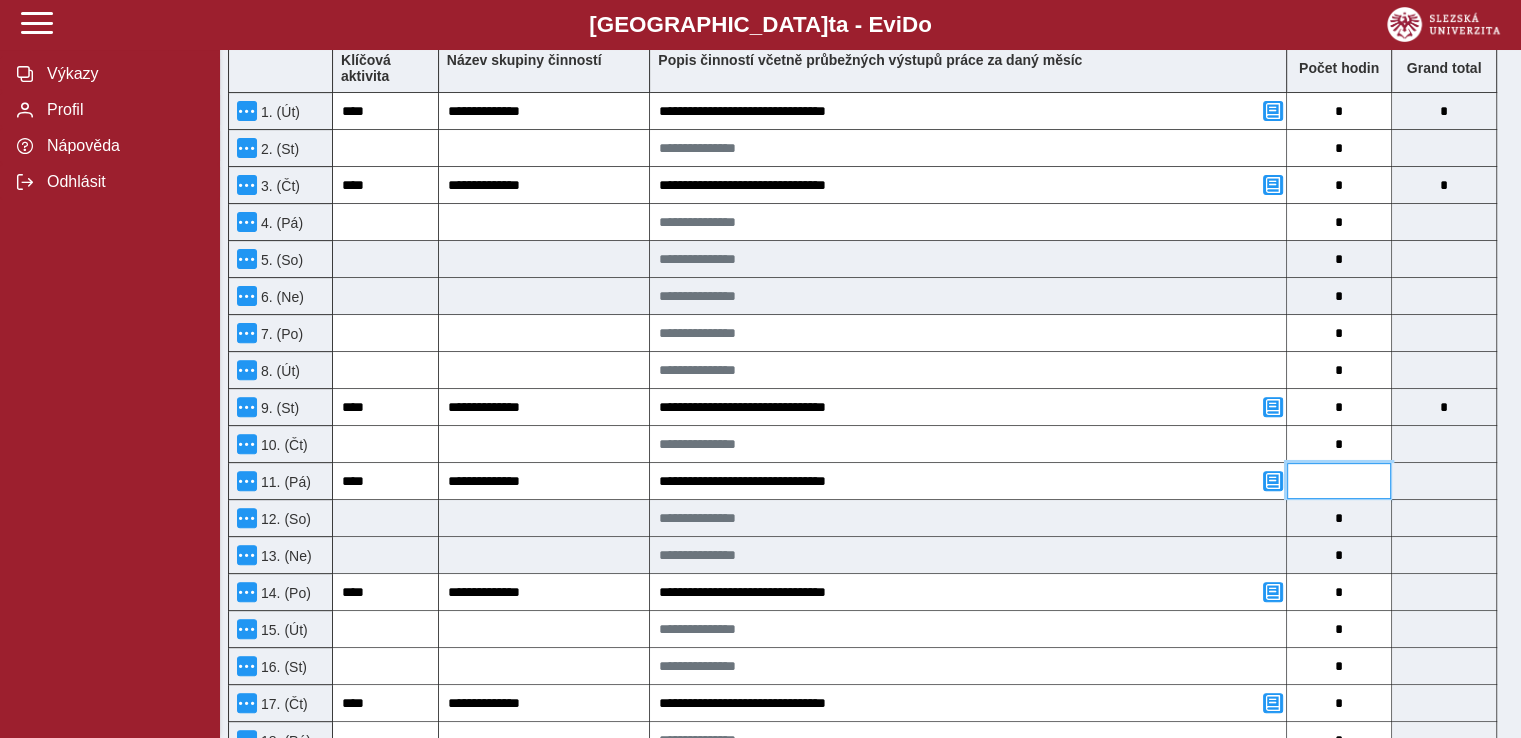 type on "*" 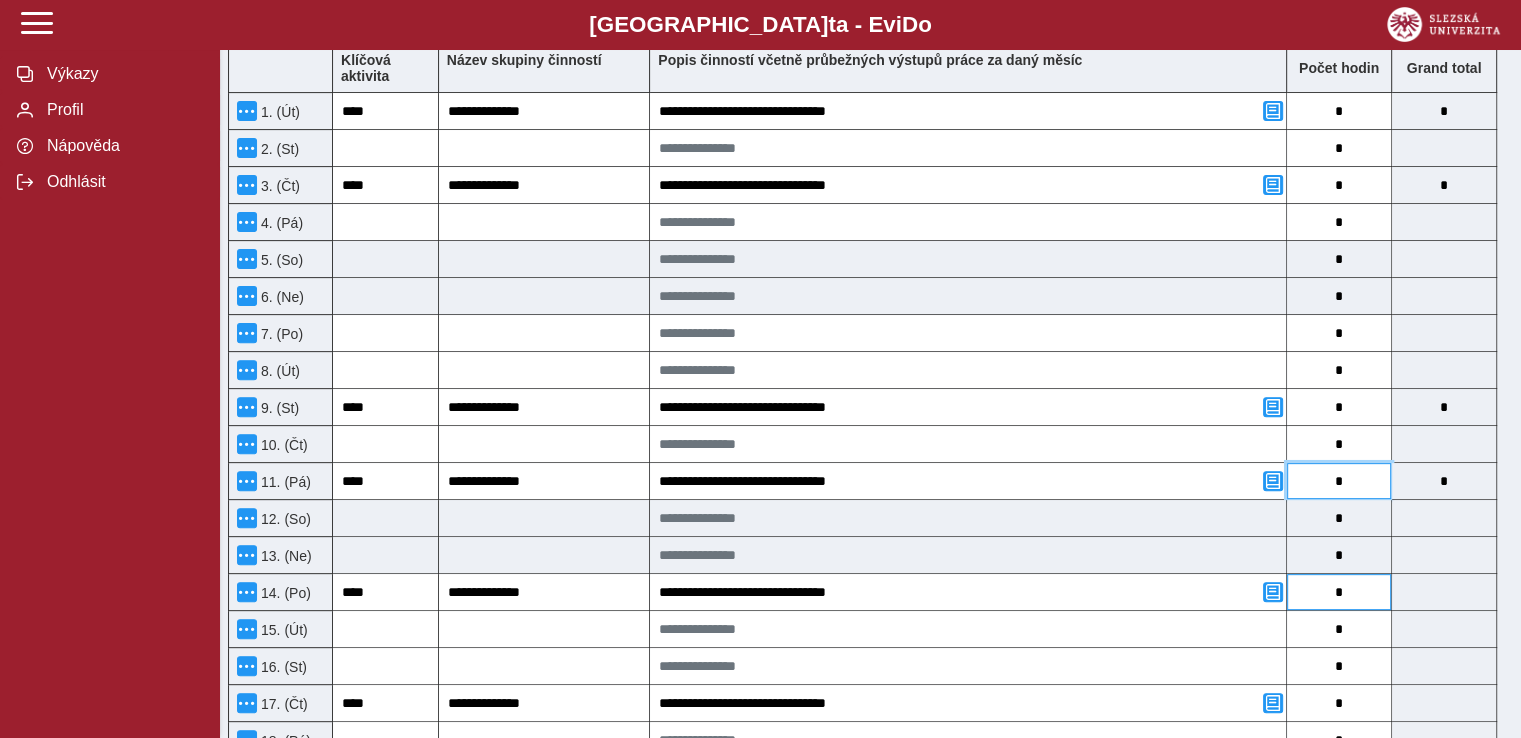type on "*" 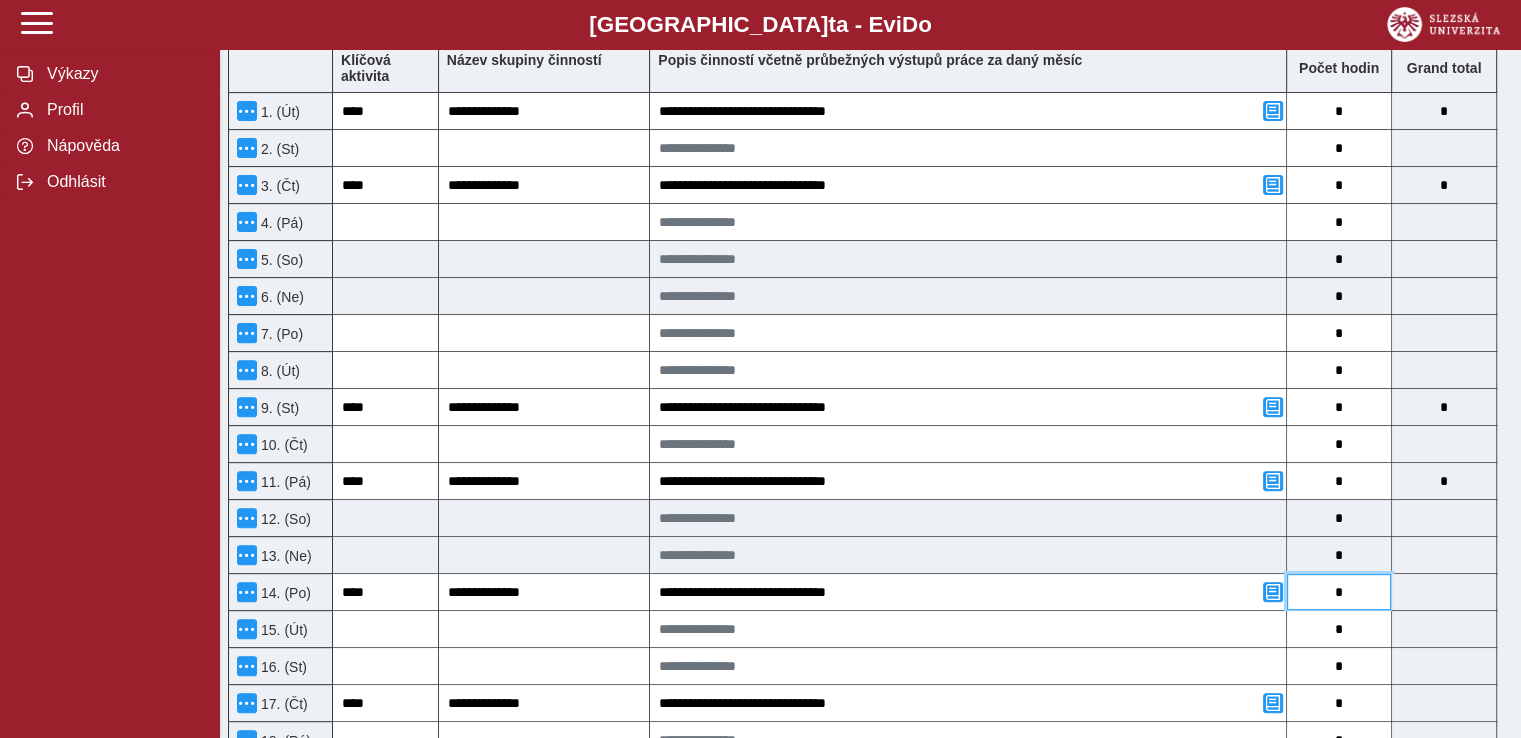click on "*" at bounding box center [1339, 592] 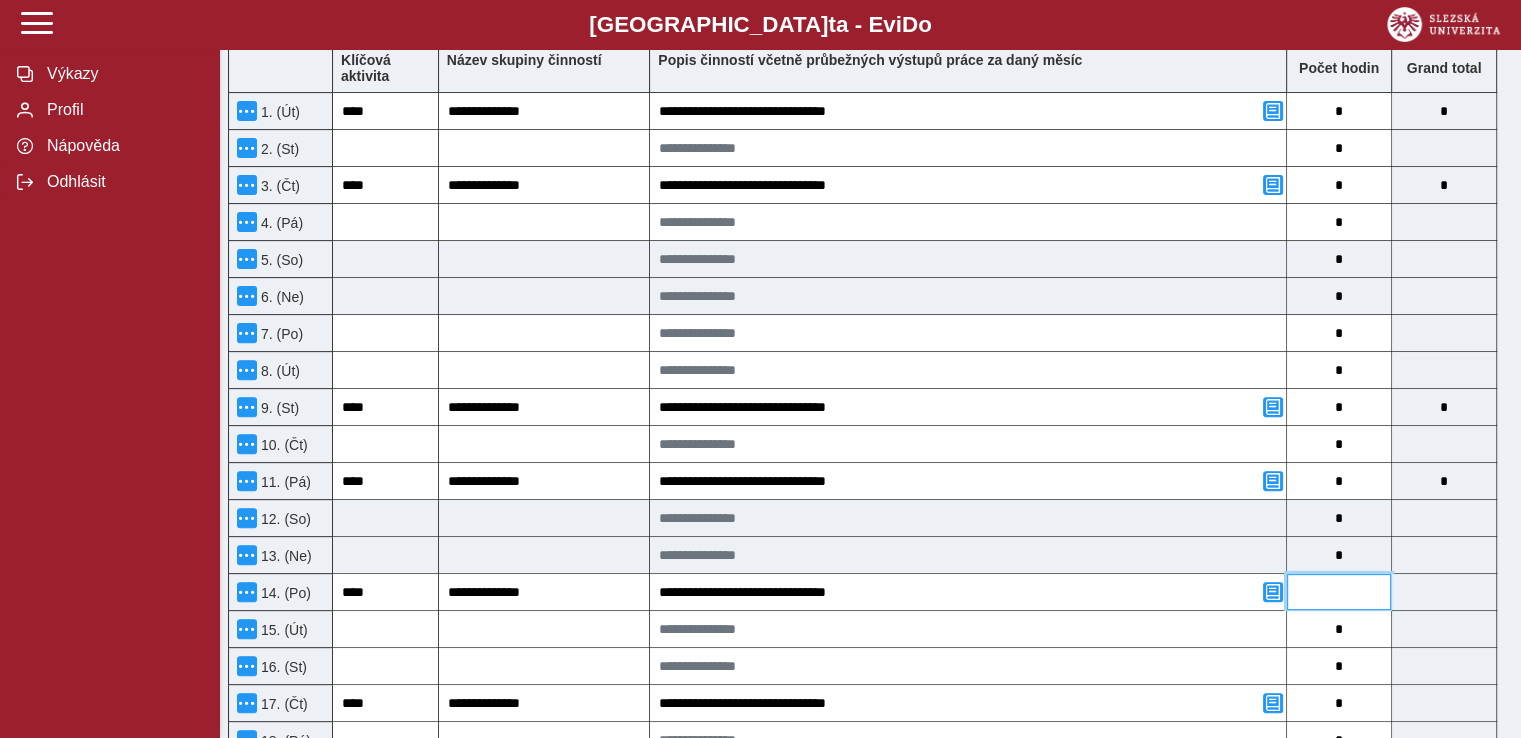 type on "*" 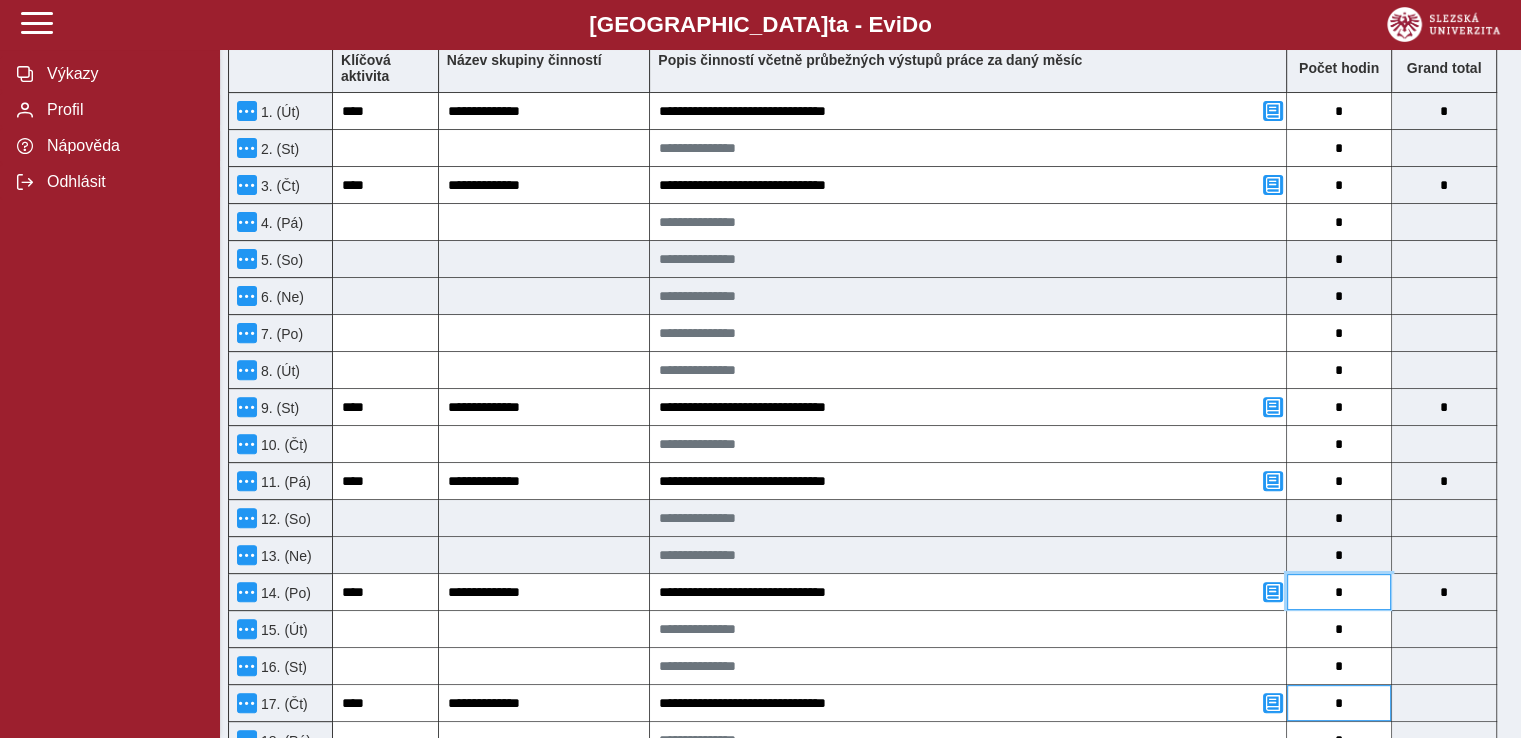 type on "*" 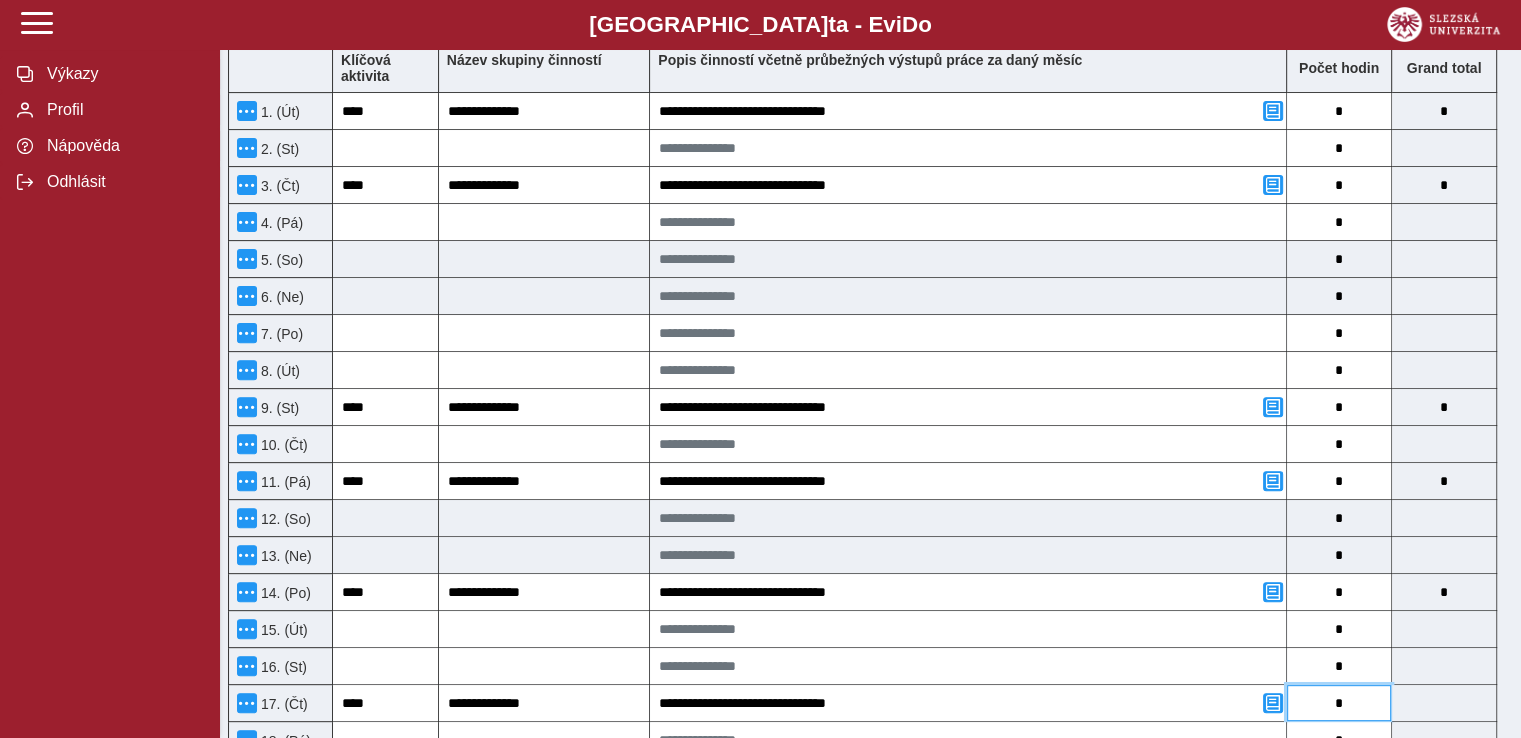 click on "*" at bounding box center [1339, 703] 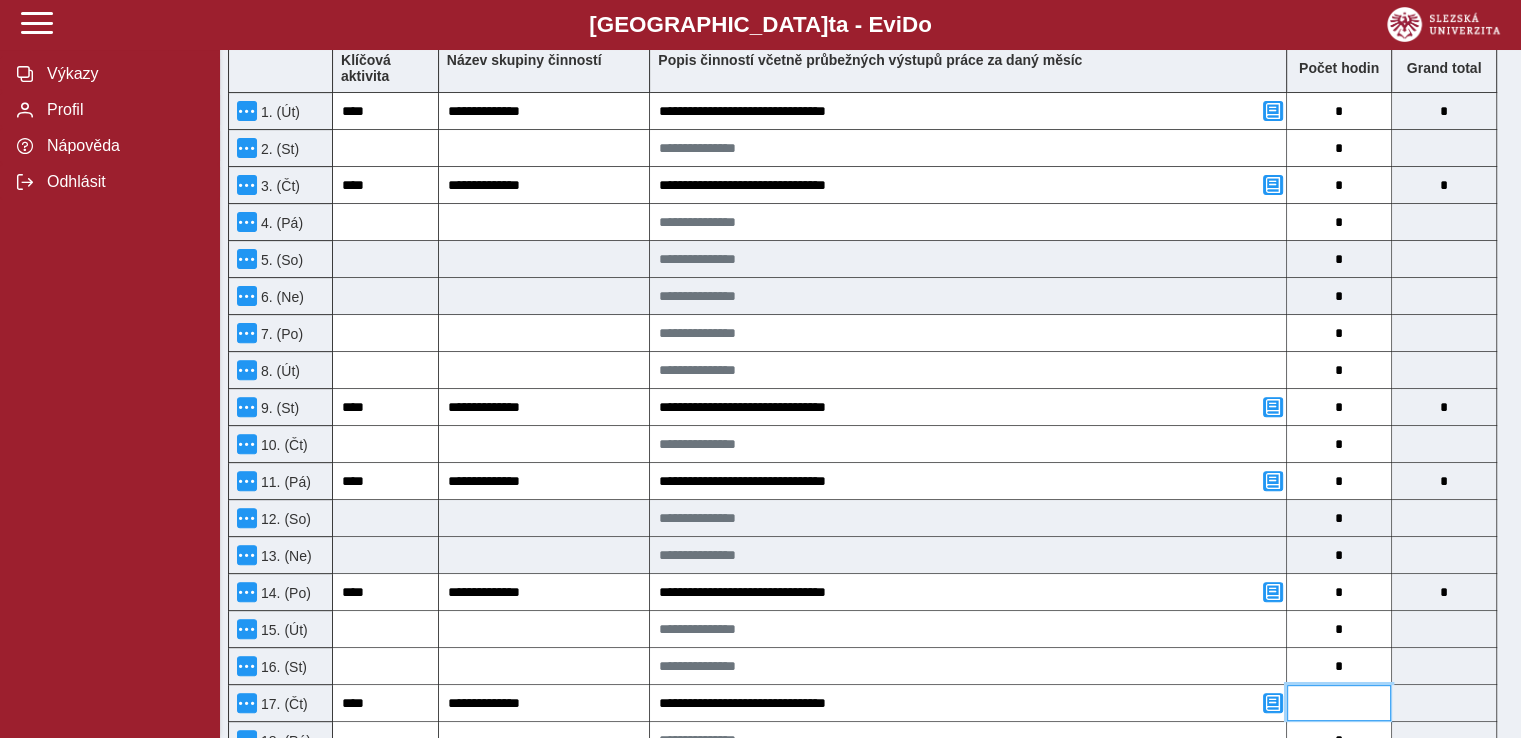 type on "*" 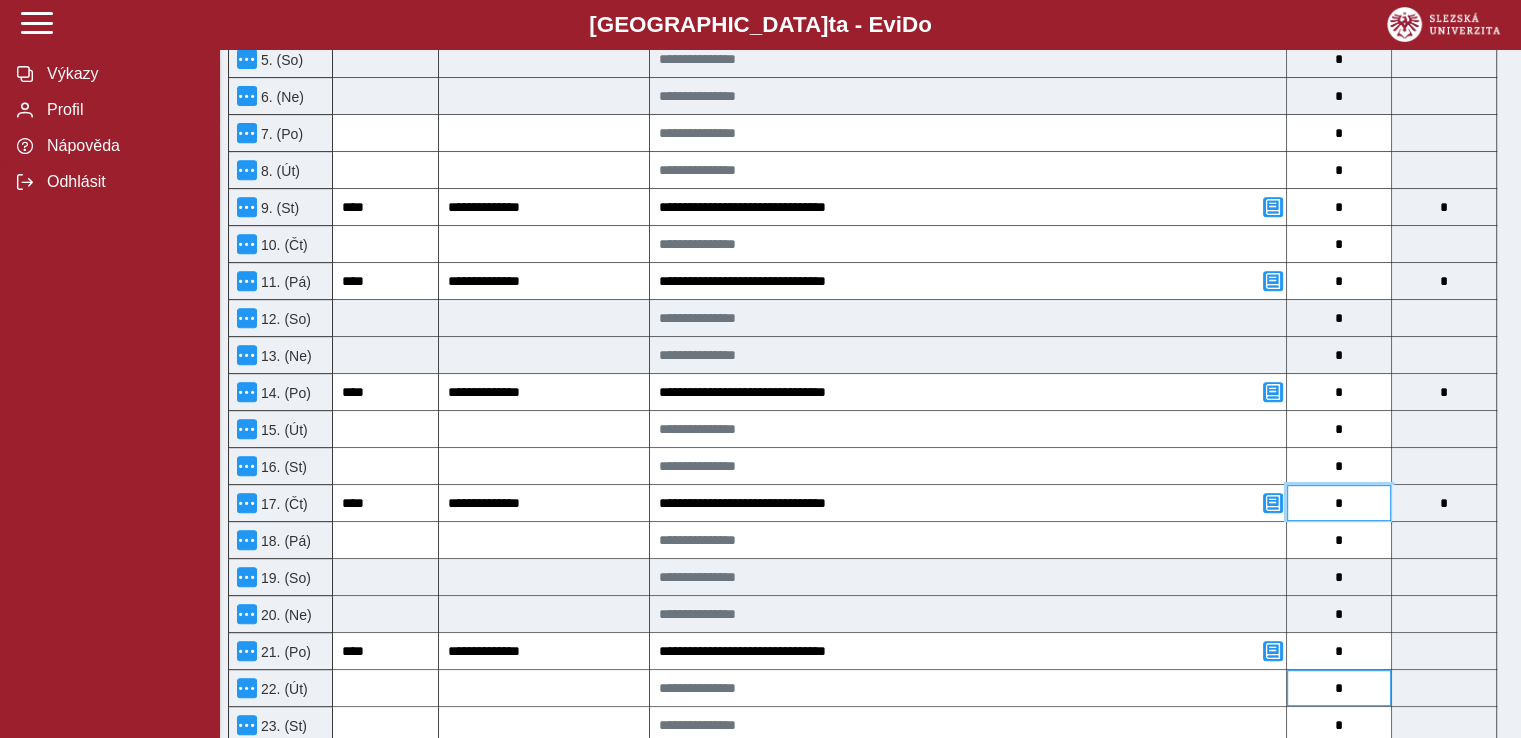 scroll, scrollTop: 920, scrollLeft: 0, axis: vertical 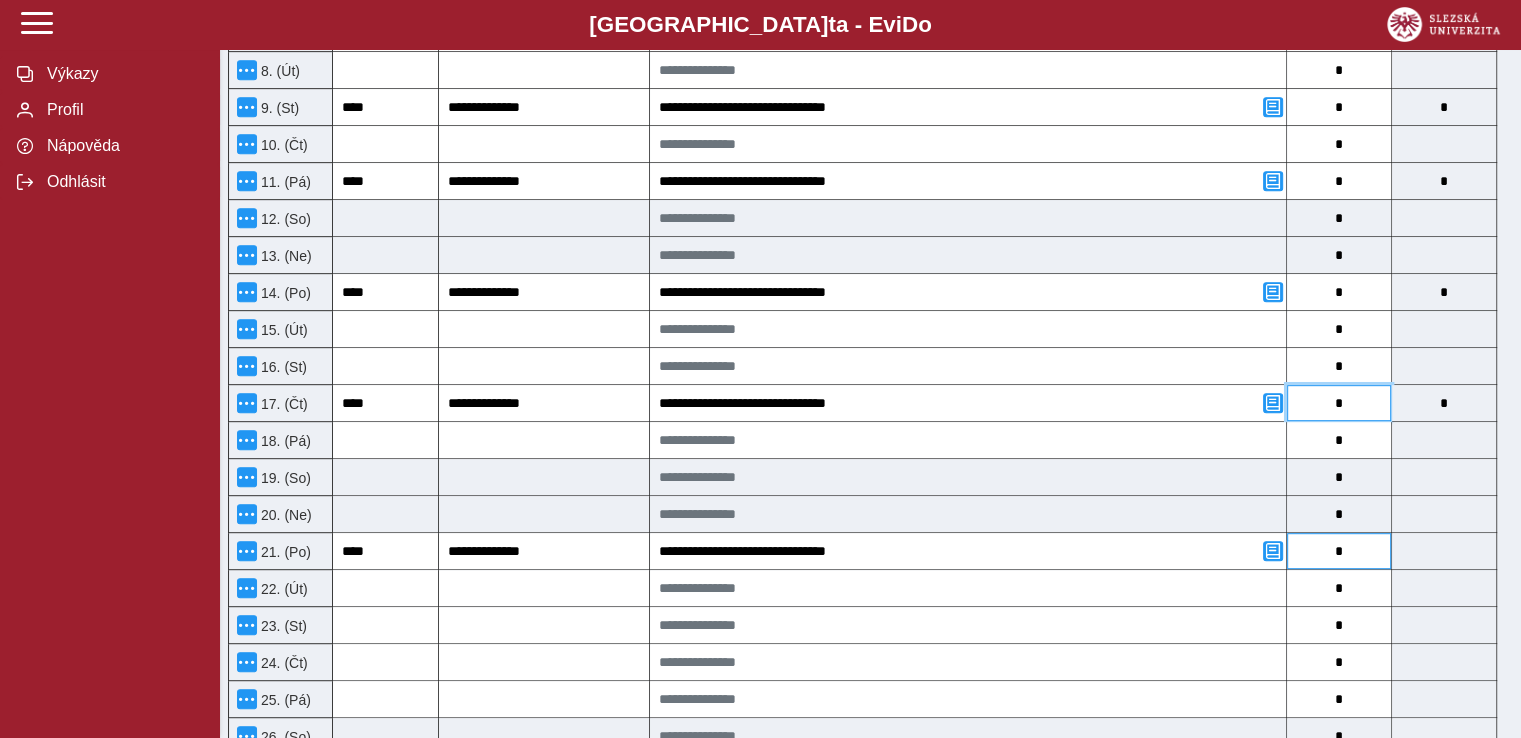 type on "*" 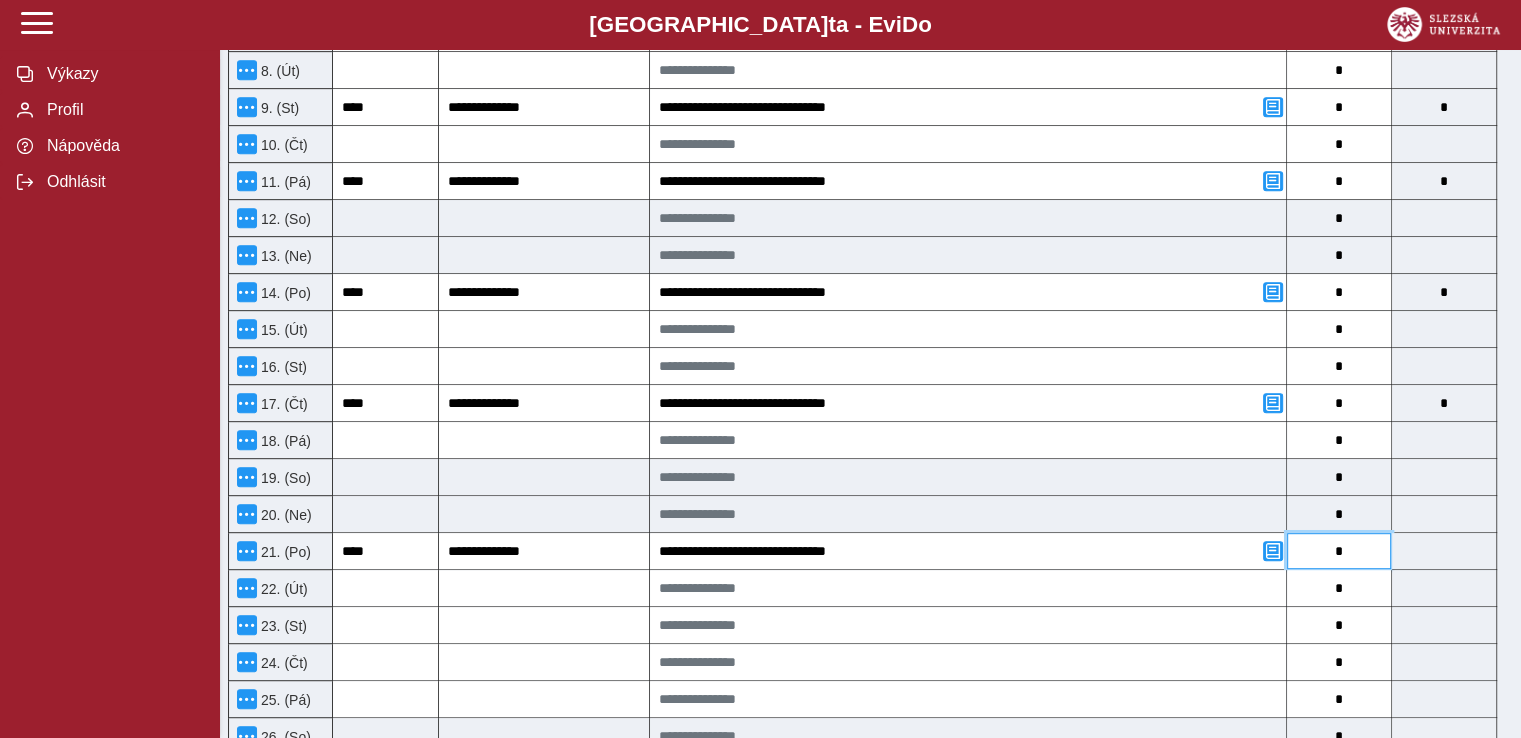click on "*" at bounding box center [1339, 551] 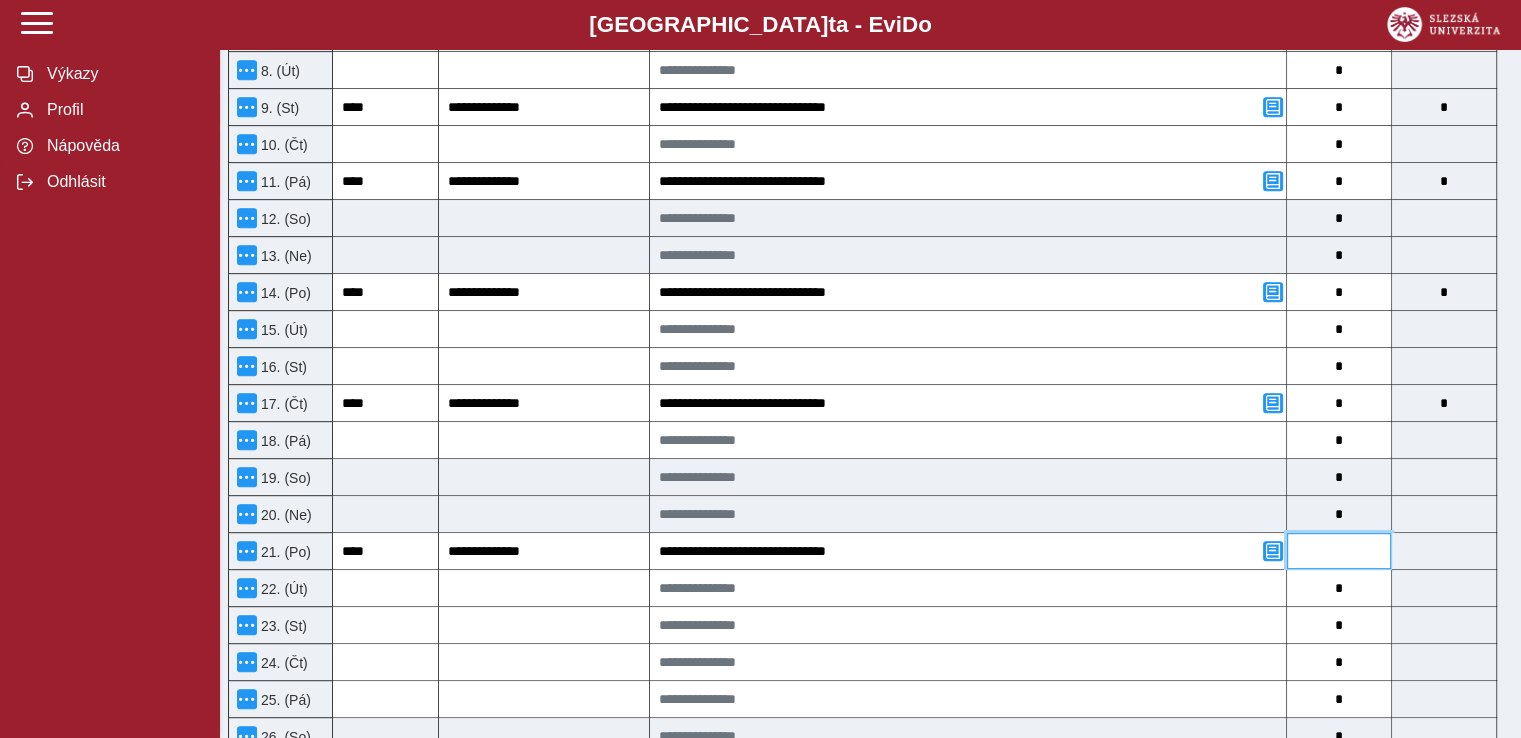 type on "*" 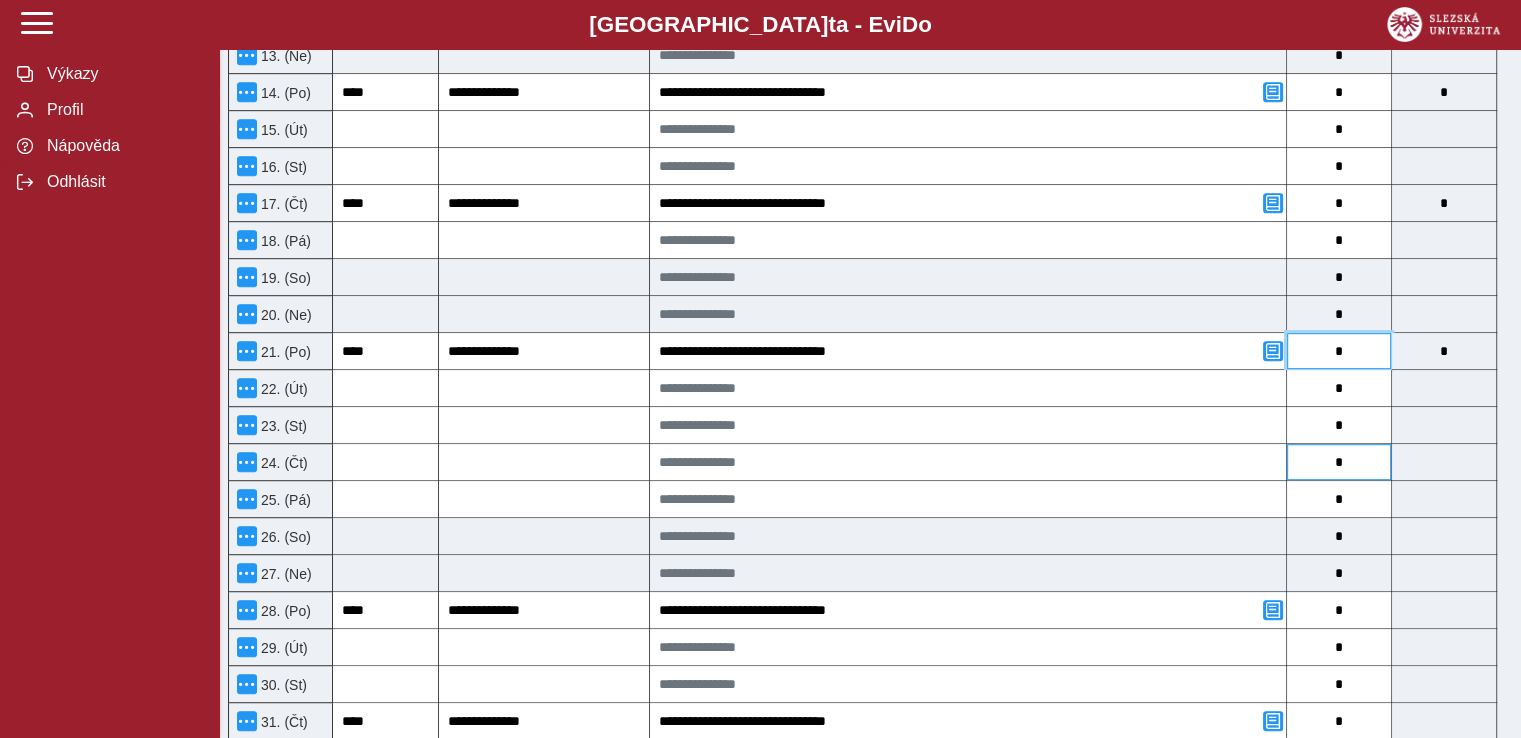 scroll, scrollTop: 1220, scrollLeft: 0, axis: vertical 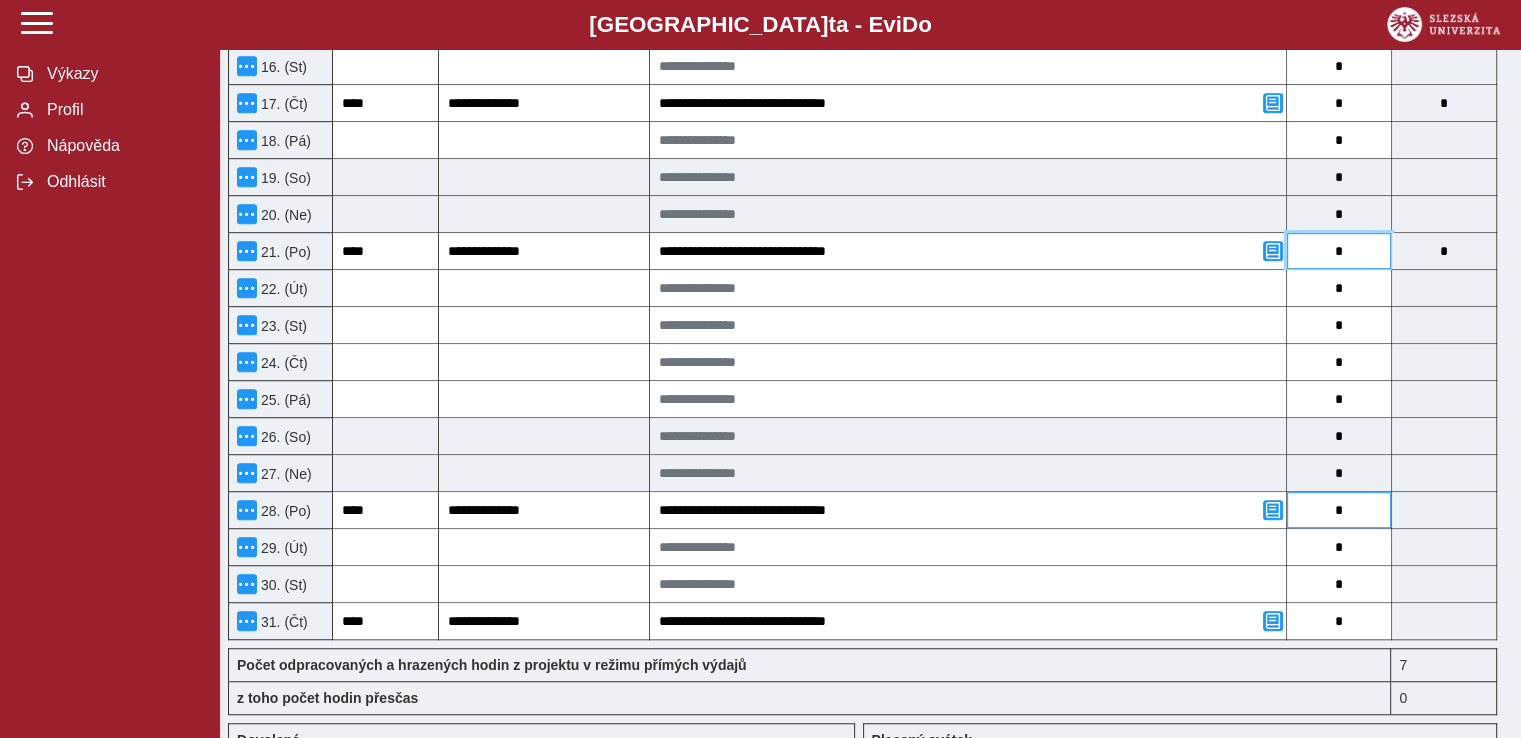 type on "*" 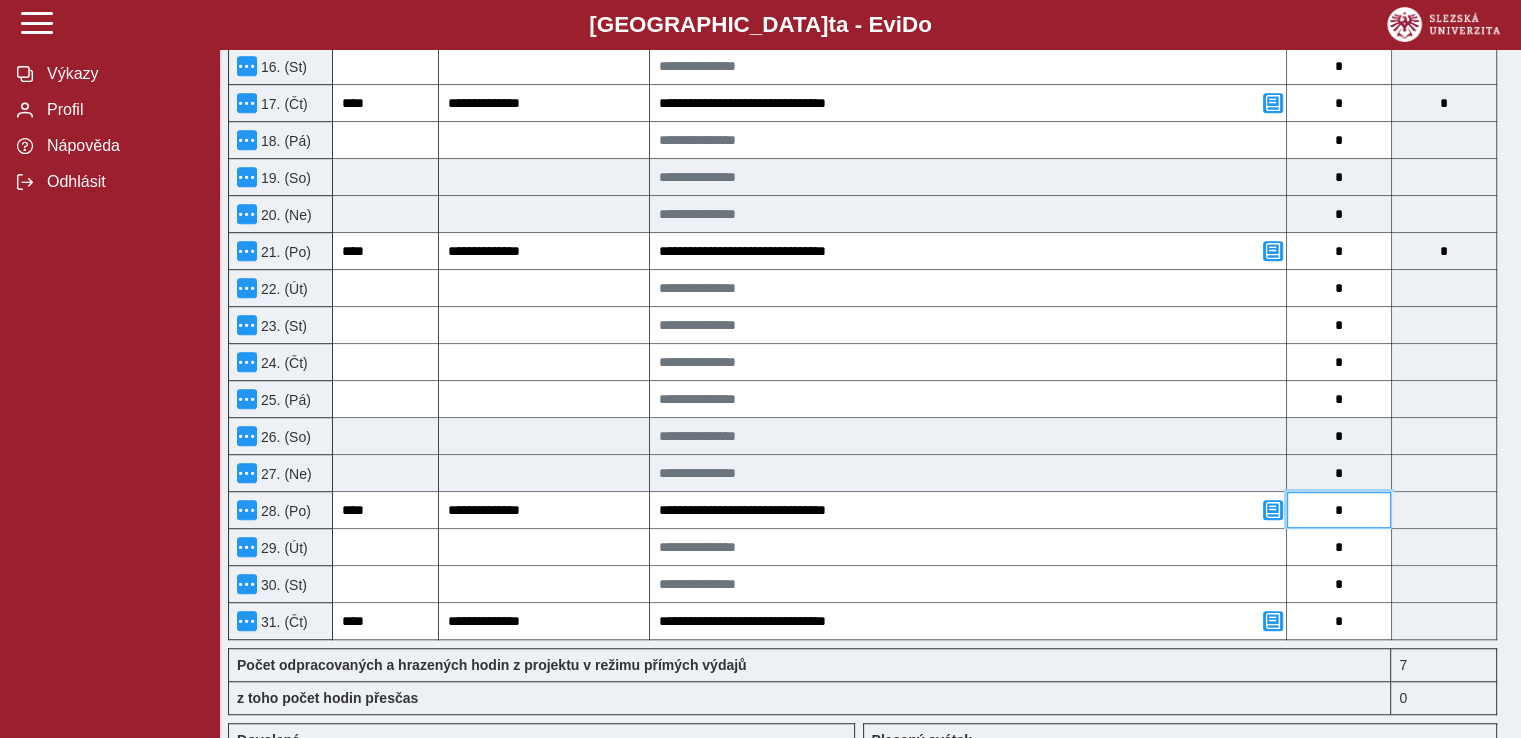click on "*" at bounding box center [1339, 510] 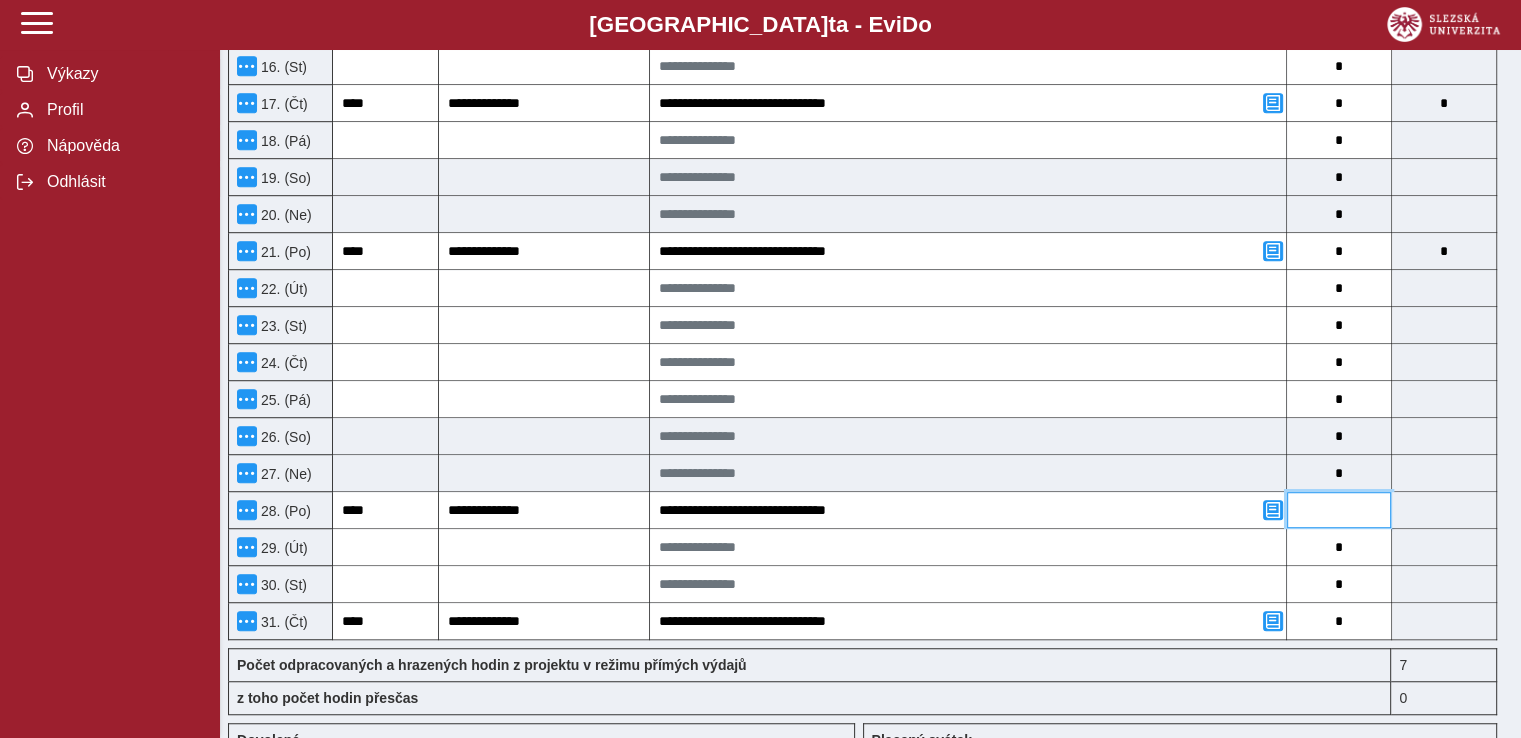 type on "*" 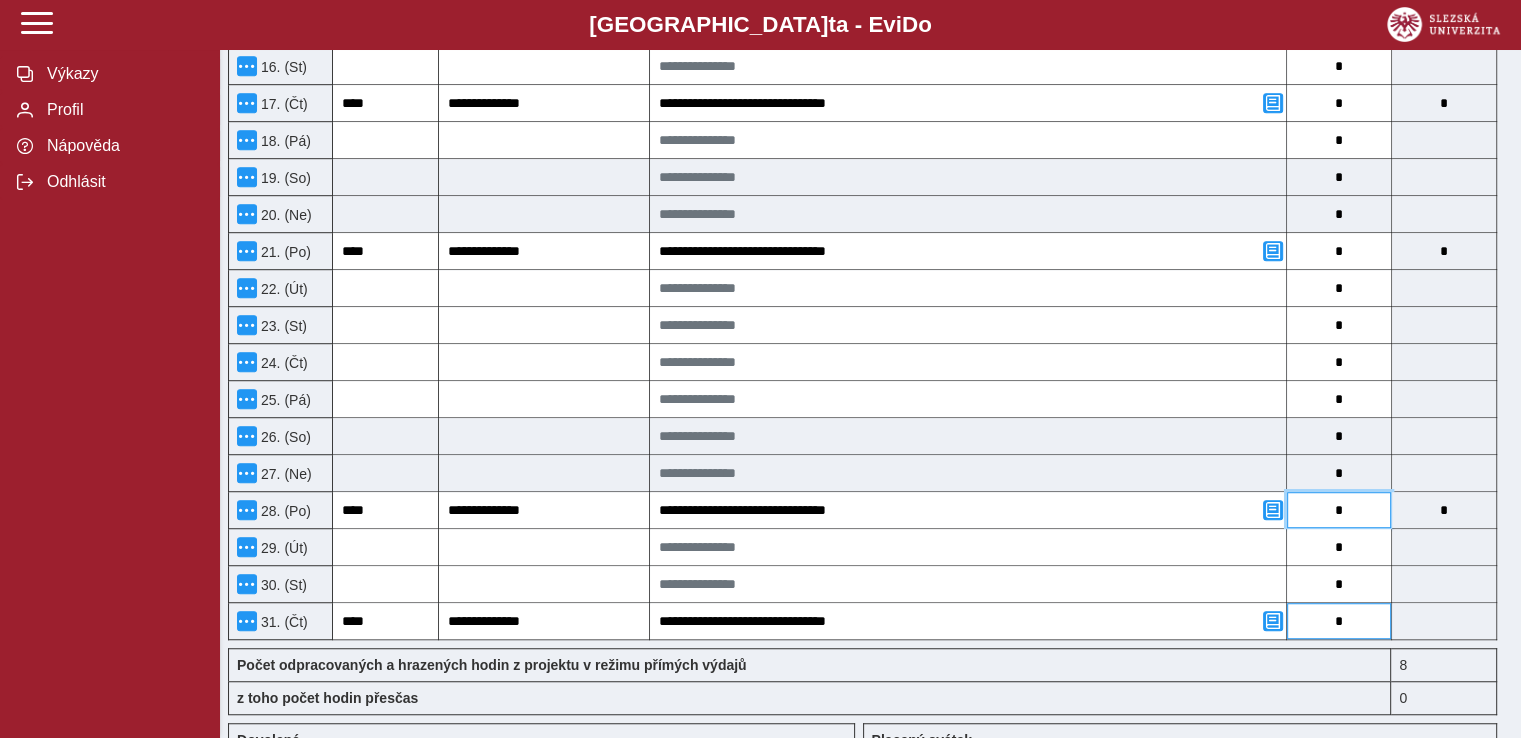 type on "*" 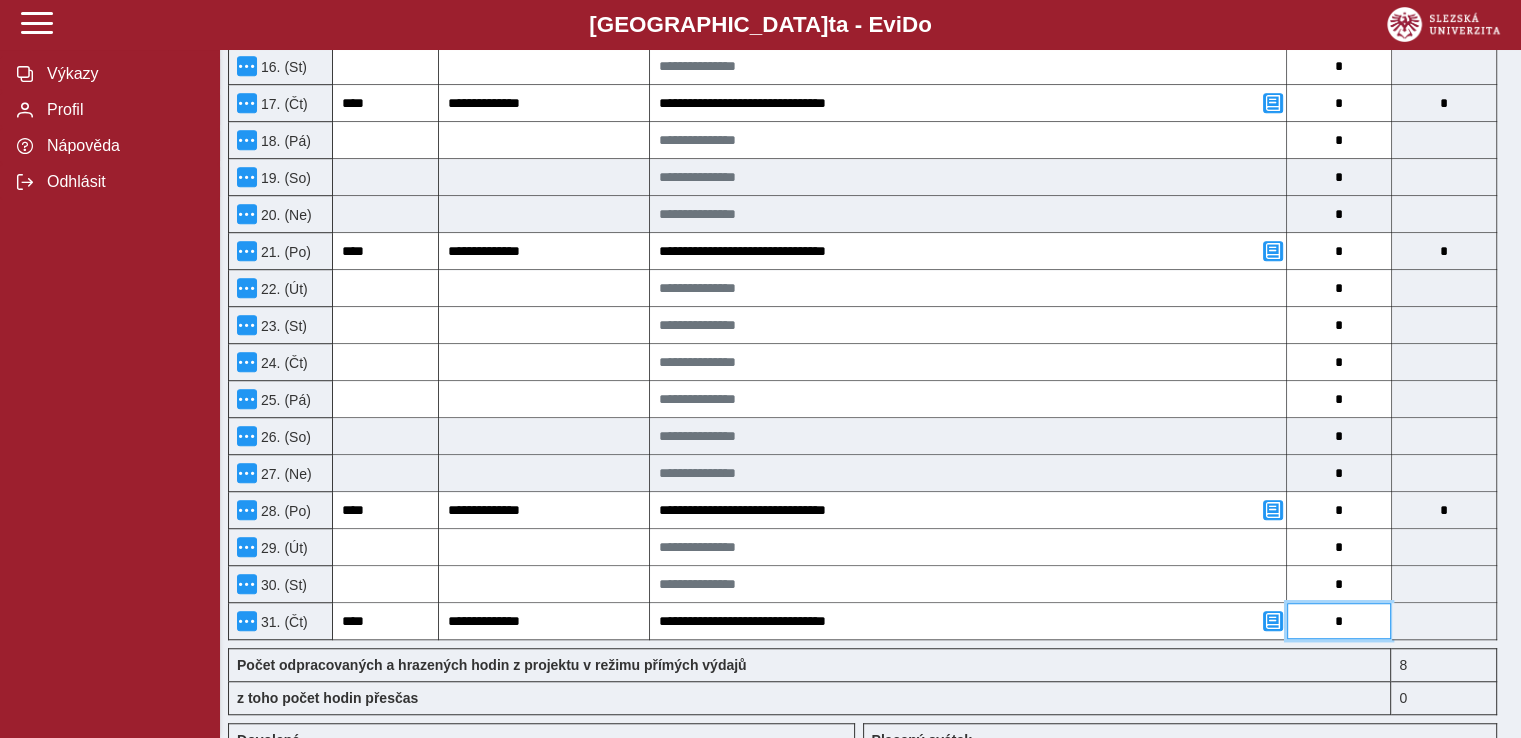 click on "*" at bounding box center (1339, 621) 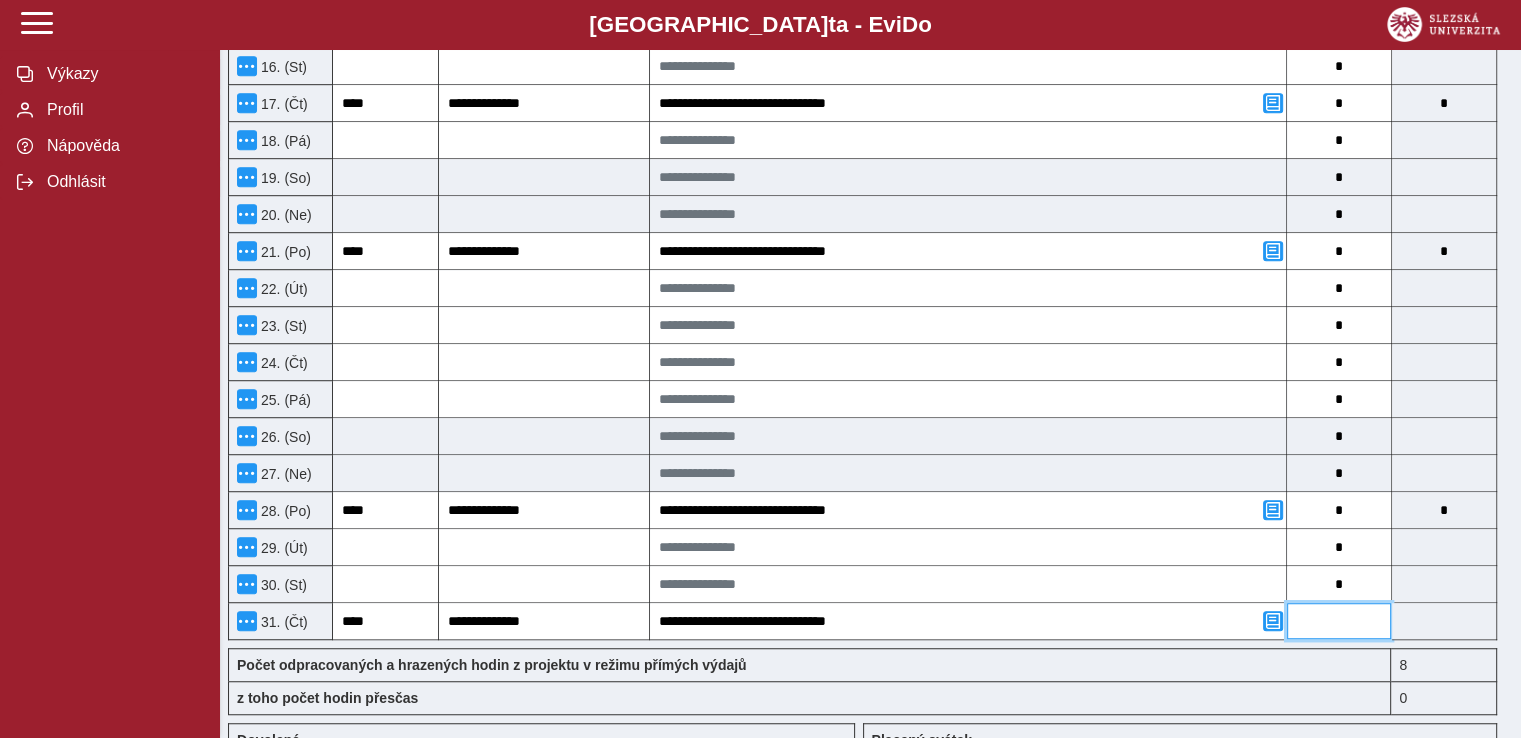 type on "*" 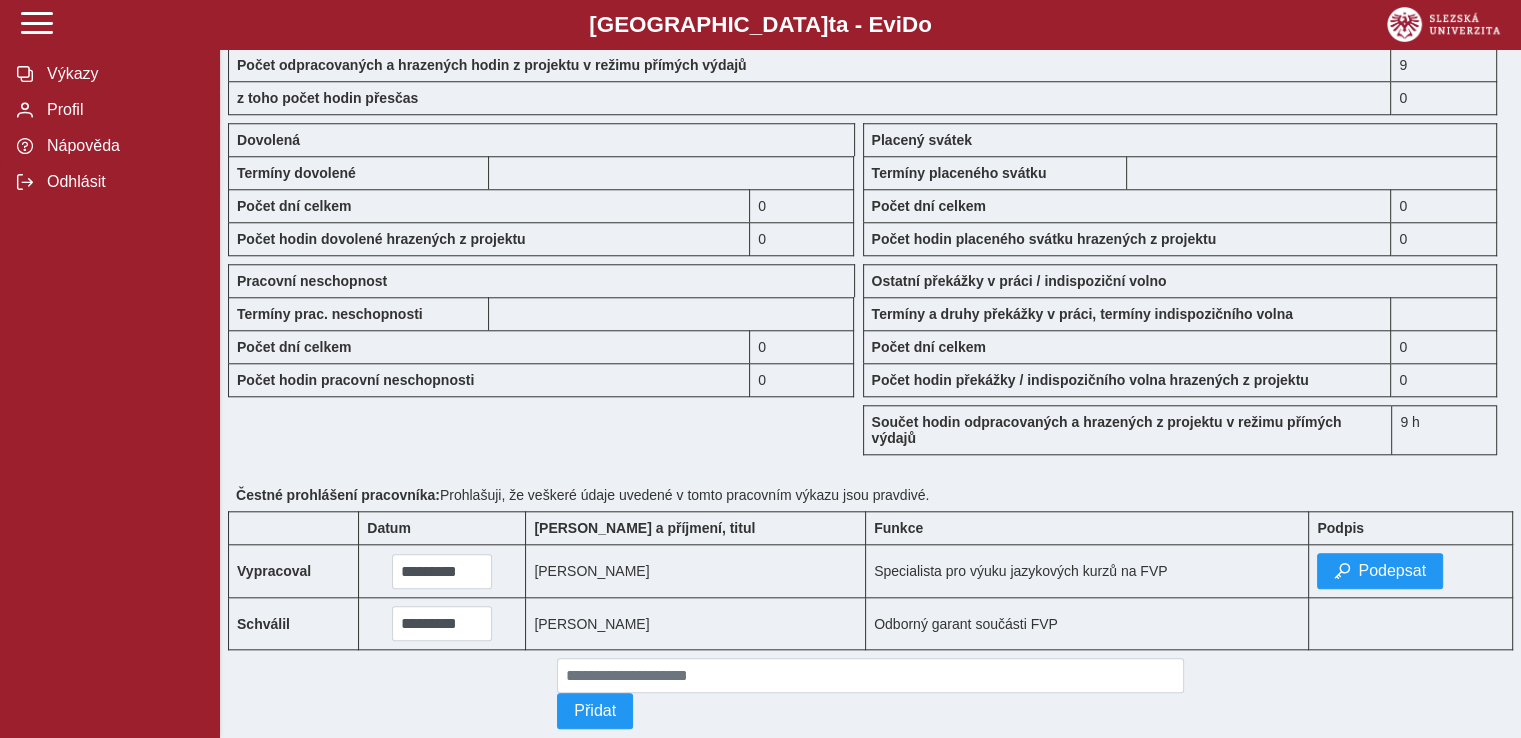 scroll, scrollTop: 1883, scrollLeft: 0, axis: vertical 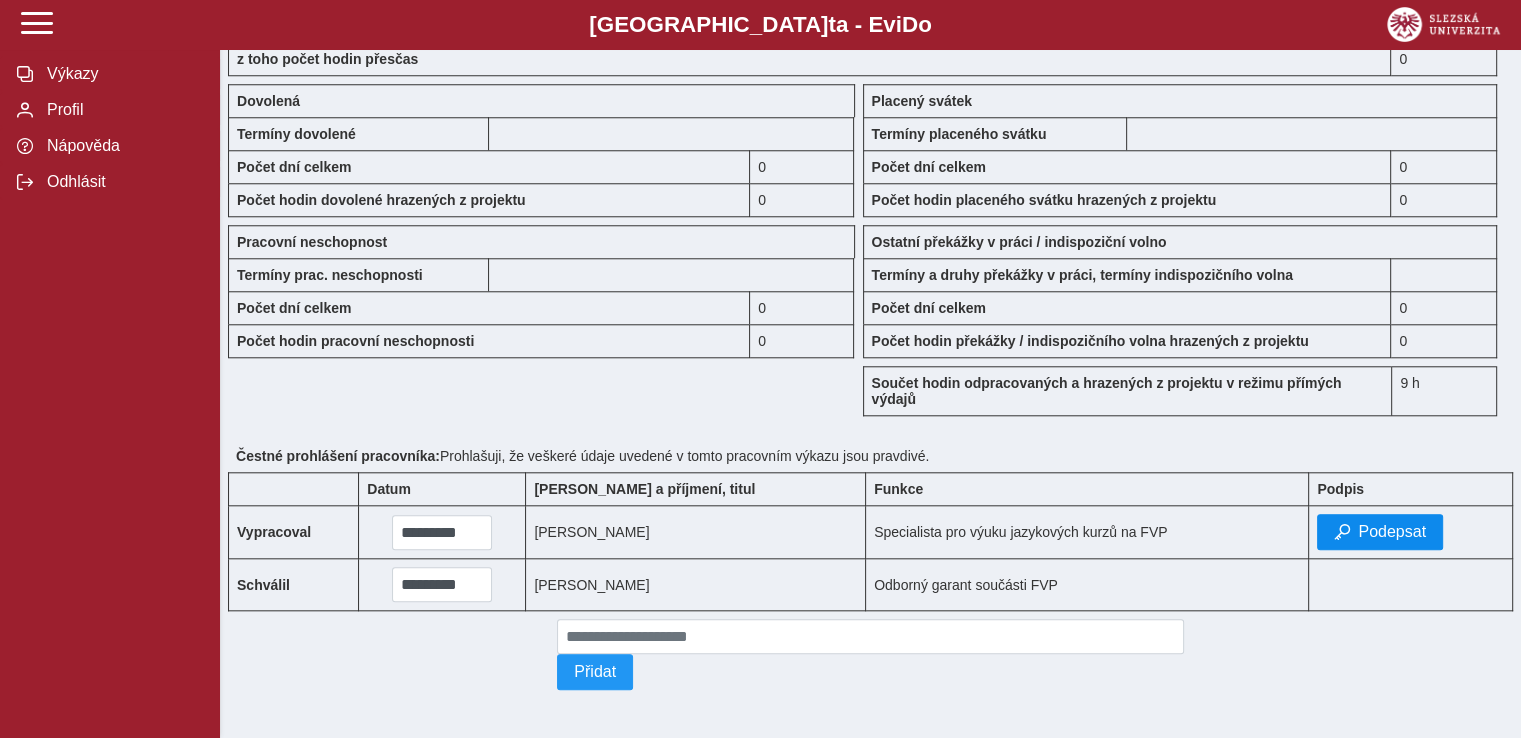 type on "*" 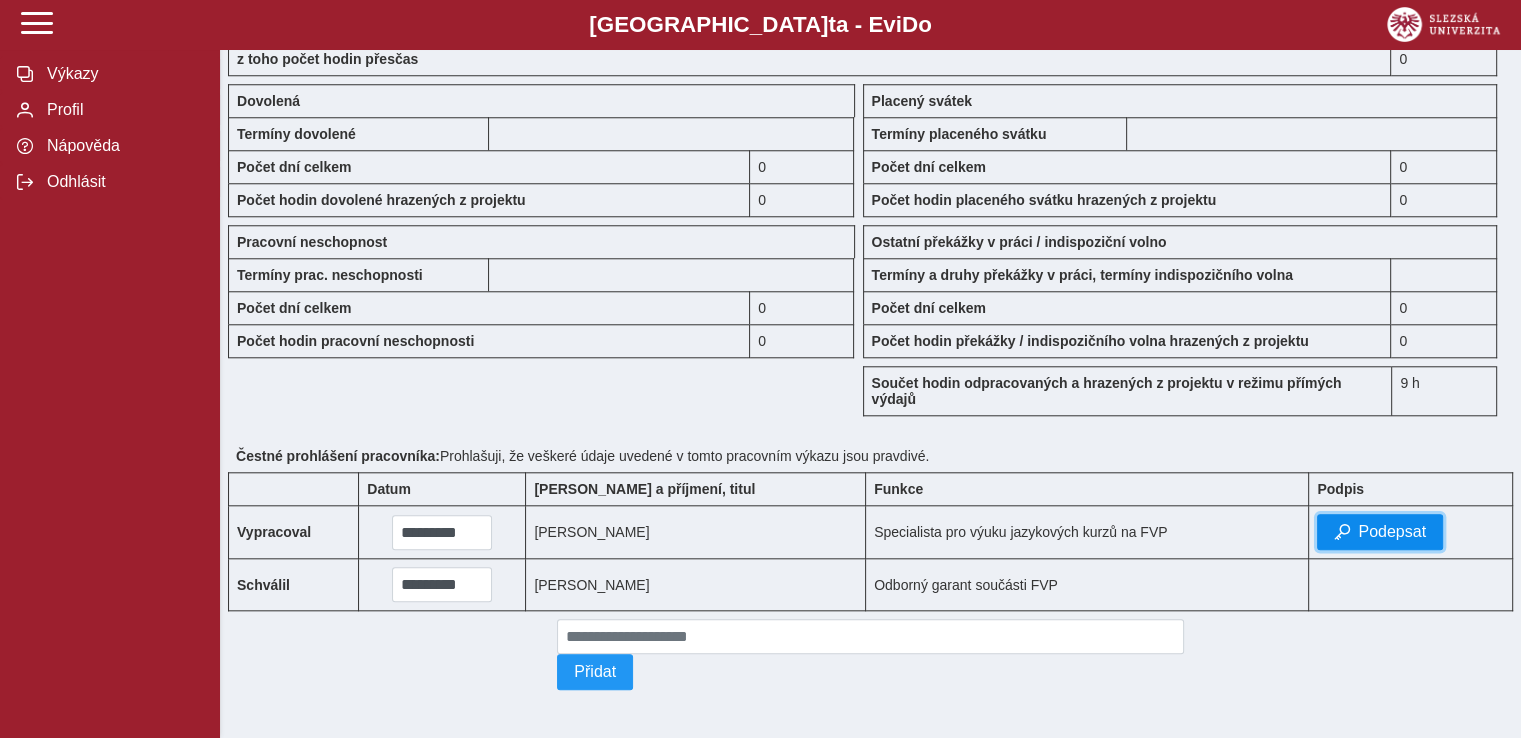 click on "Podepsat" at bounding box center [1392, 532] 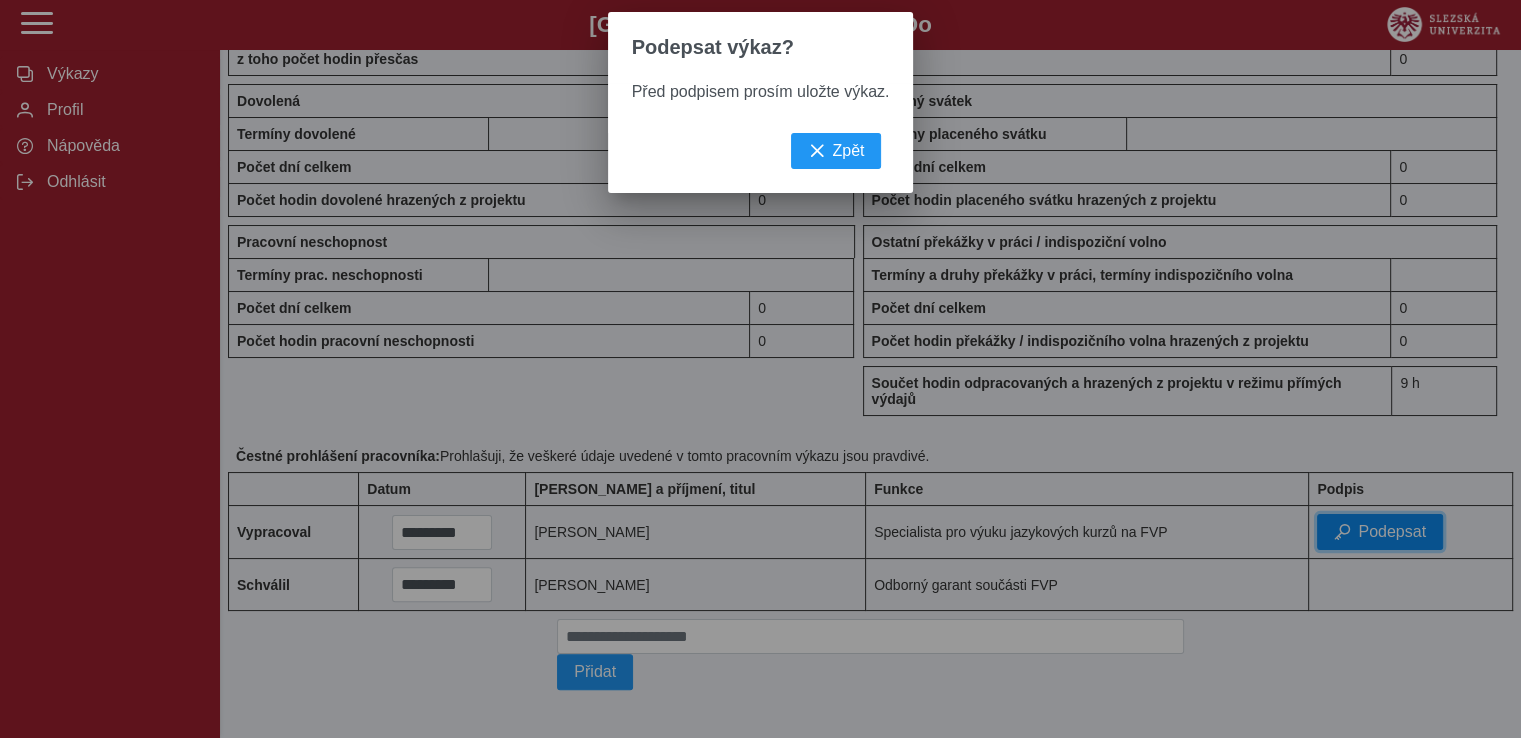 scroll, scrollTop: 1866, scrollLeft: 0, axis: vertical 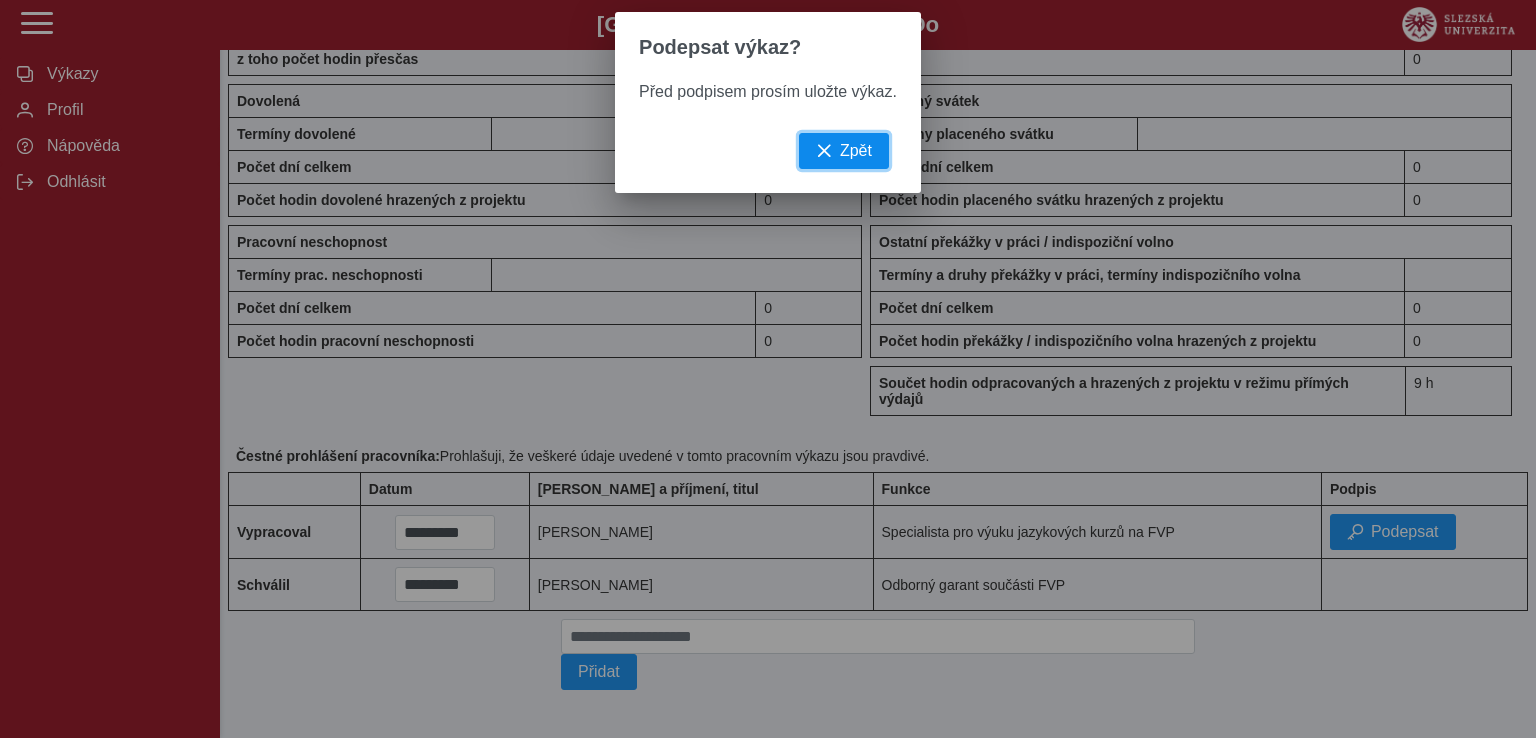 click at bounding box center (824, 151) 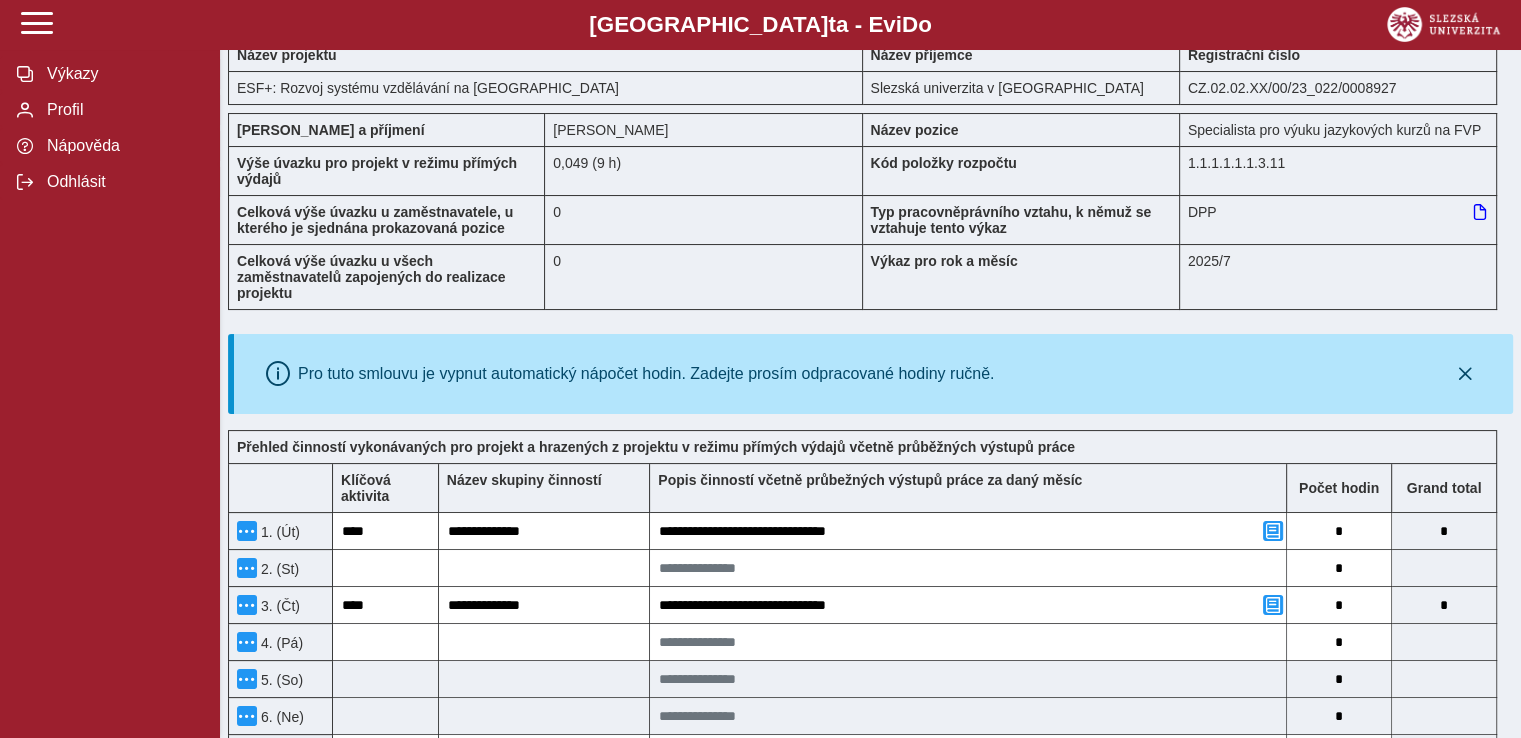 scroll, scrollTop: 0, scrollLeft: 0, axis: both 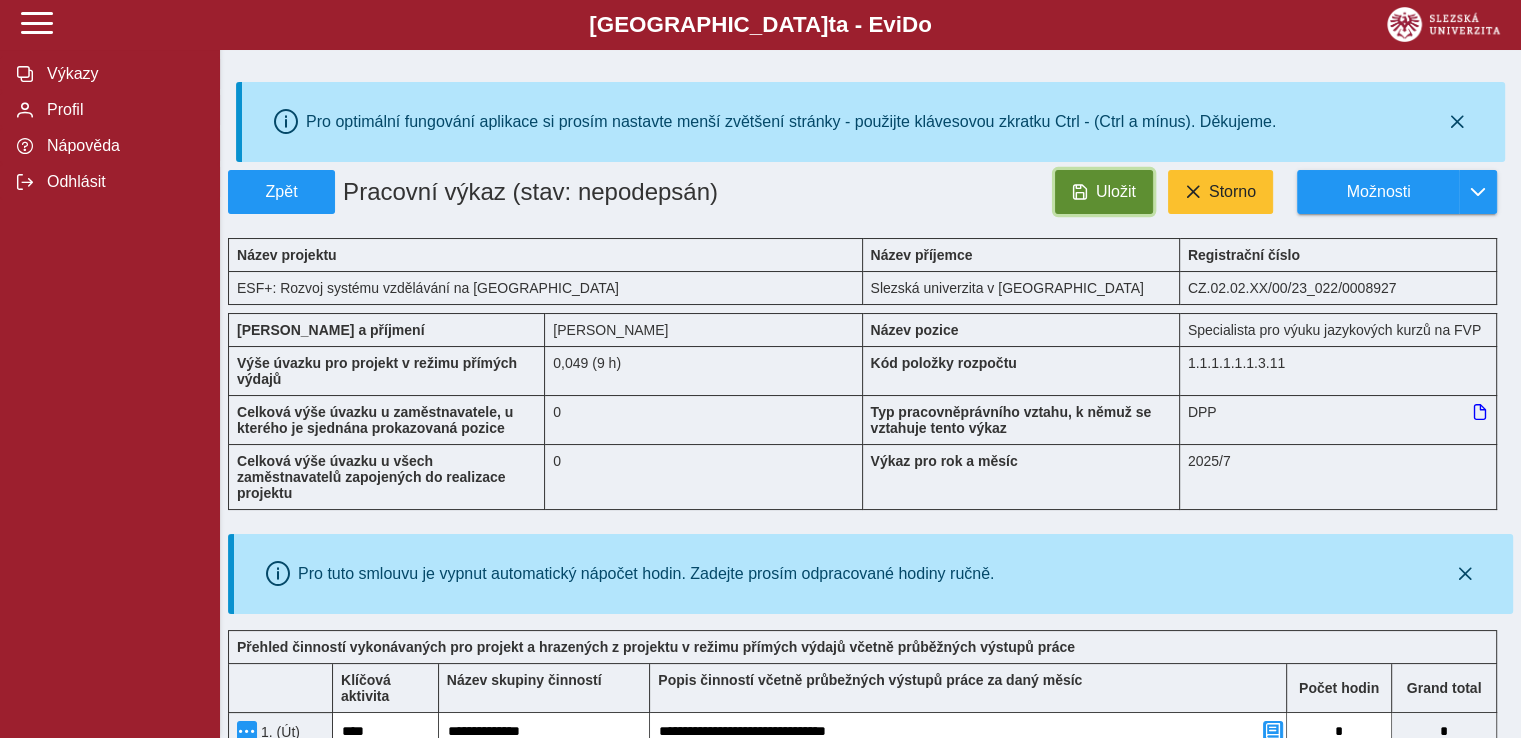 click on "Uložit" at bounding box center (1116, 192) 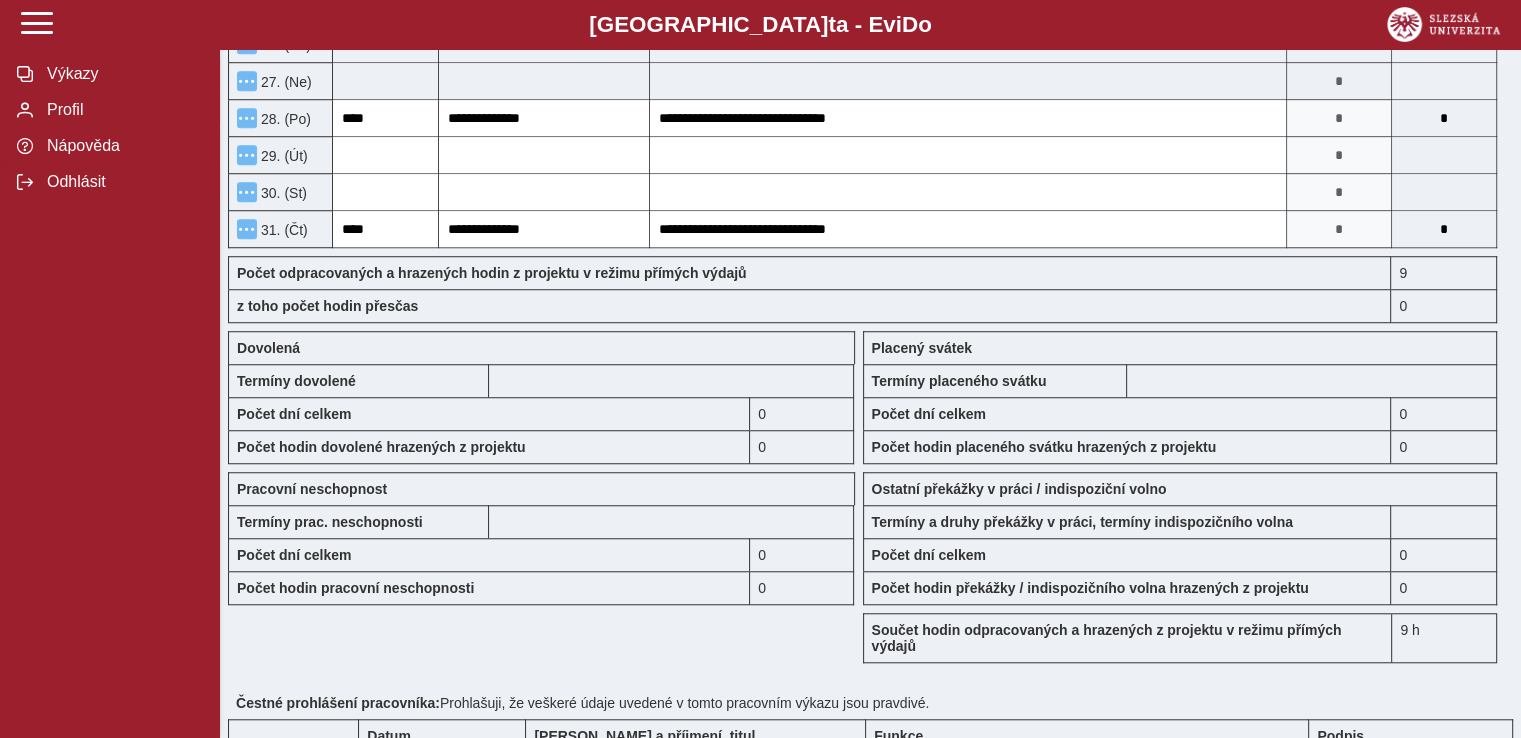 scroll, scrollTop: 1600, scrollLeft: 0, axis: vertical 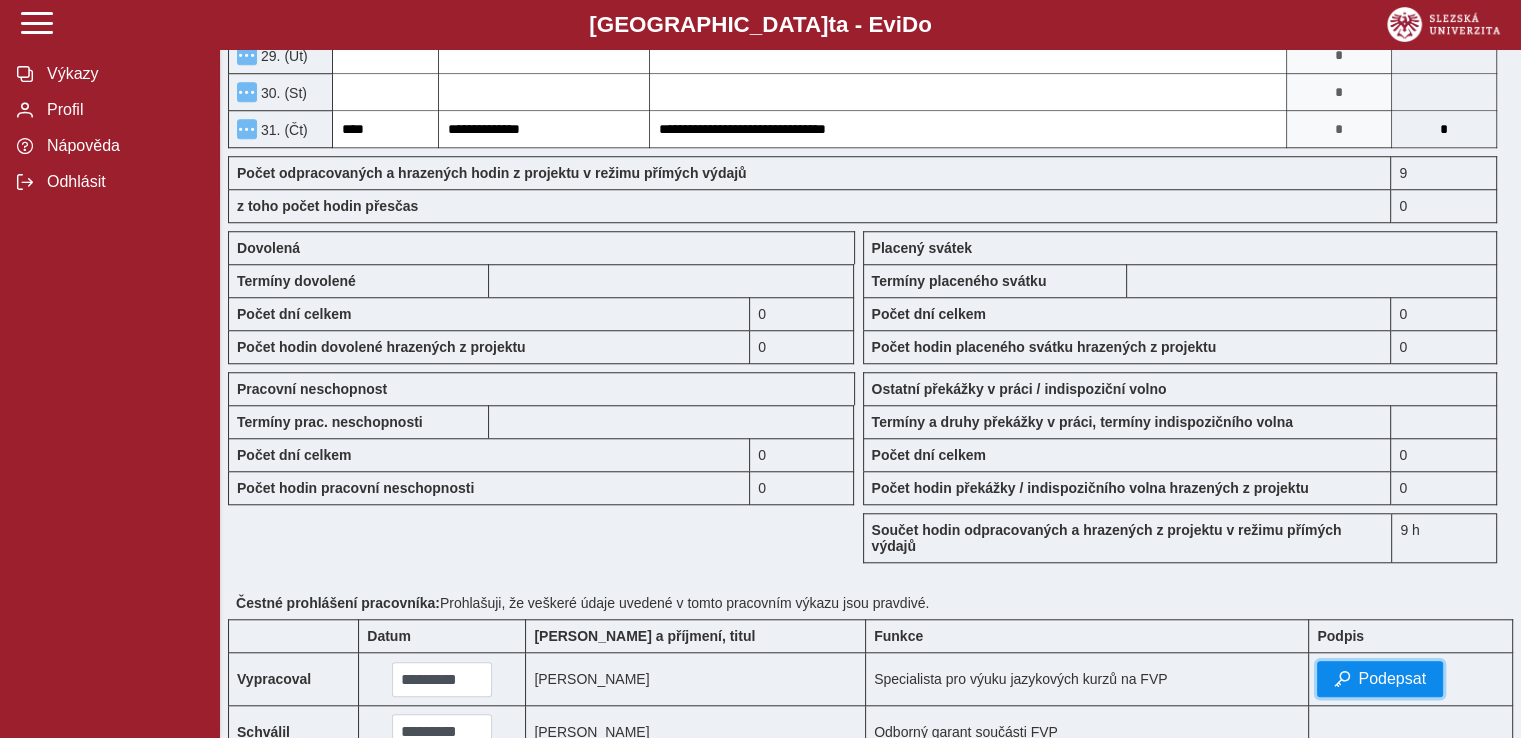 click on "Podepsat" at bounding box center (1392, 679) 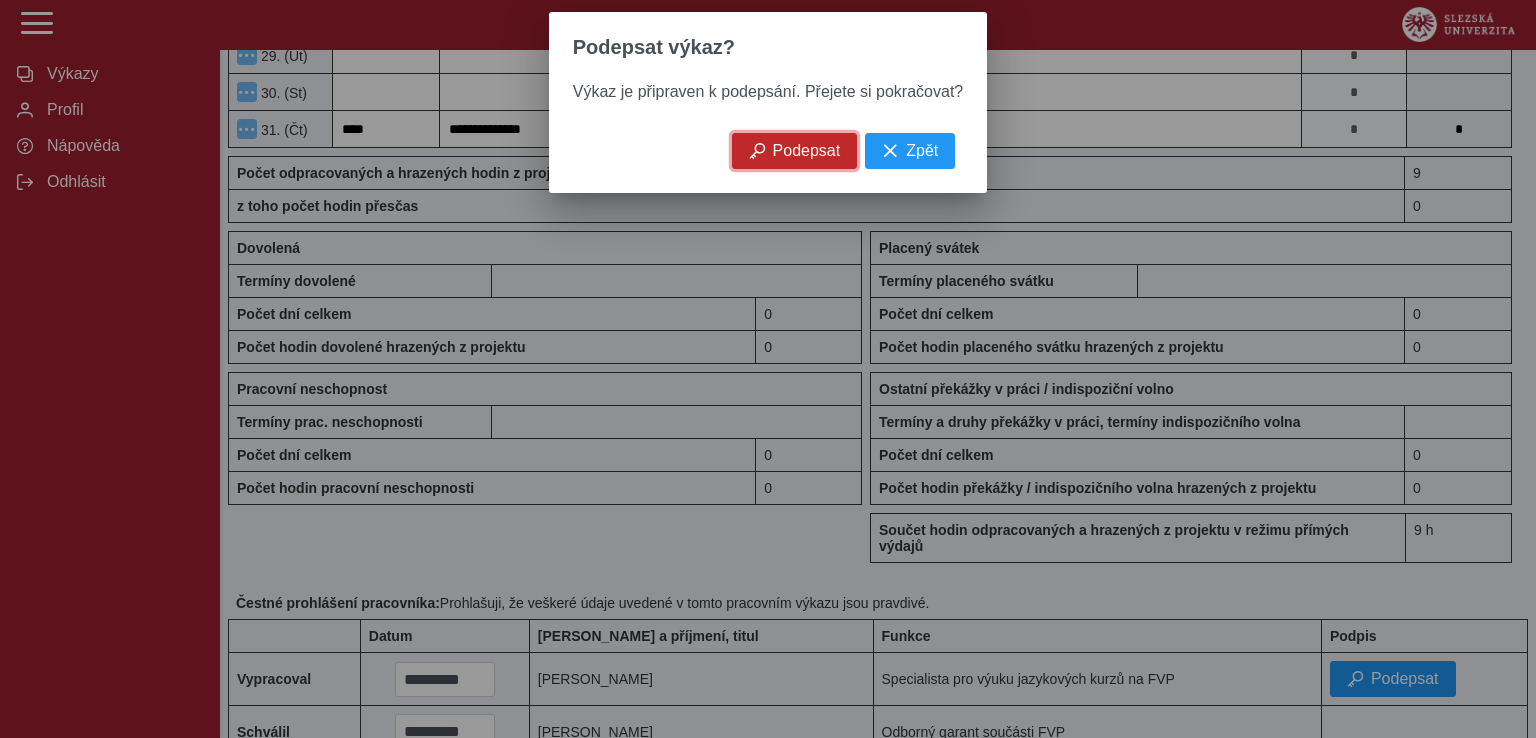 click on "Podepsat" at bounding box center [807, 151] 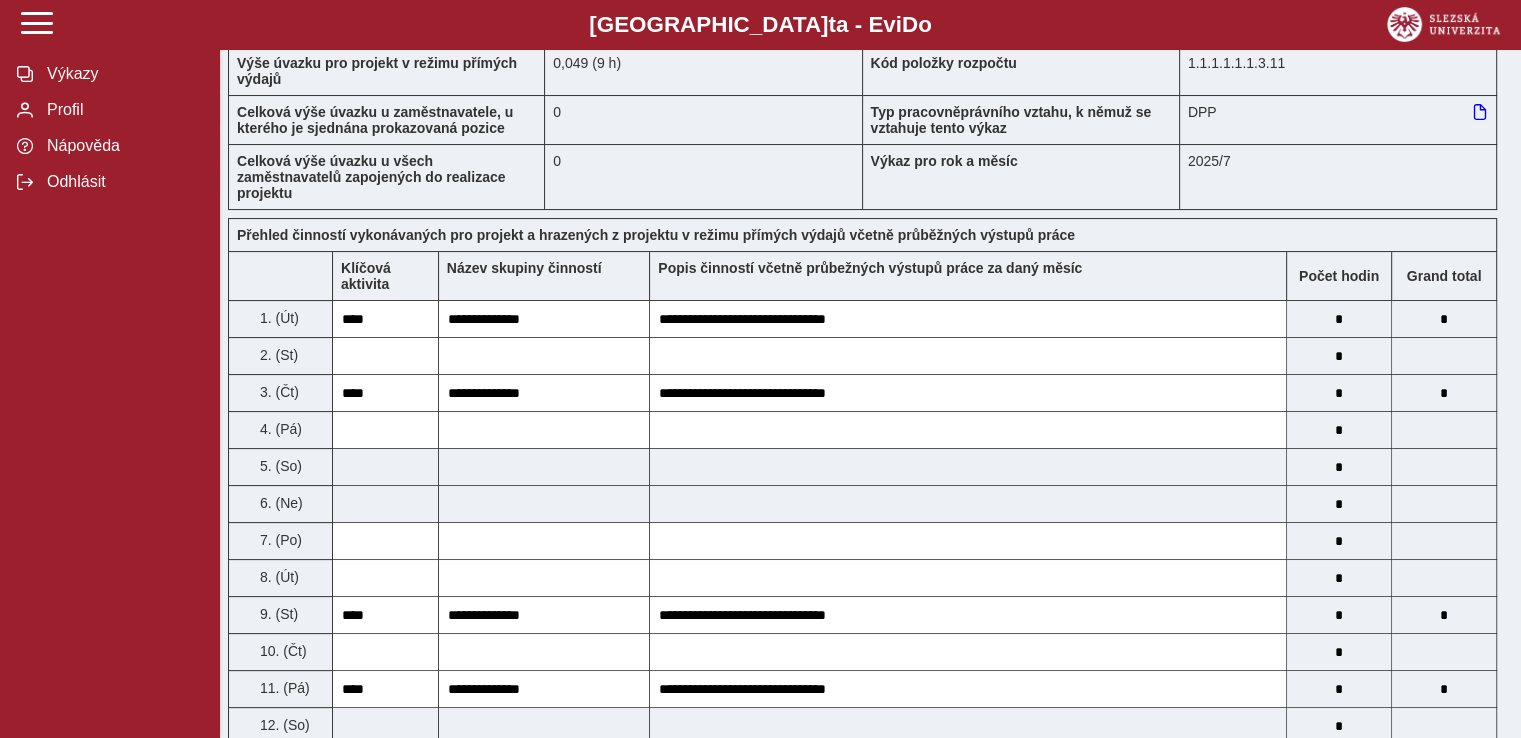 scroll, scrollTop: 0, scrollLeft: 0, axis: both 